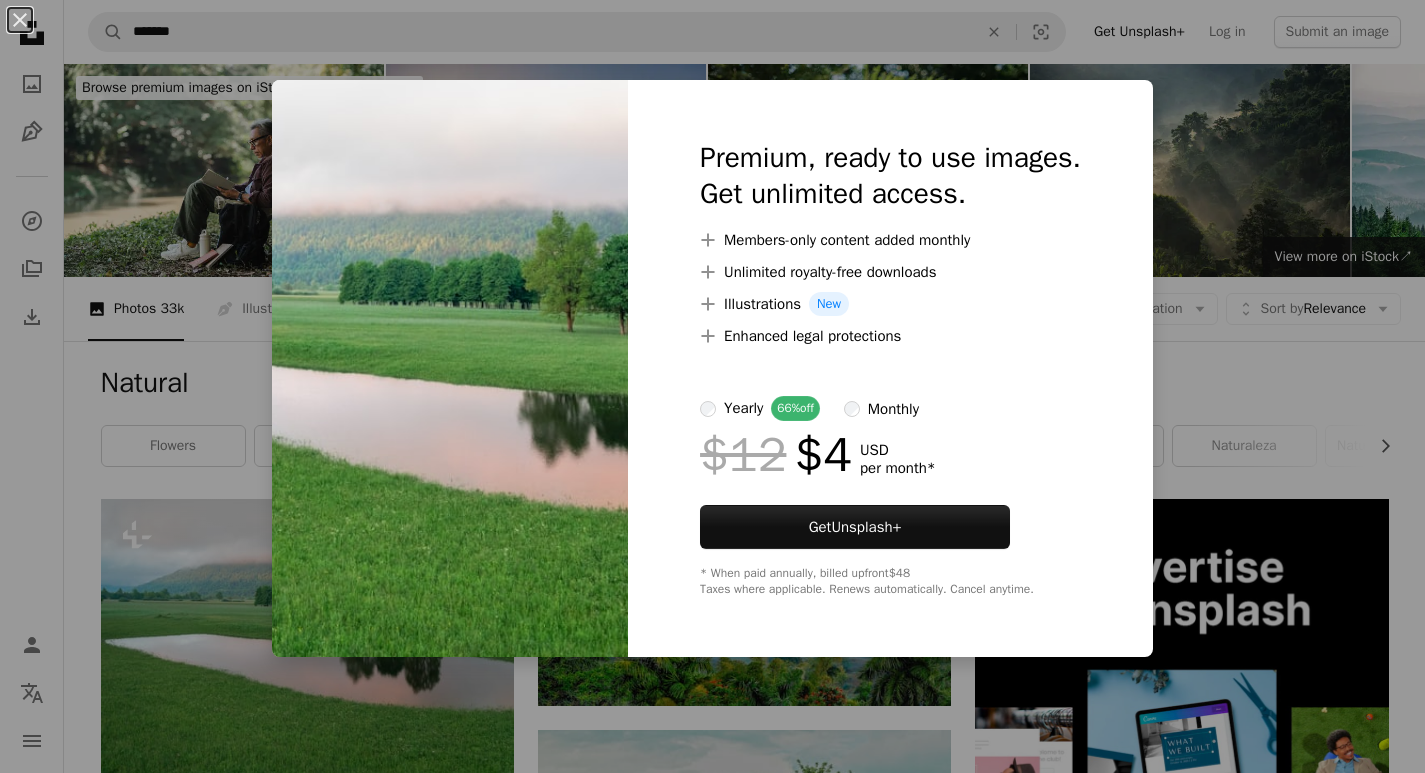 scroll, scrollTop: 239, scrollLeft: 0, axis: vertical 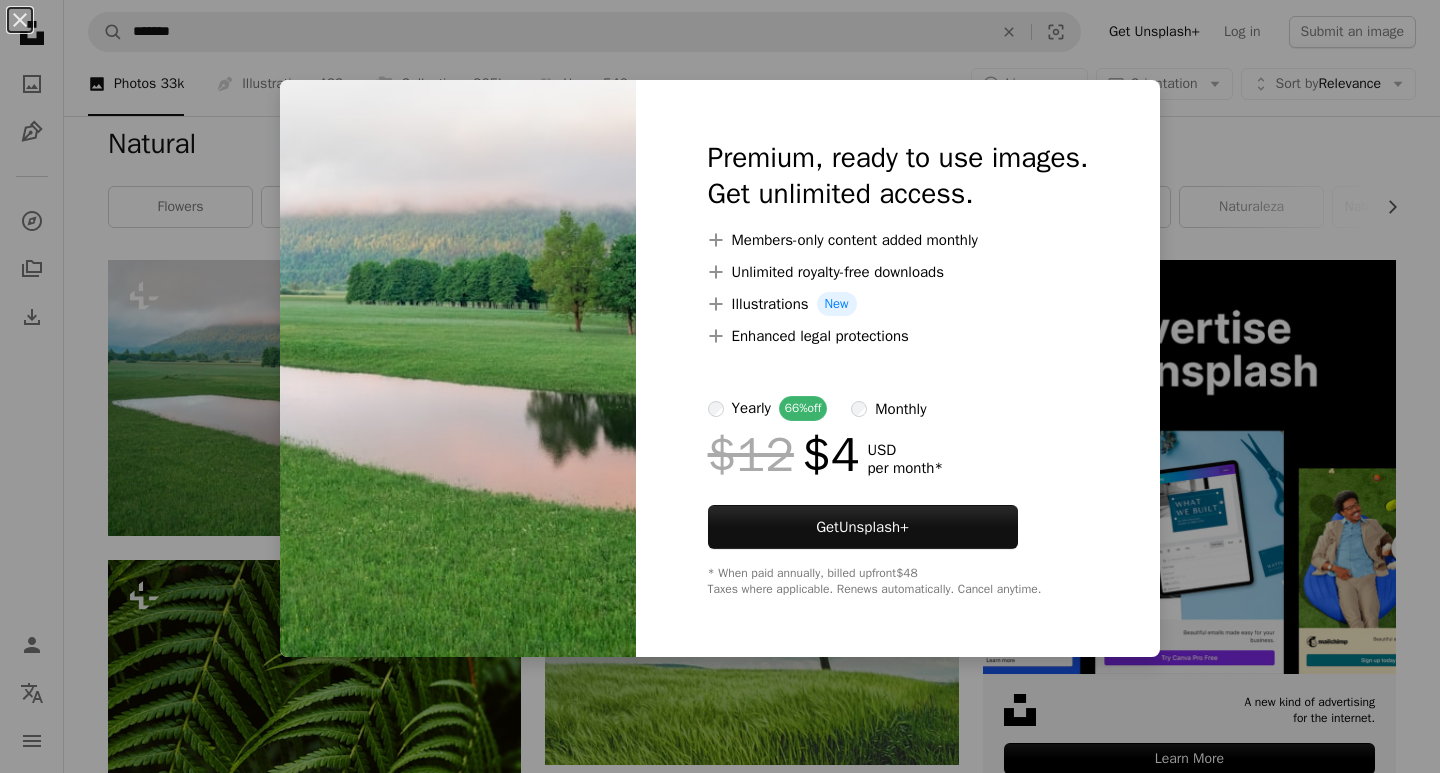 click on "An X shape Premium, ready to use images. Get unlimited access. A plus sign Members-only content added monthly A plus sign Unlimited royalty-free downloads A plus sign Illustrations  New A plus sign Enhanced legal protections yearly 66%  off monthly $12   $4 USD per month * Get  Unsplash+ * When paid annually, billed upfront  $48 Taxes where applicable. Renews automatically. Cancel anytime." at bounding box center [720, 386] 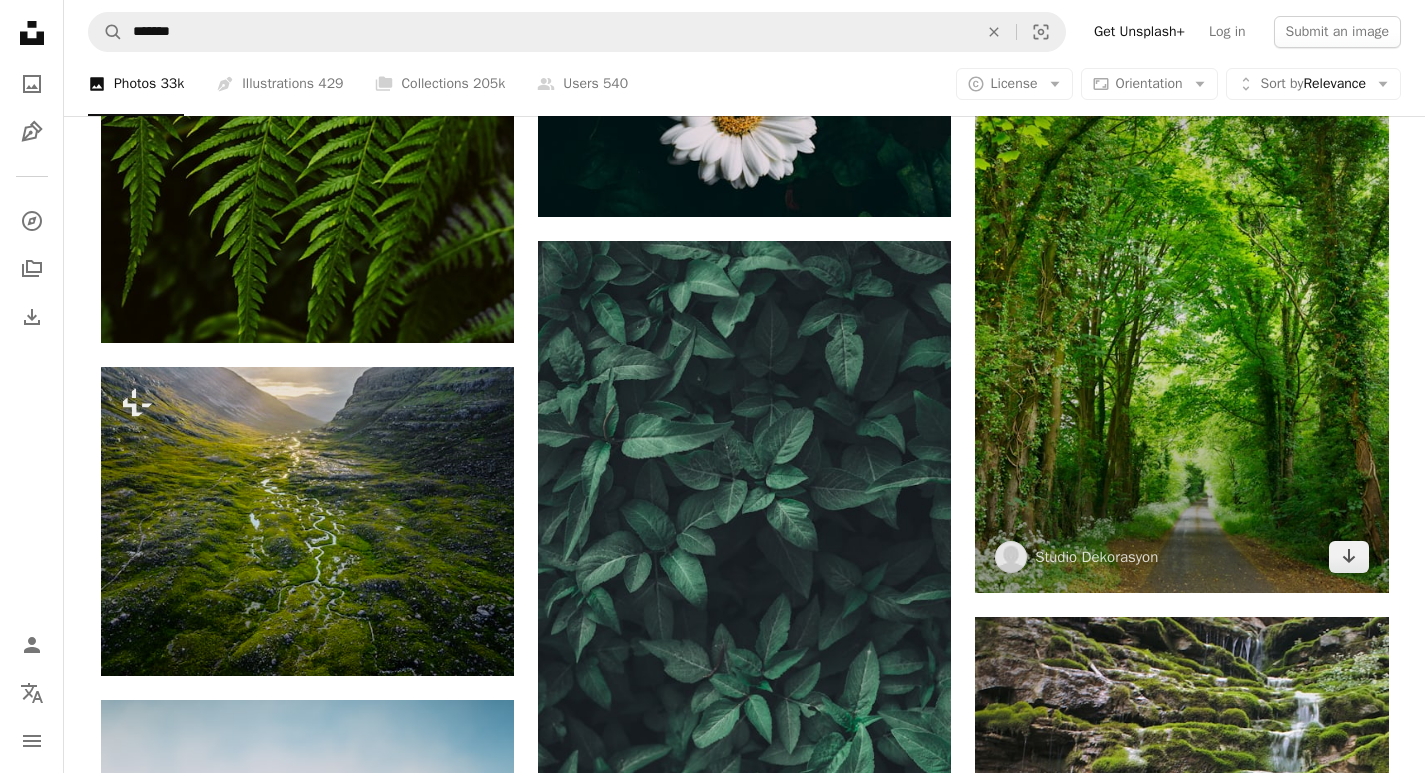 scroll, scrollTop: 1139, scrollLeft: 0, axis: vertical 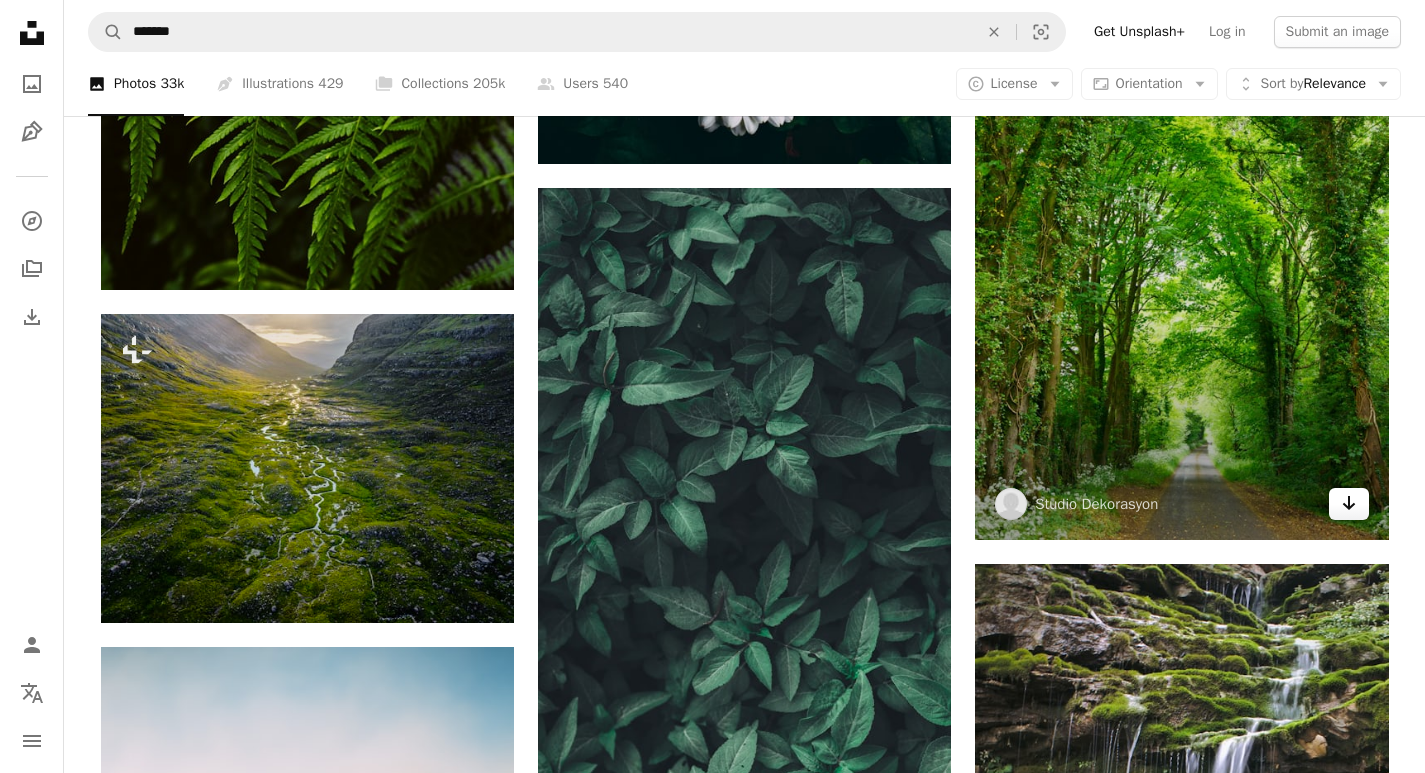 click on "Arrow pointing down" 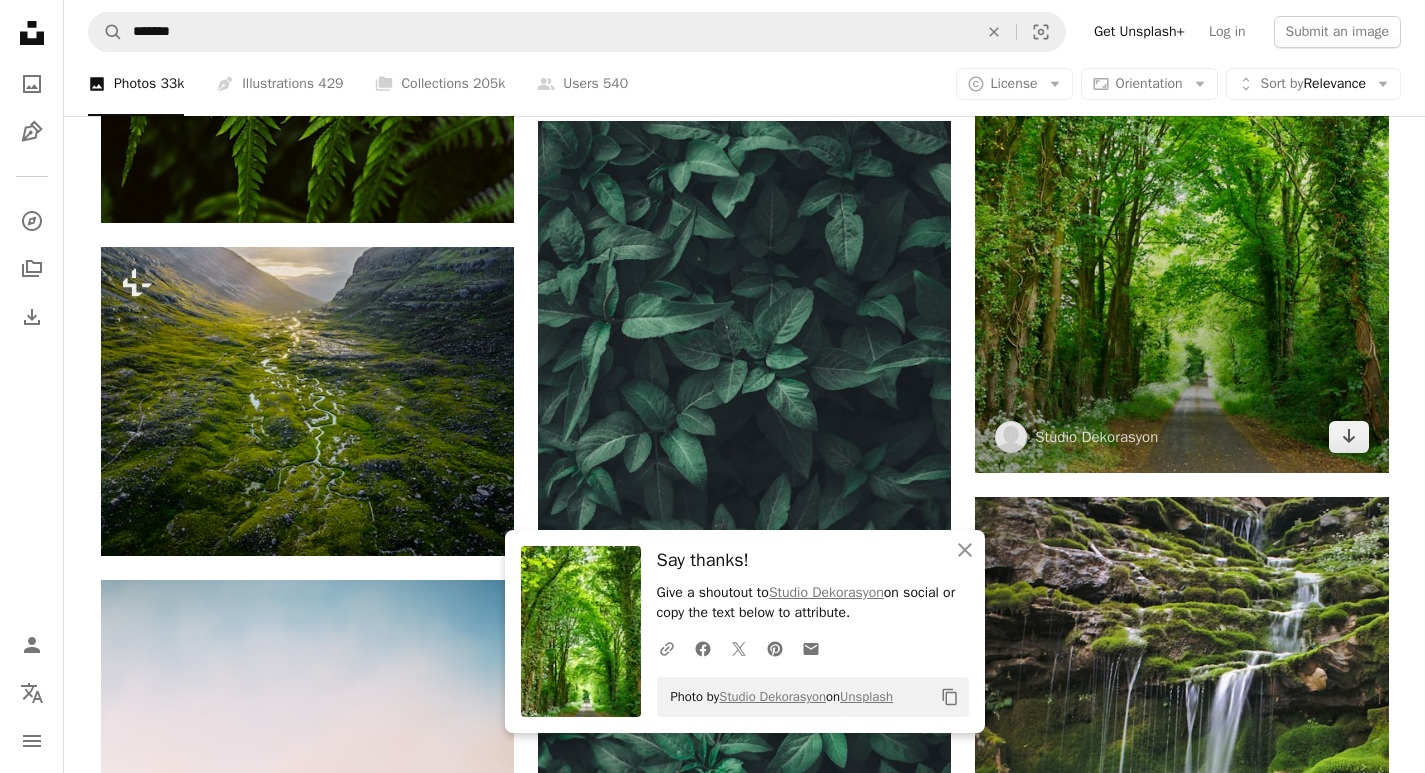 scroll, scrollTop: 1839, scrollLeft: 0, axis: vertical 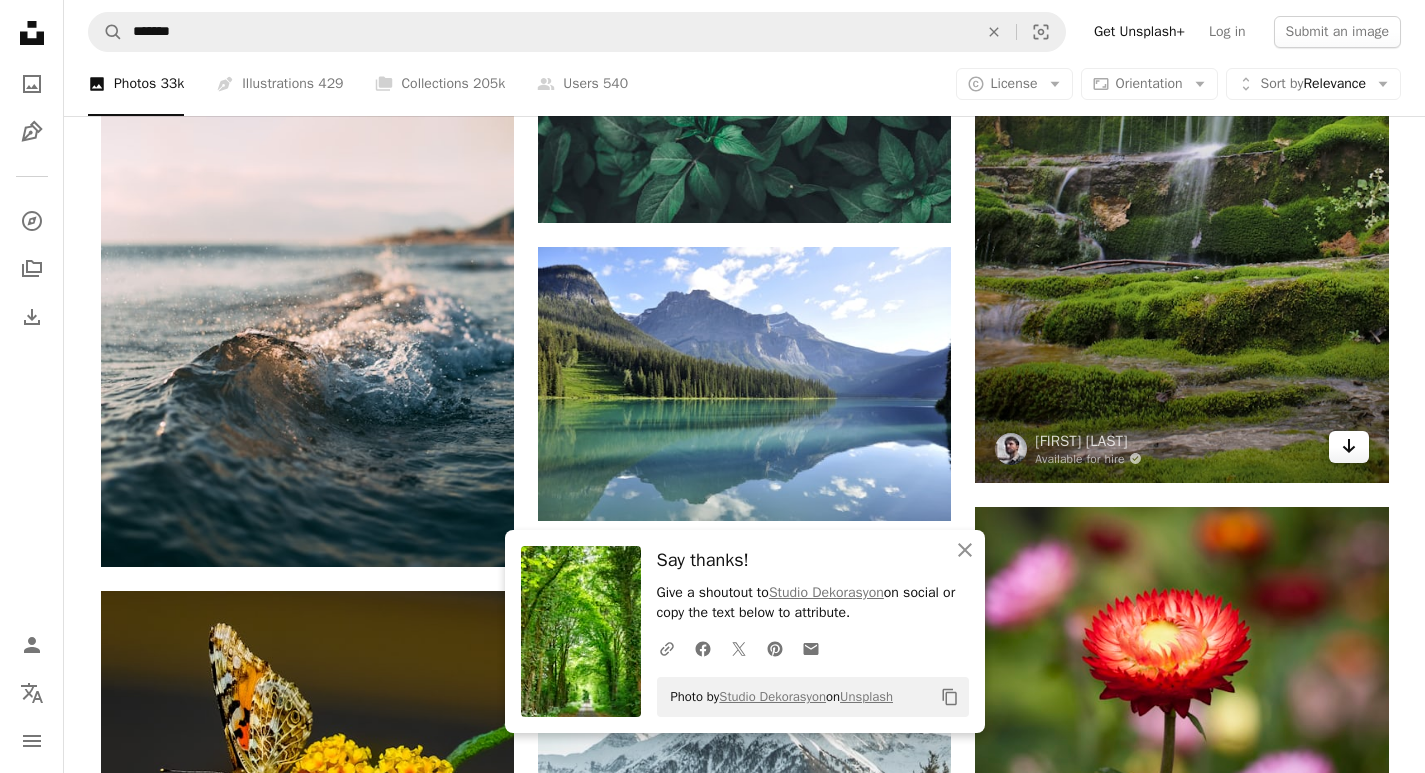 click on "Arrow pointing down" 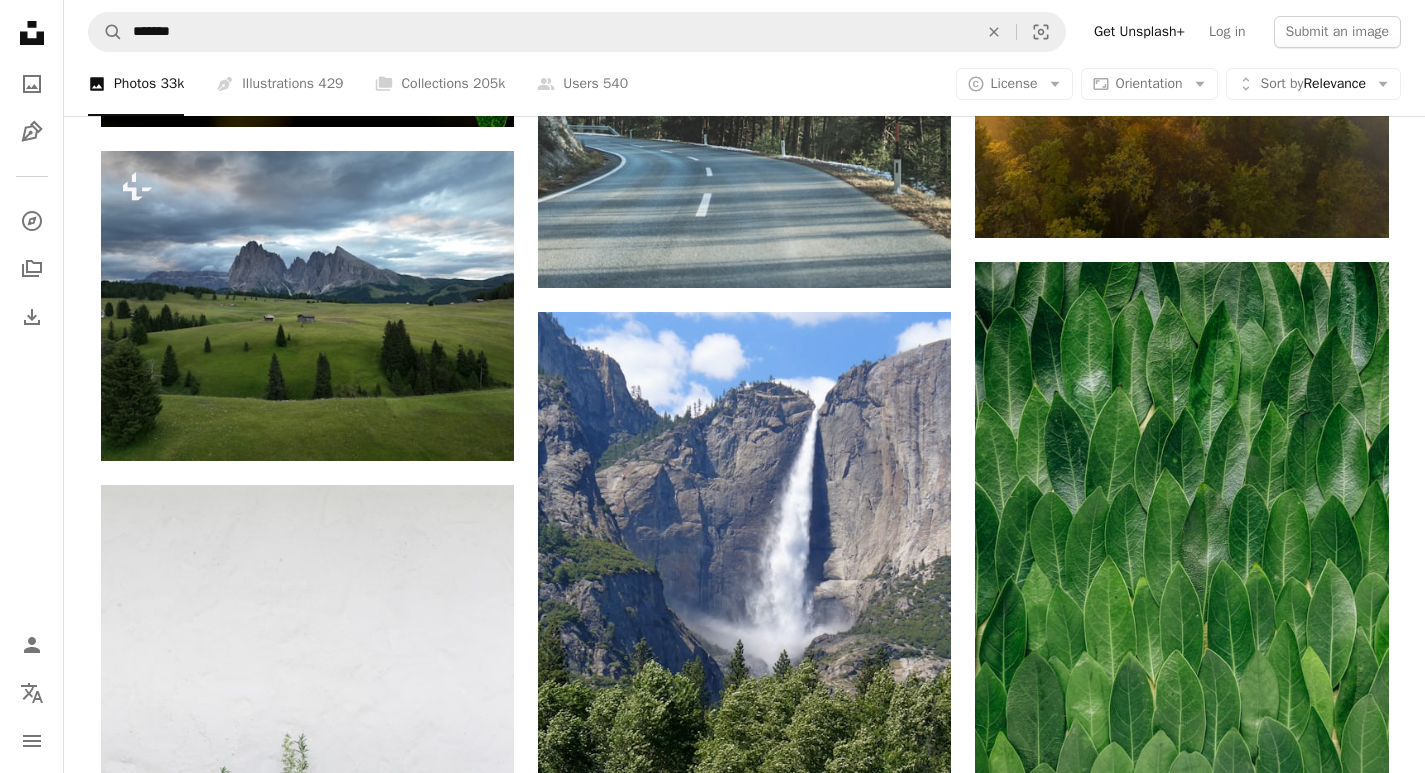 scroll, scrollTop: 2539, scrollLeft: 0, axis: vertical 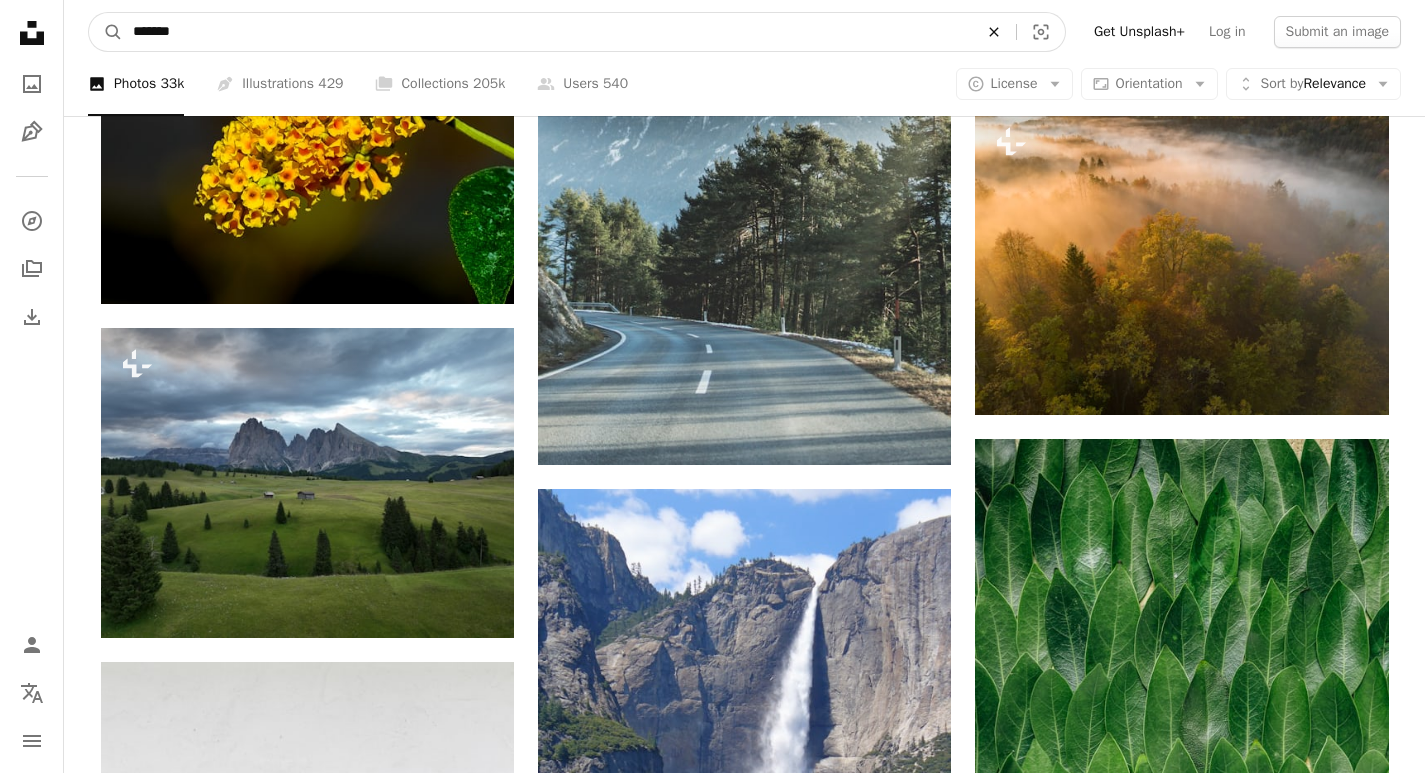 click on "An X shape" 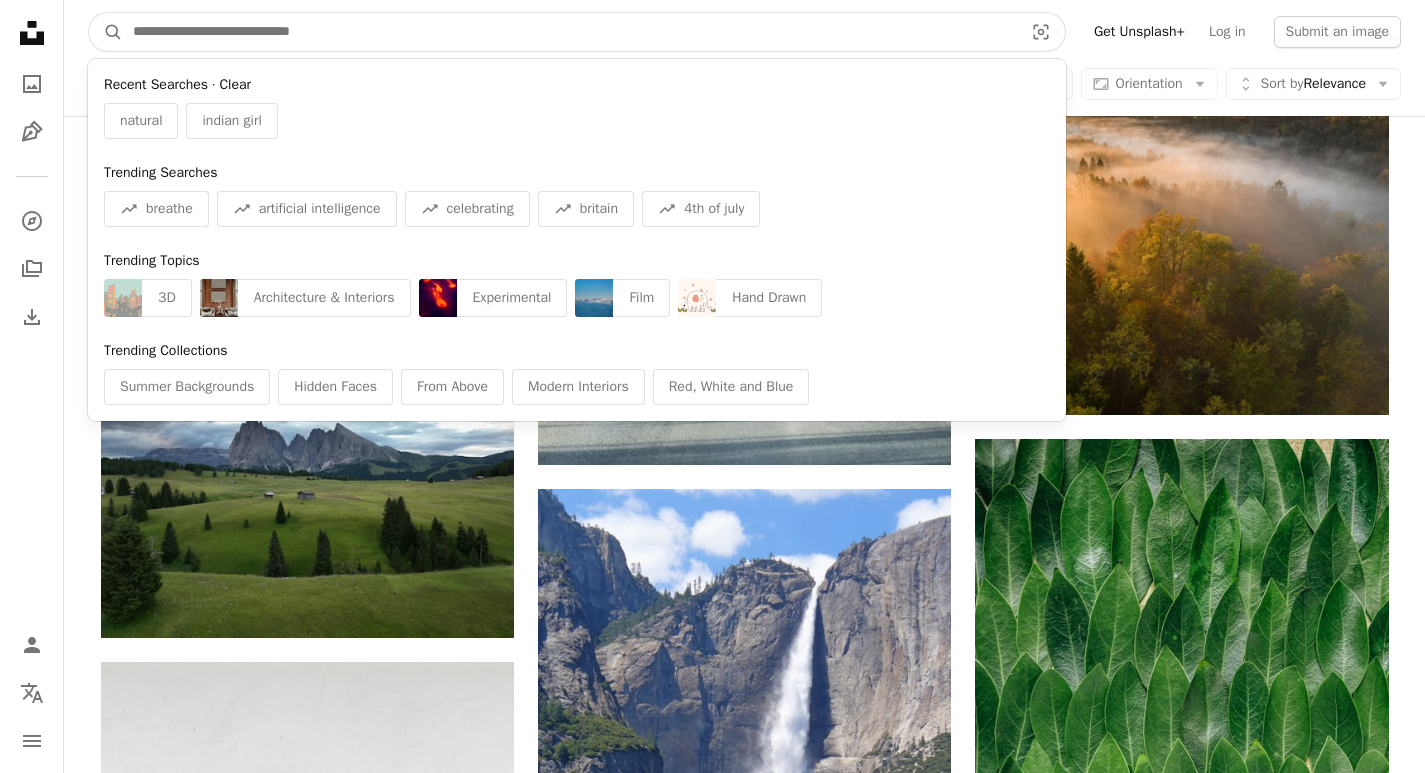 click on "Clear" at bounding box center [235, 85] 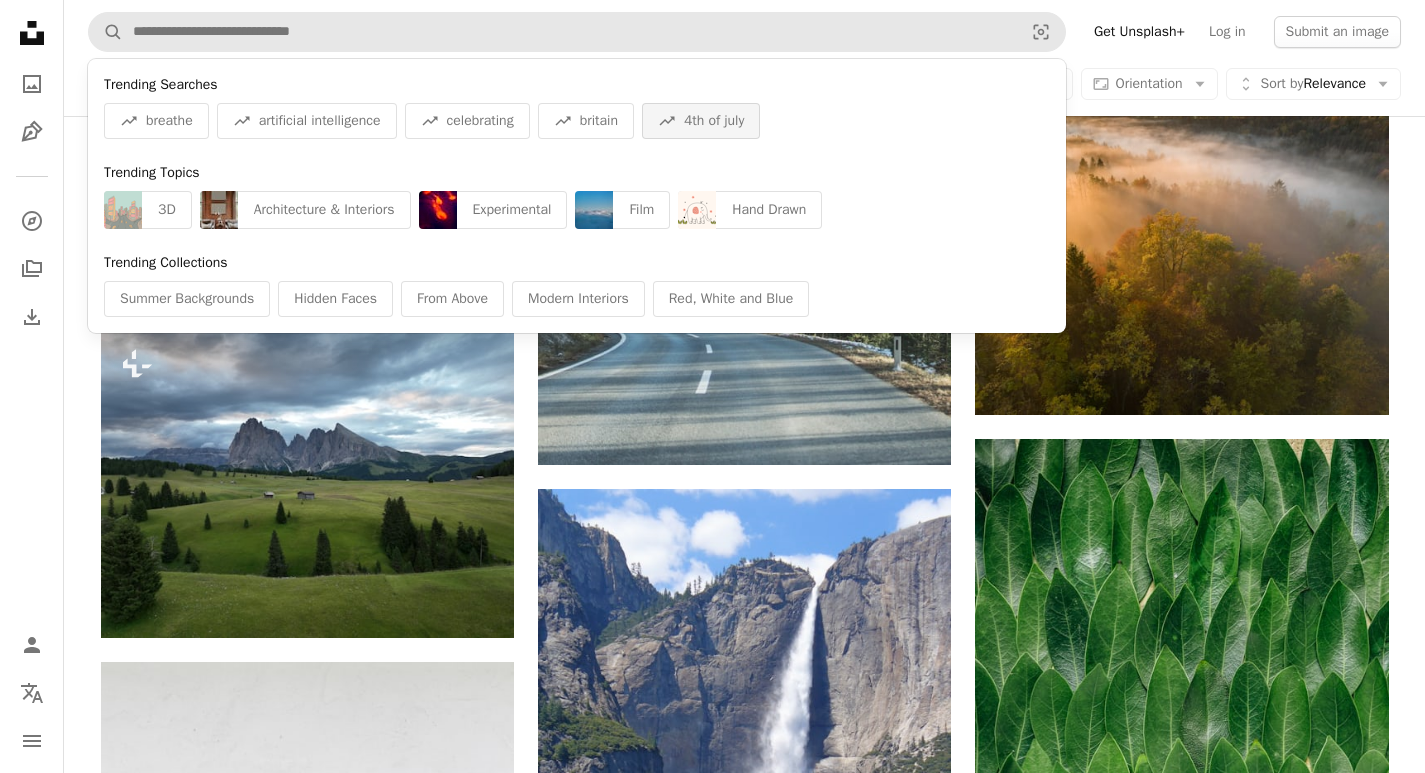 click on "A trend sign 4th of july" at bounding box center [701, 121] 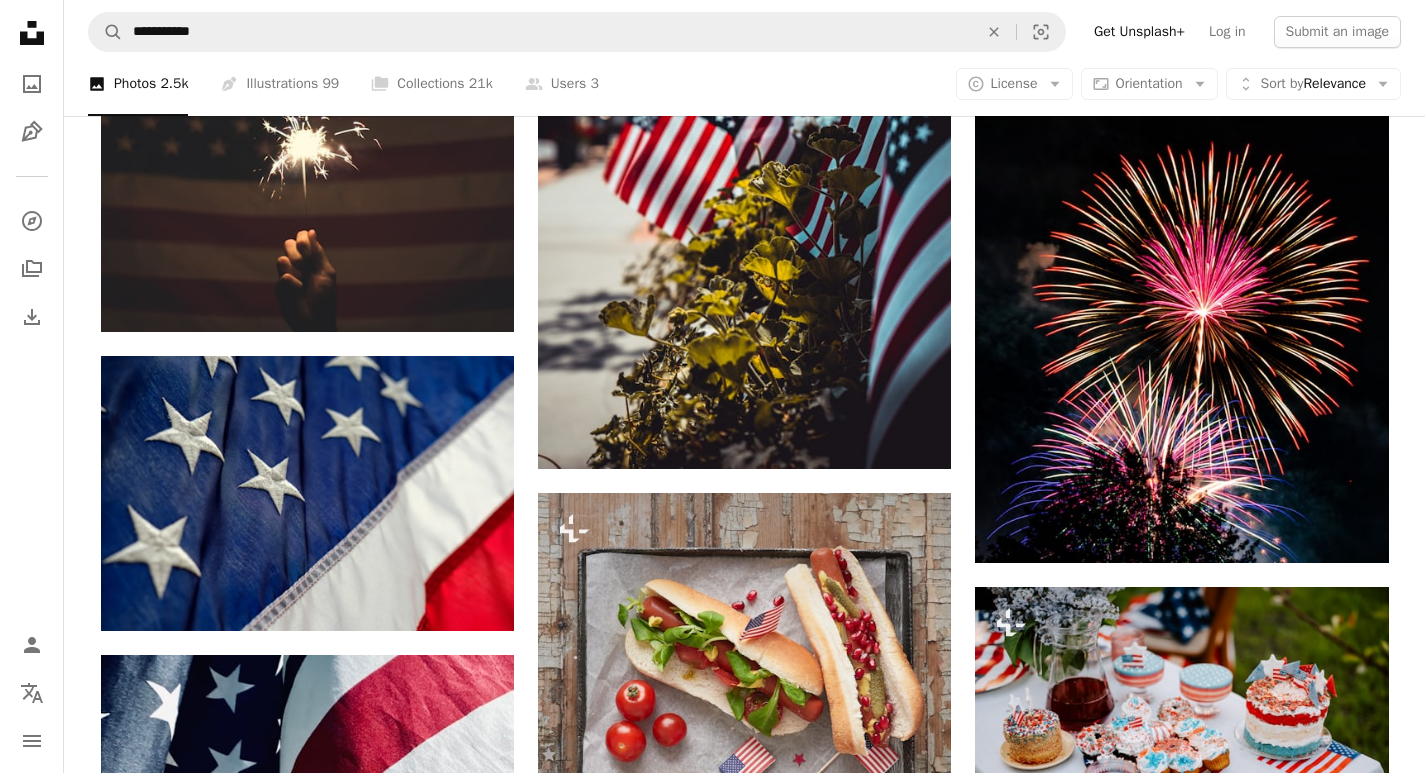 scroll, scrollTop: 1900, scrollLeft: 0, axis: vertical 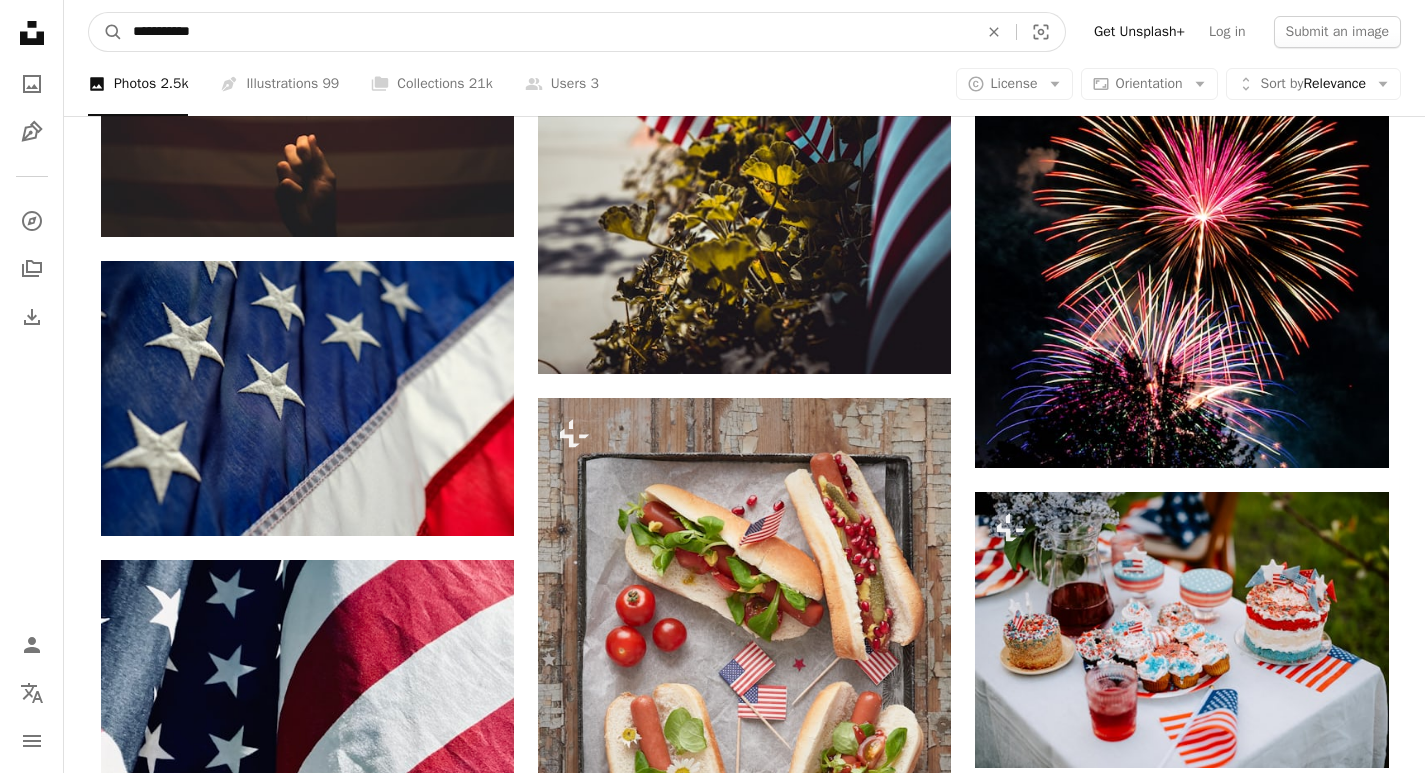 click on "**********" at bounding box center [547, 32] 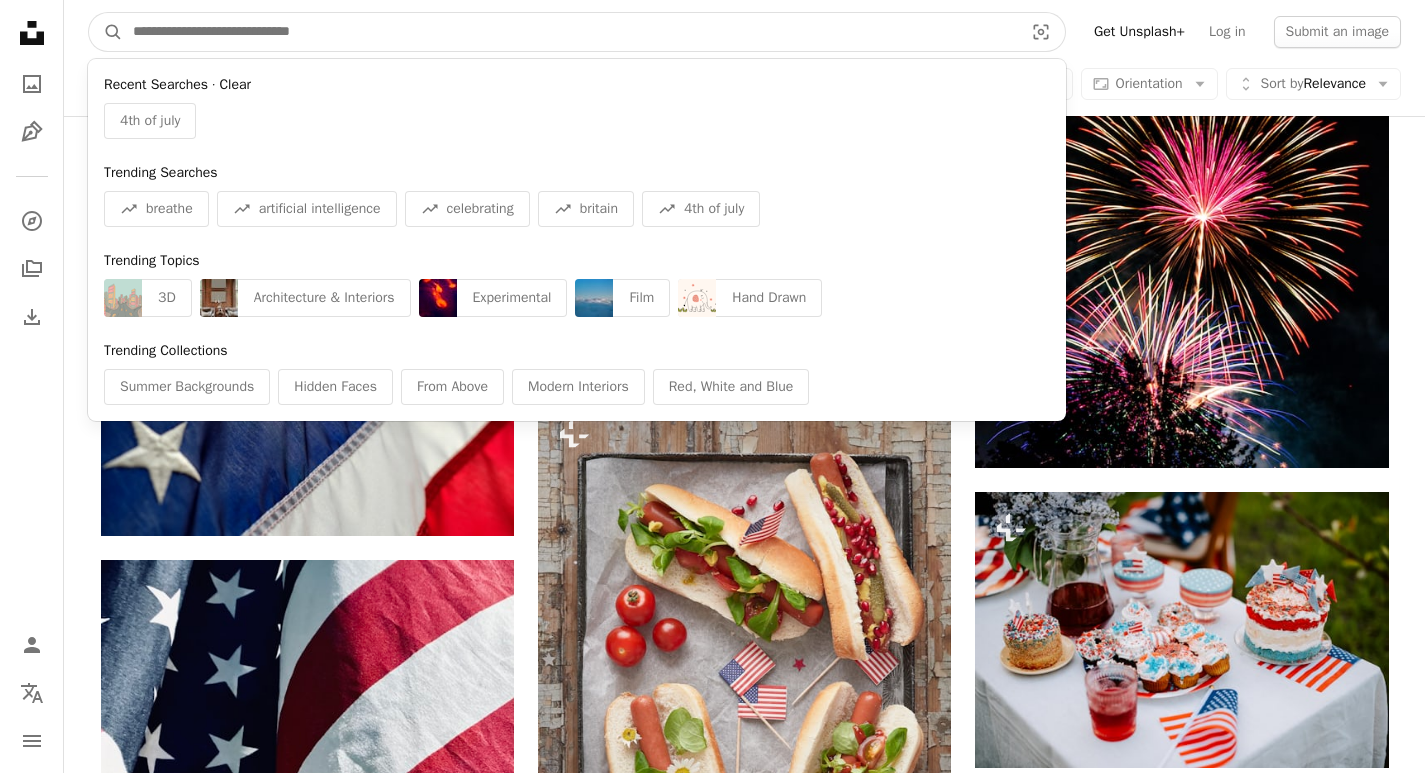 type 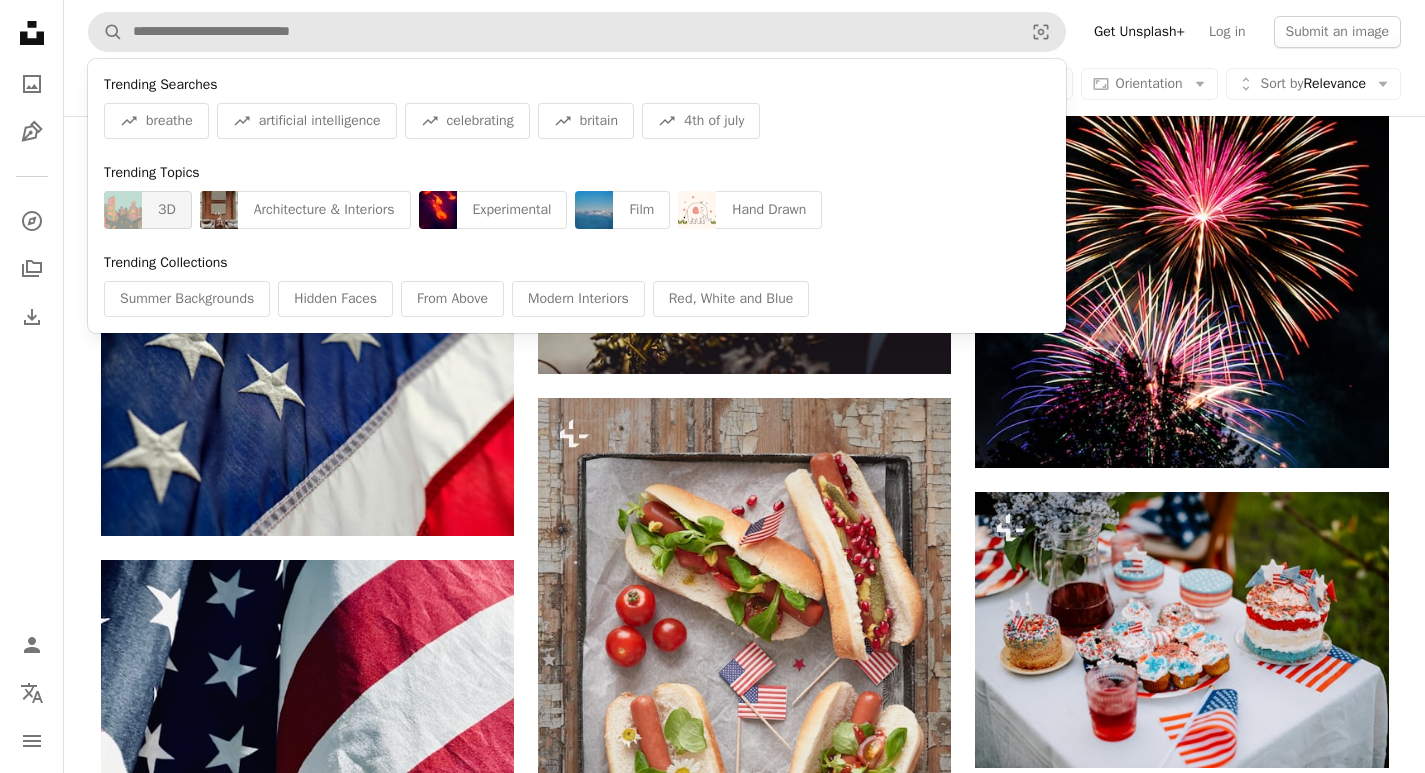 click at bounding box center (123, 210) 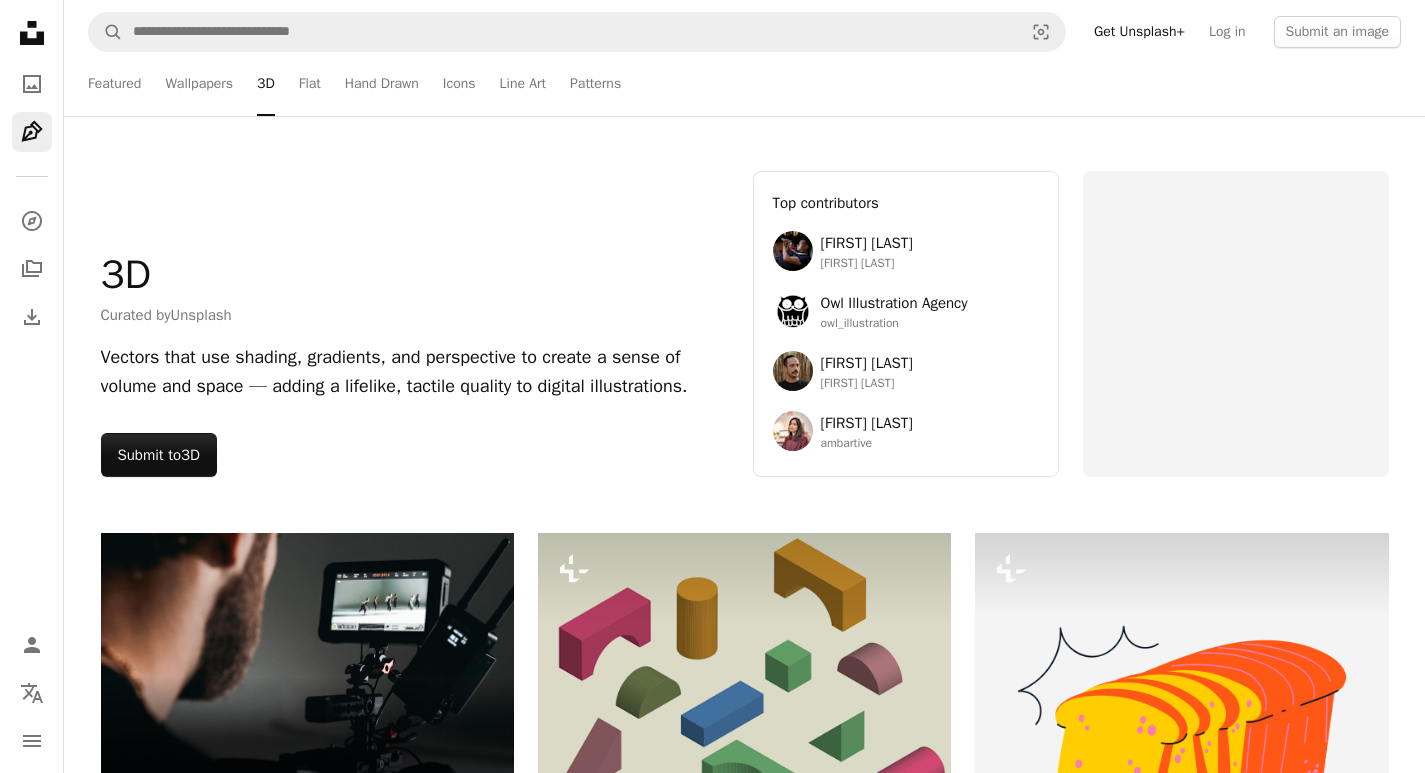 scroll, scrollTop: 0, scrollLeft: 0, axis: both 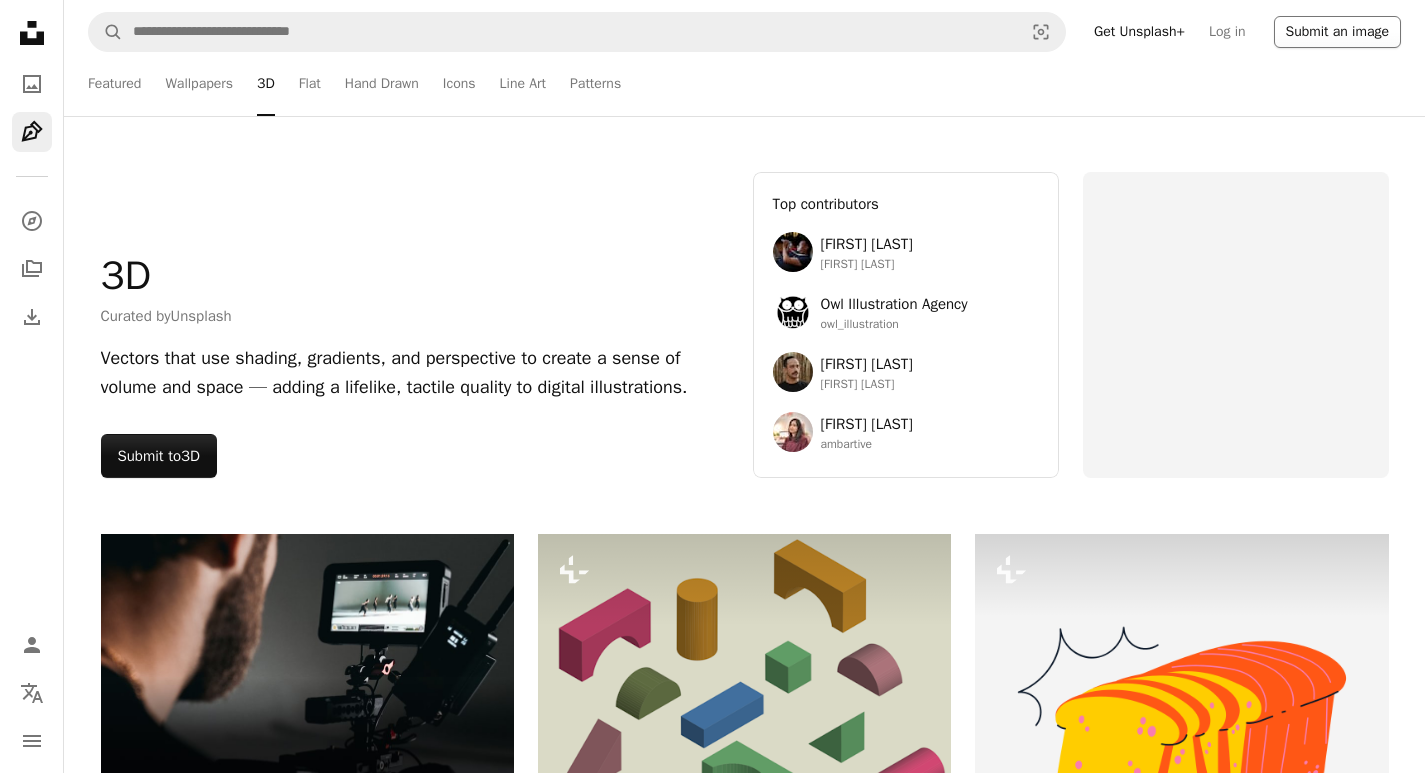 click on "Submit an image" at bounding box center [1337, 32] 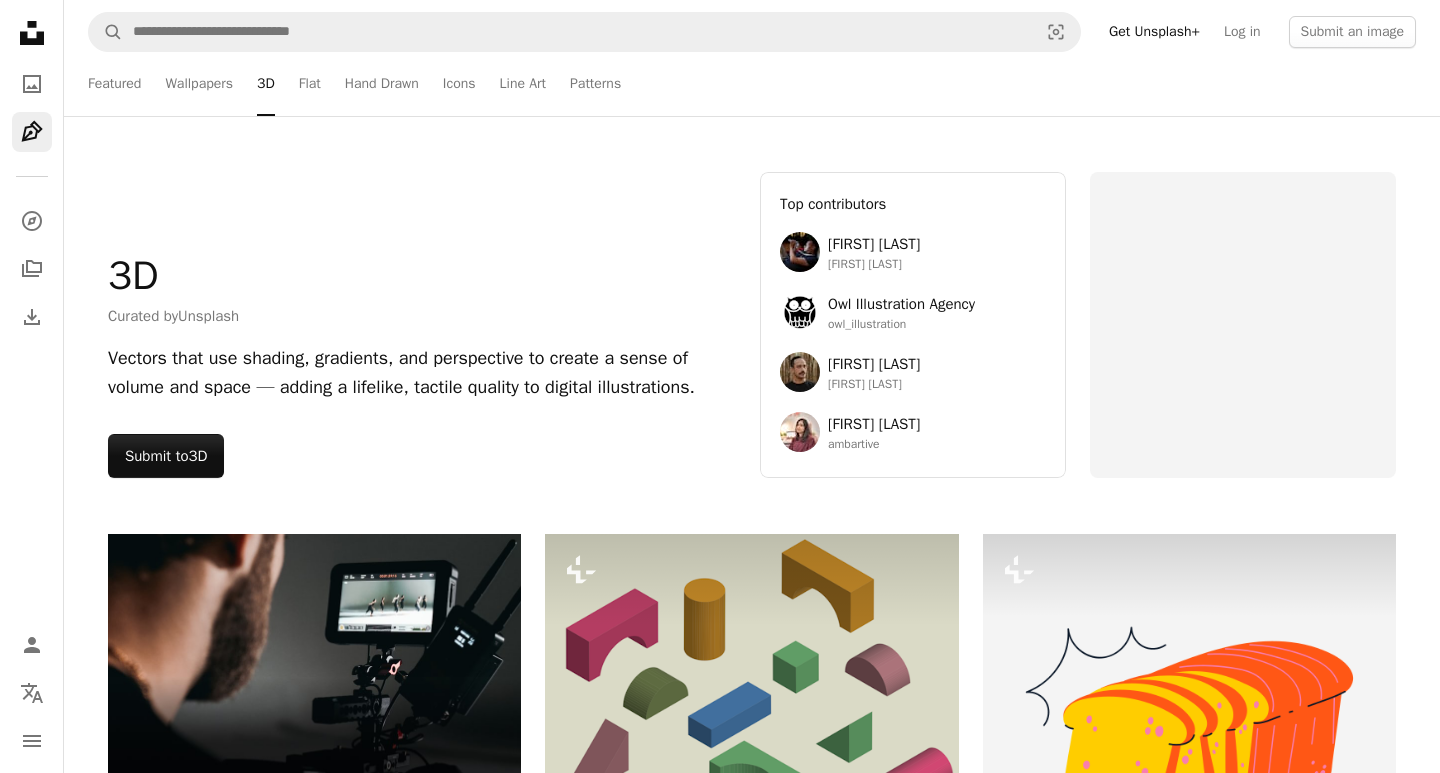 type on "**********" 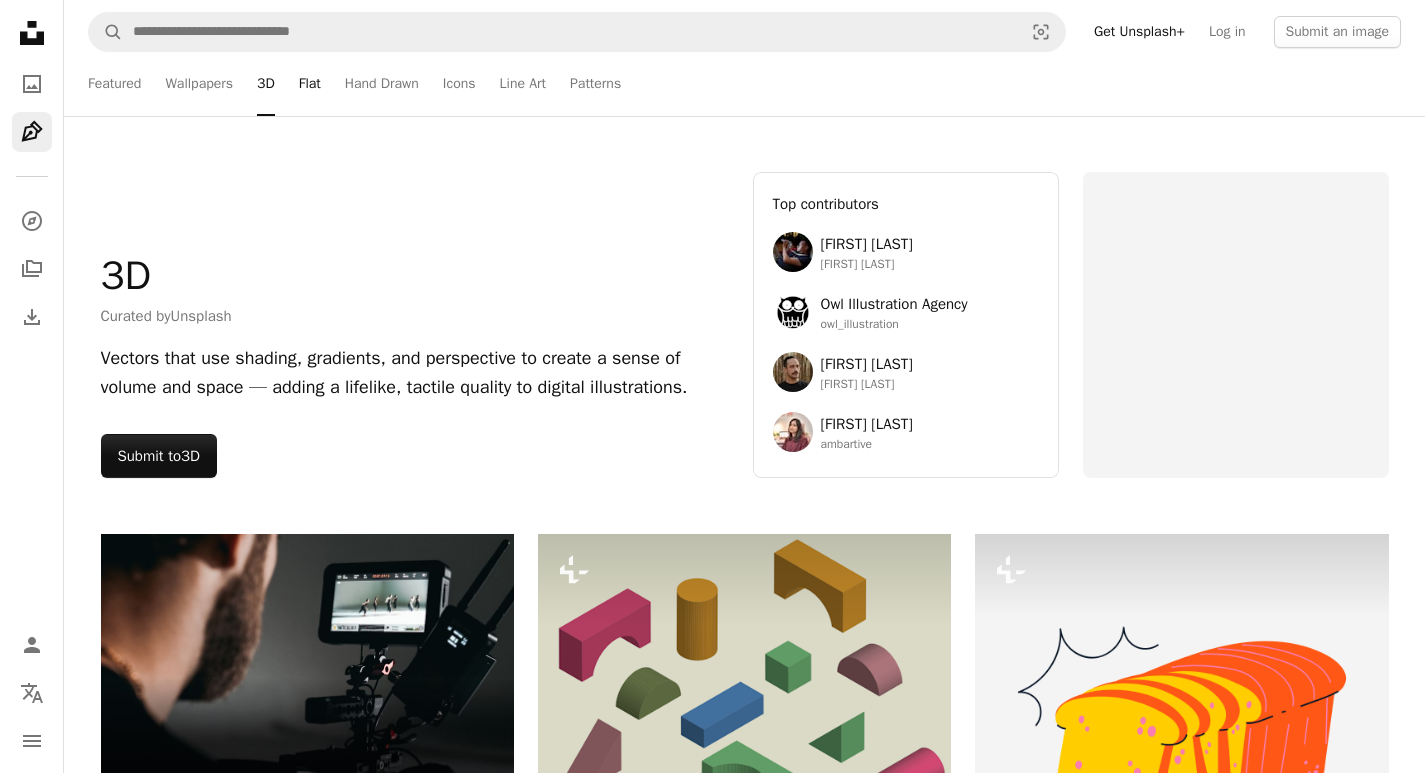 click on "Flat" at bounding box center (310, 84) 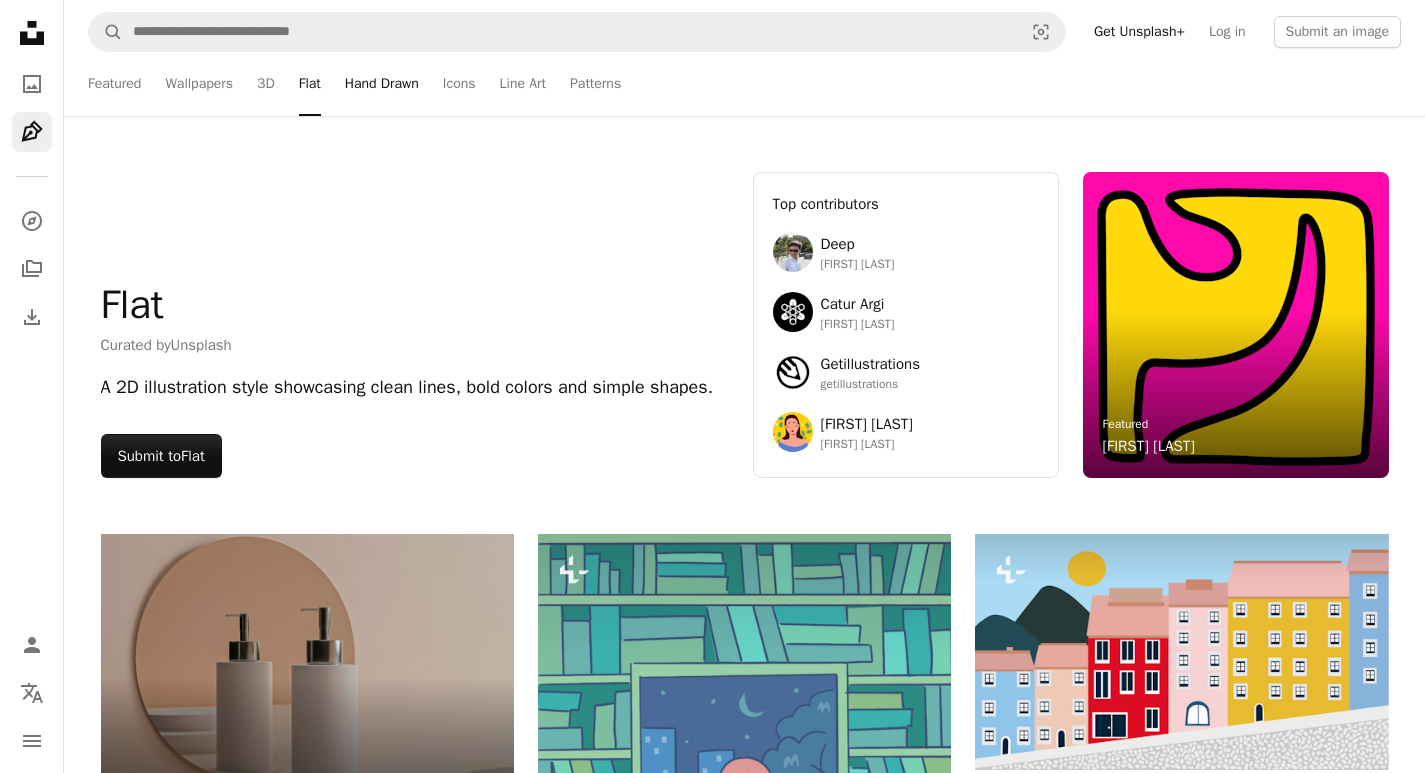 click on "Hand Drawn" at bounding box center [382, 84] 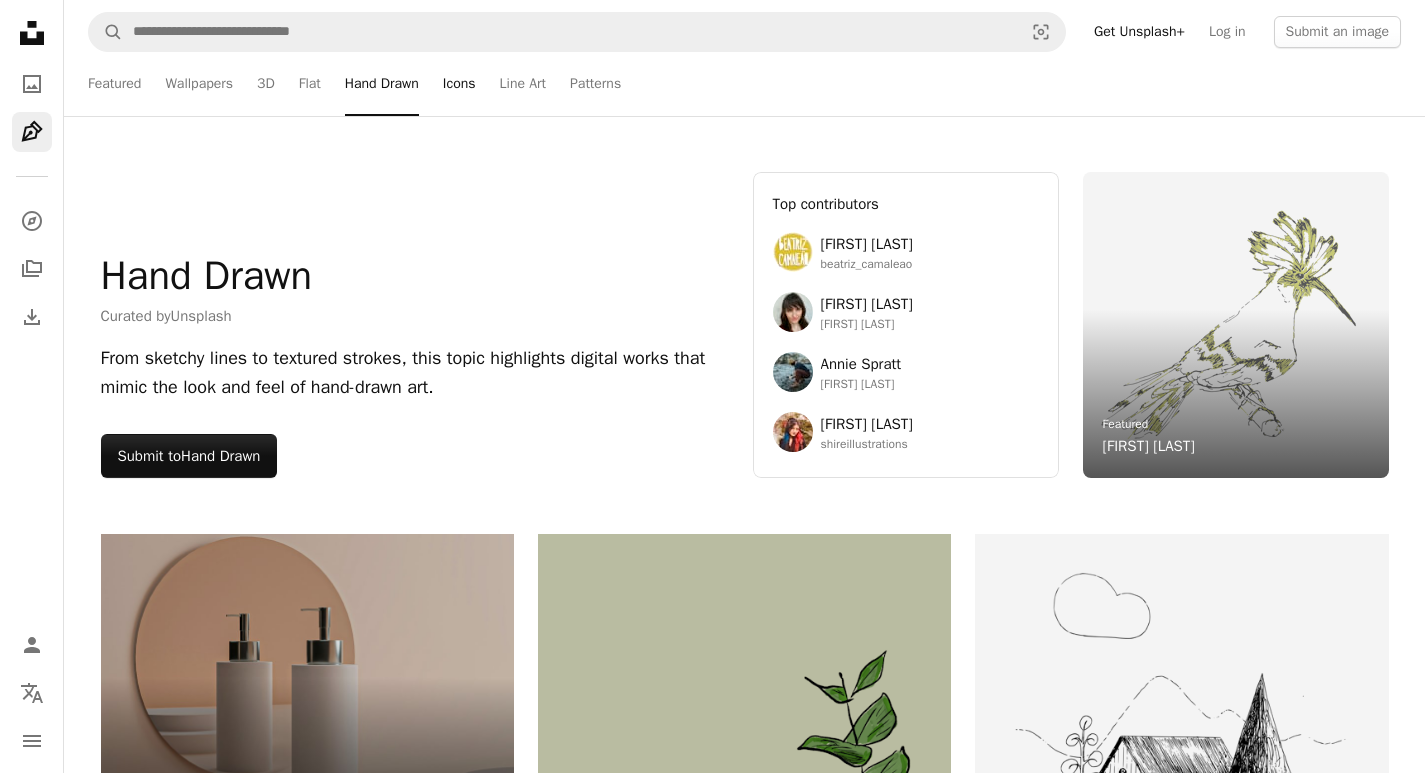 click on "Icons" at bounding box center (459, 84) 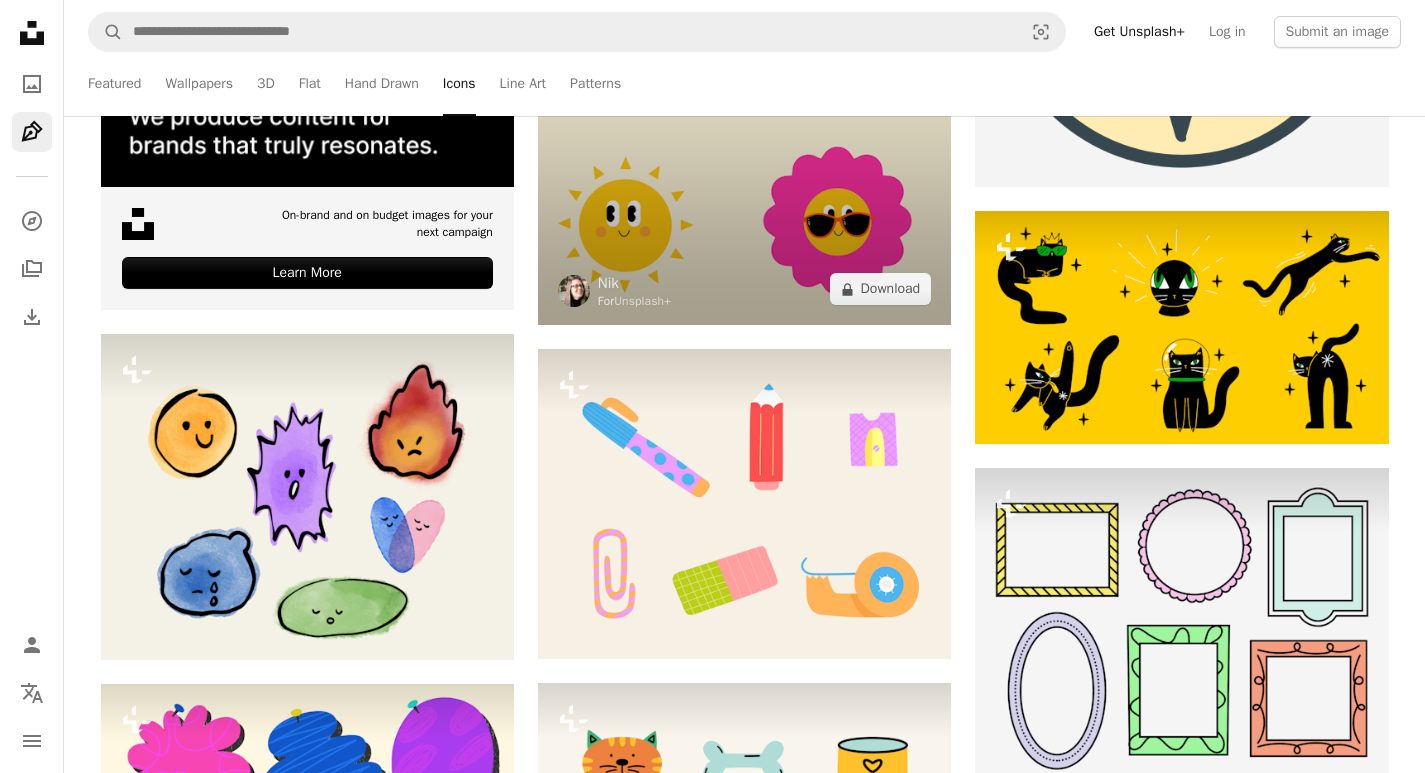 scroll, scrollTop: 1000, scrollLeft: 0, axis: vertical 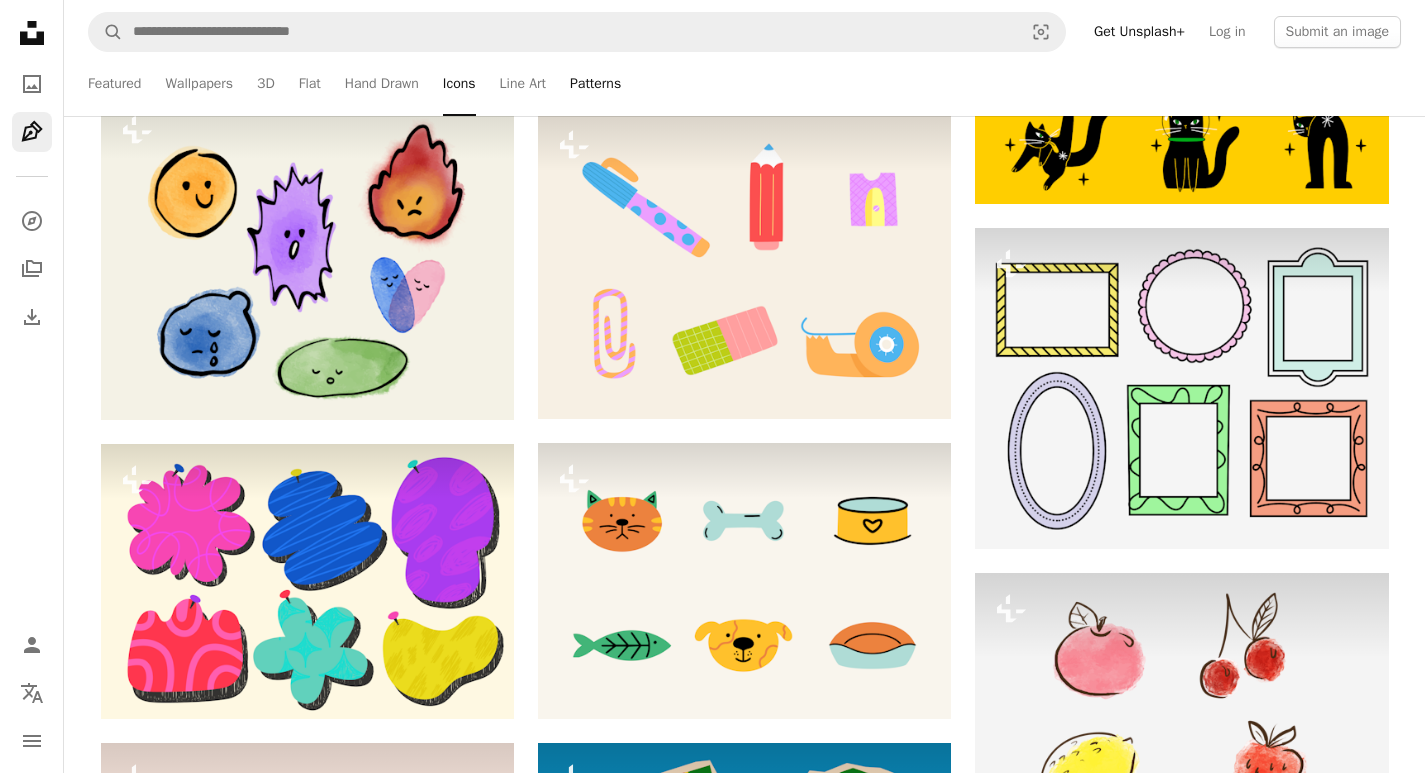 click on "Patterns" at bounding box center (595, 84) 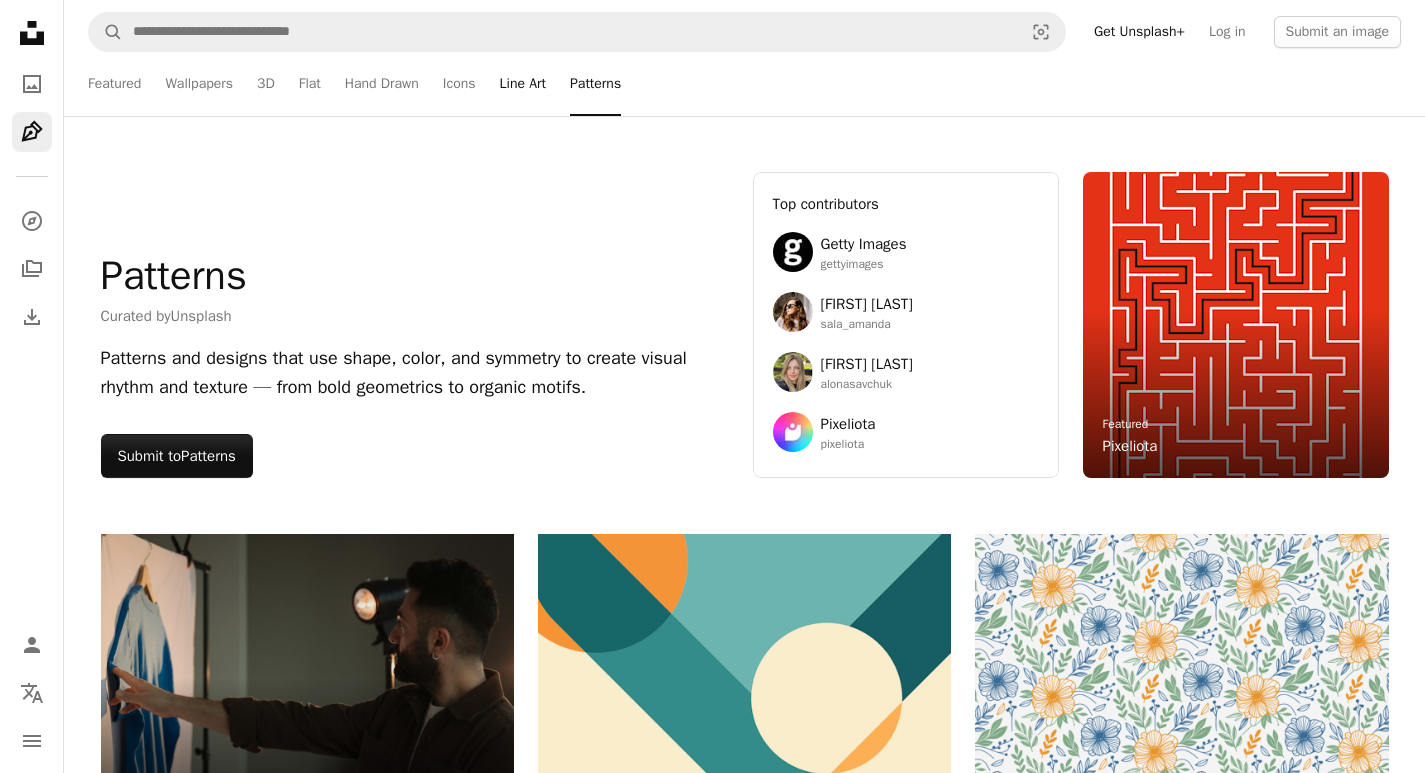 click on "Line Art" at bounding box center [523, 84] 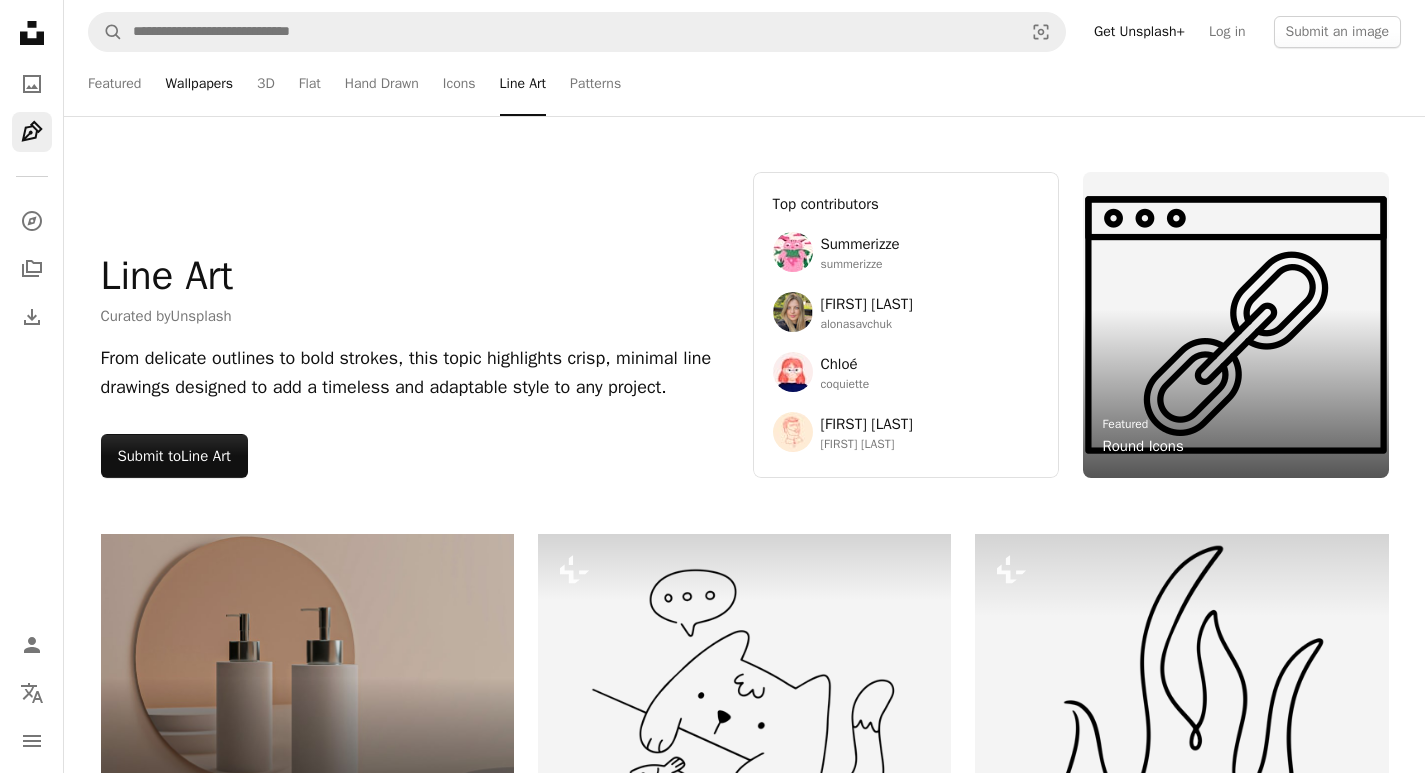 click on "Wallpapers" at bounding box center (199, 84) 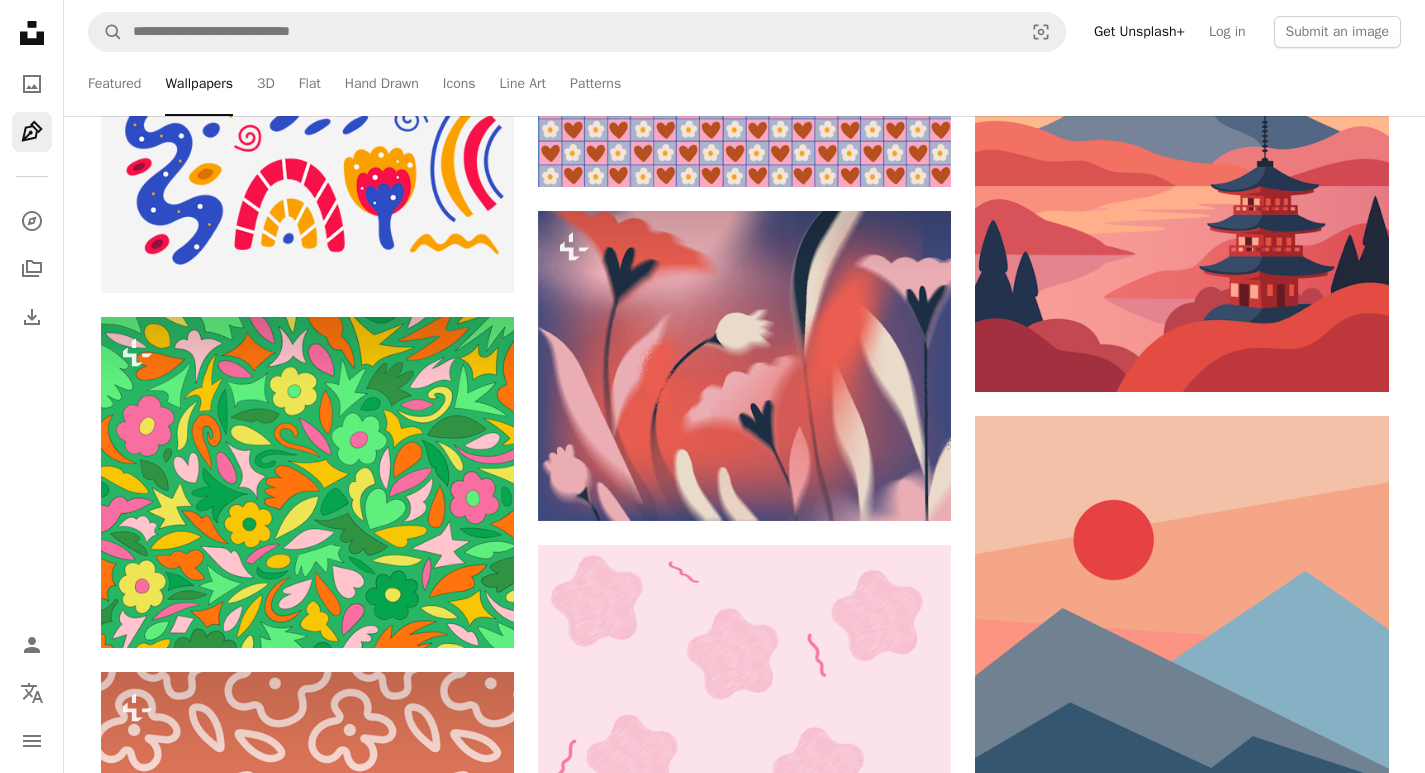 scroll, scrollTop: 12600, scrollLeft: 0, axis: vertical 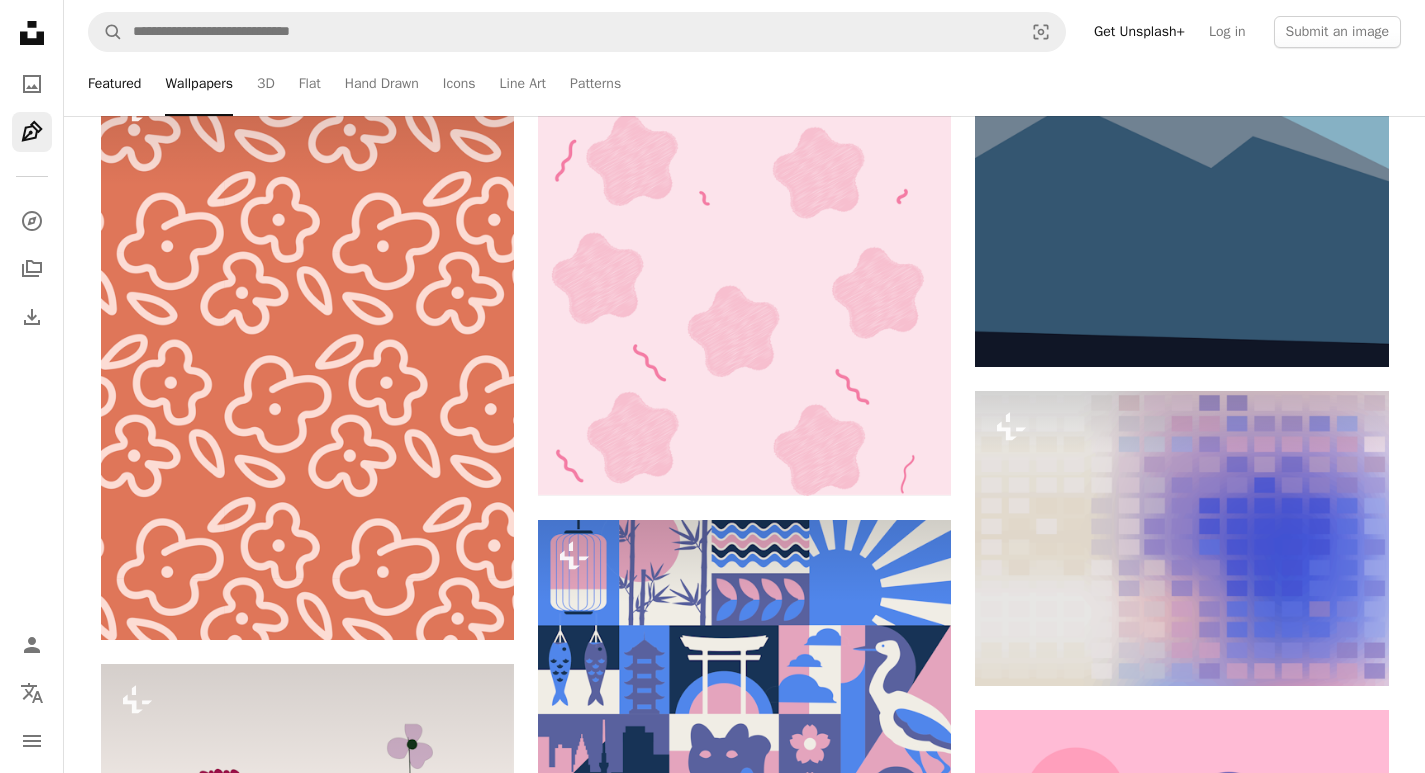 click on "Featured" at bounding box center (114, 84) 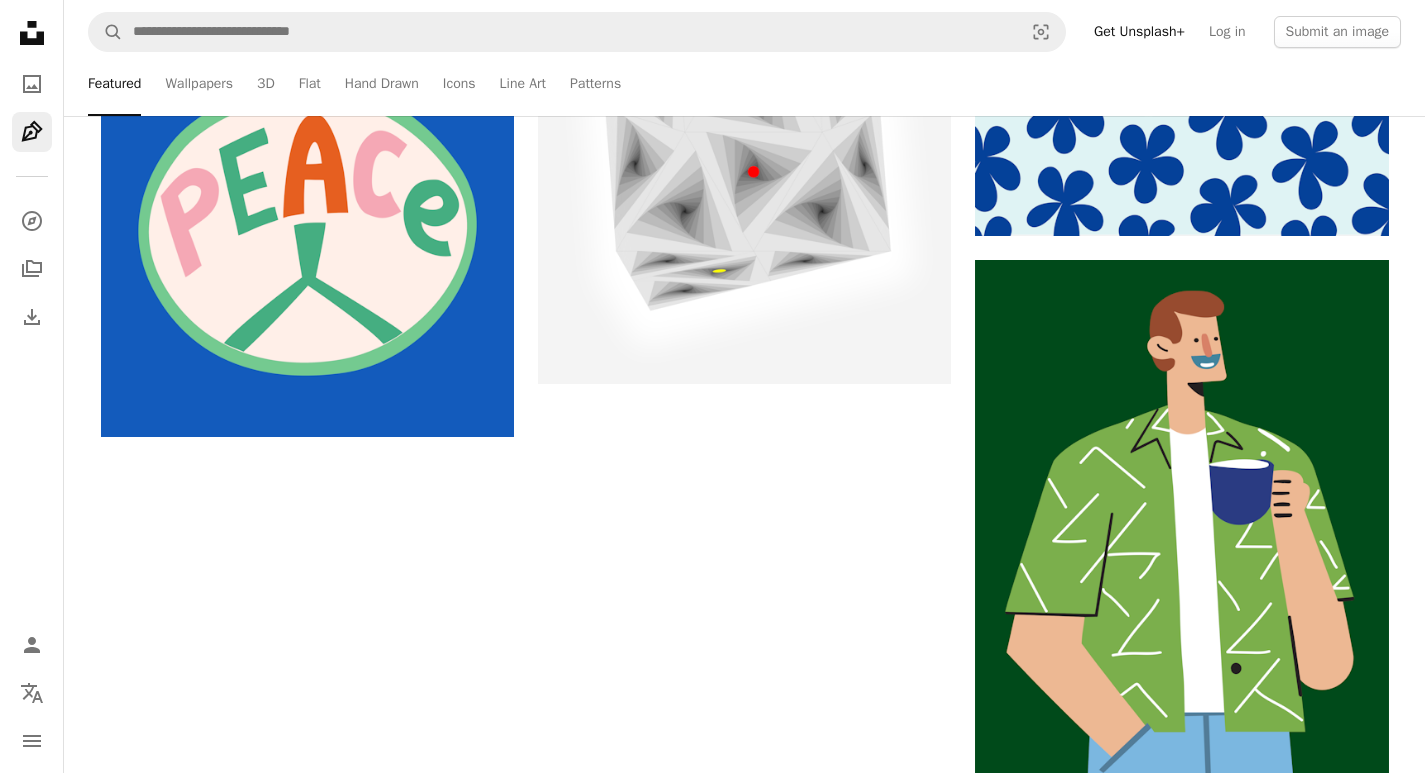 scroll, scrollTop: 0, scrollLeft: 0, axis: both 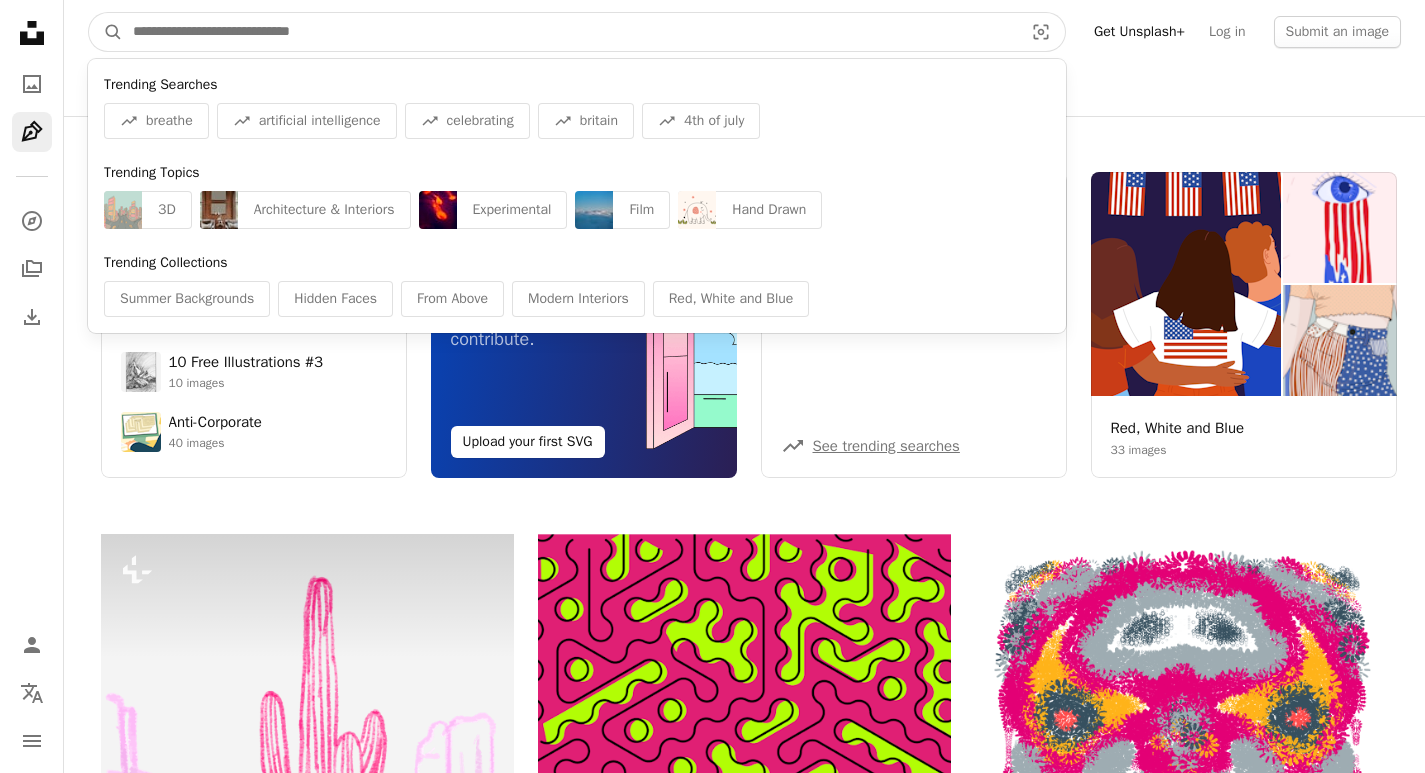 click at bounding box center [570, 32] 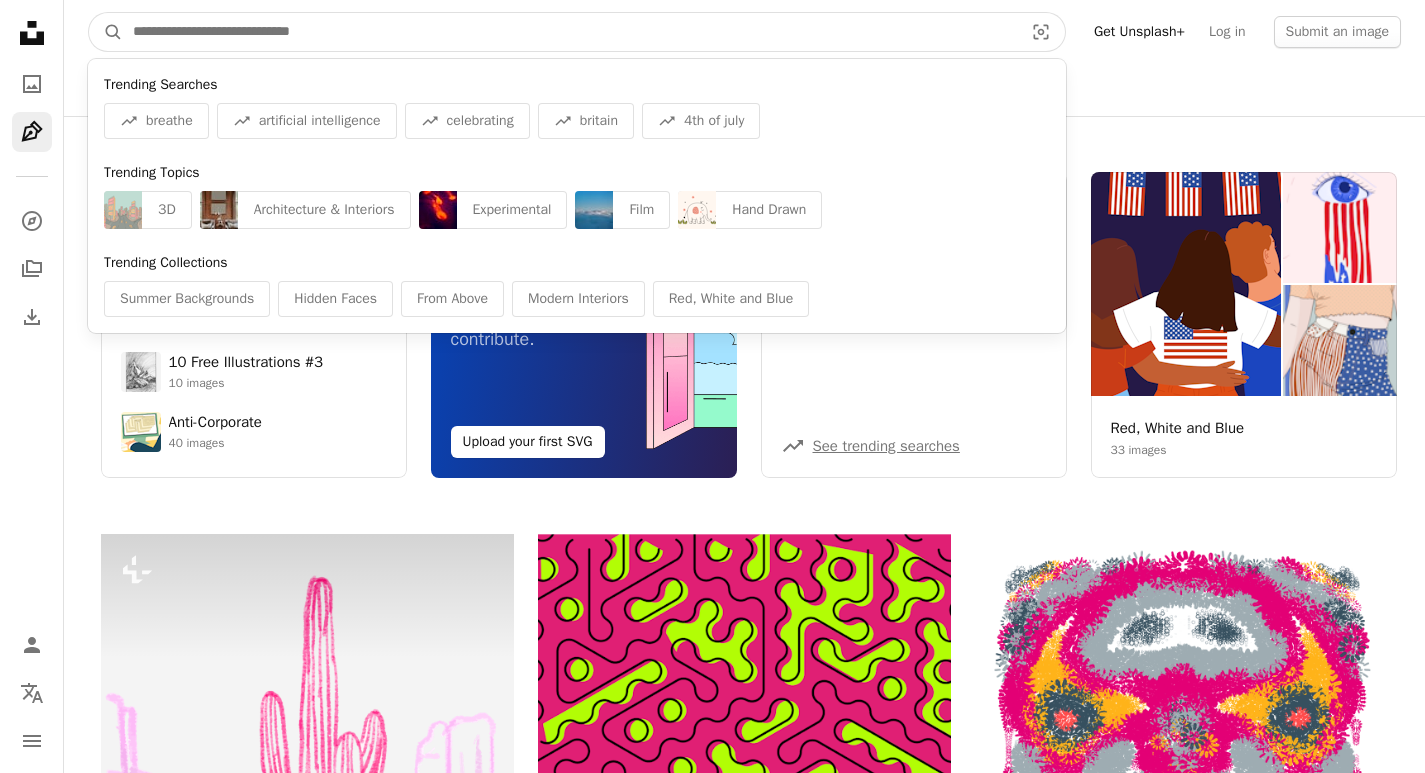 type on "*" 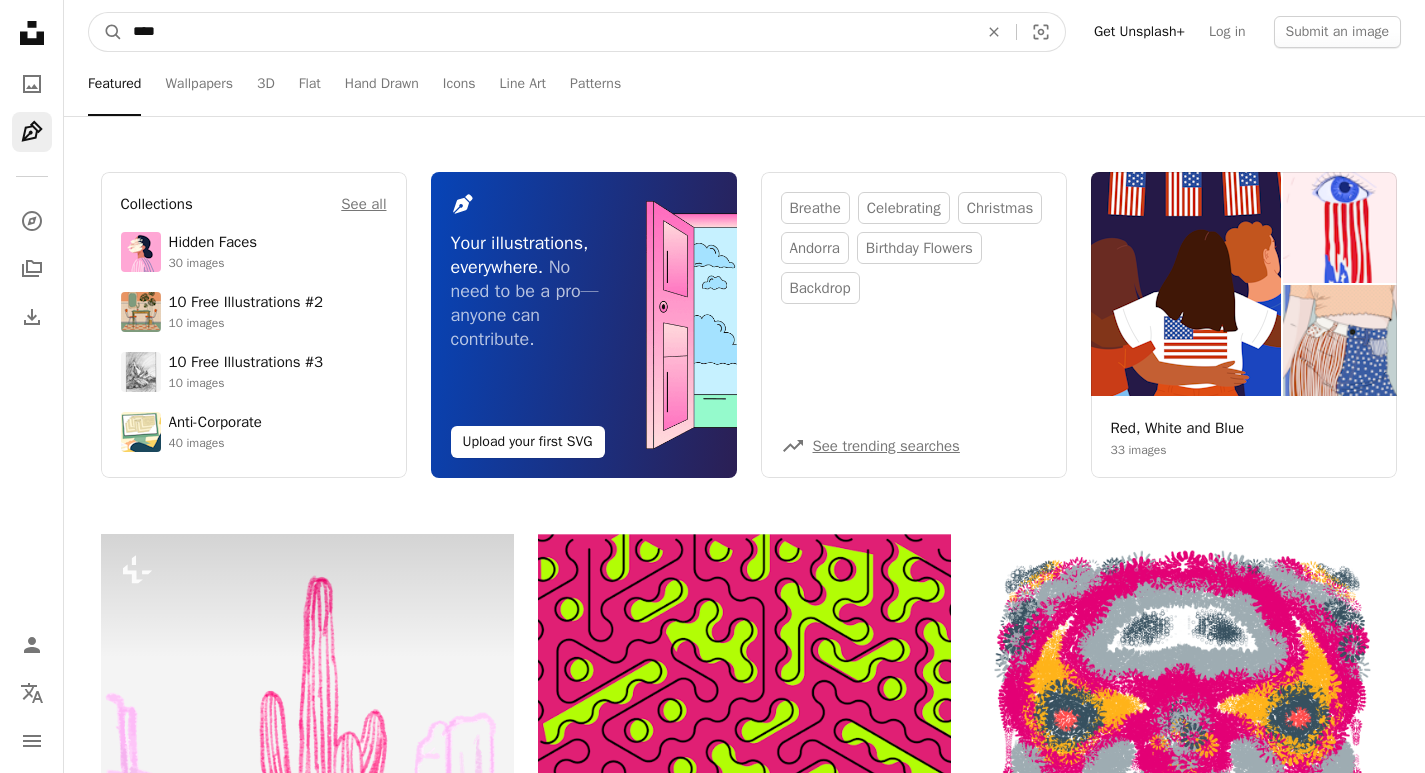 type on "****" 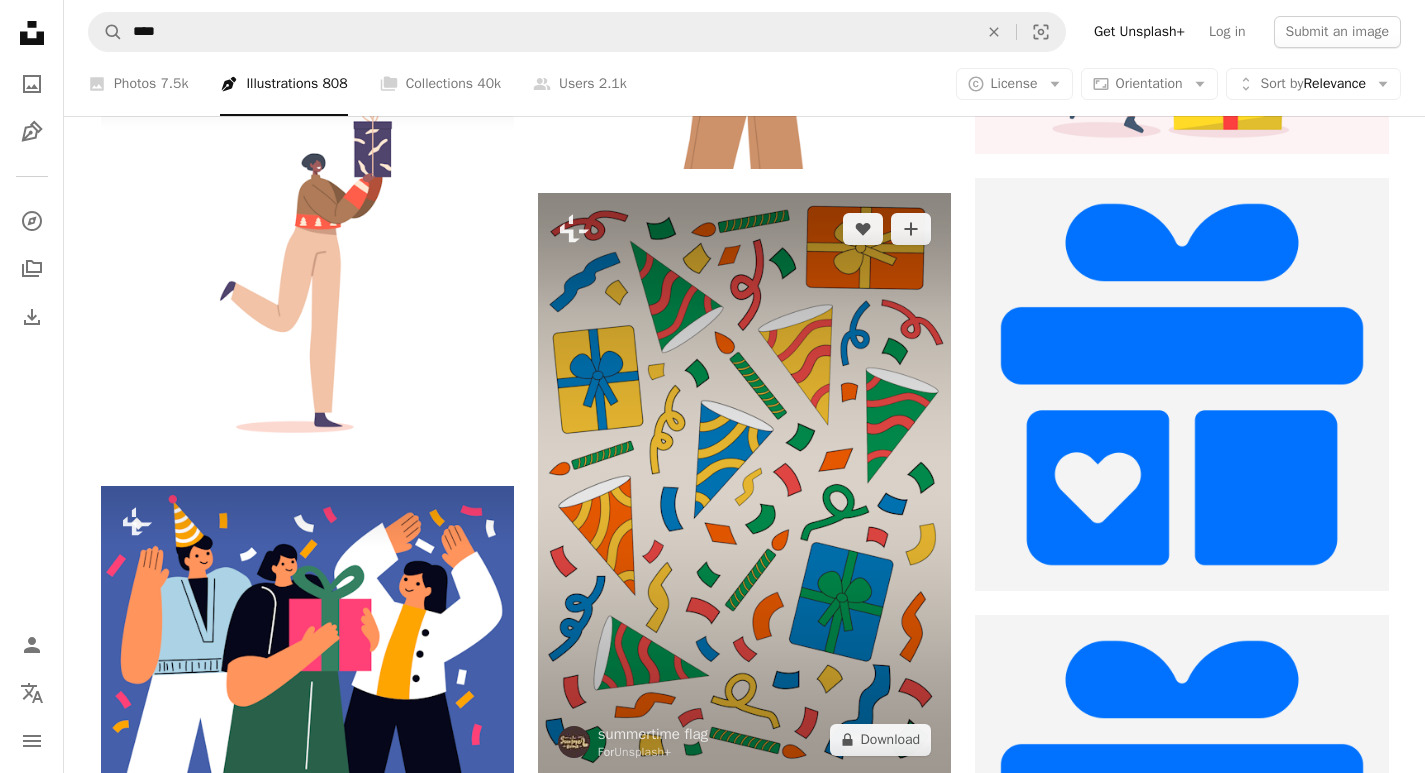 scroll, scrollTop: 1200, scrollLeft: 0, axis: vertical 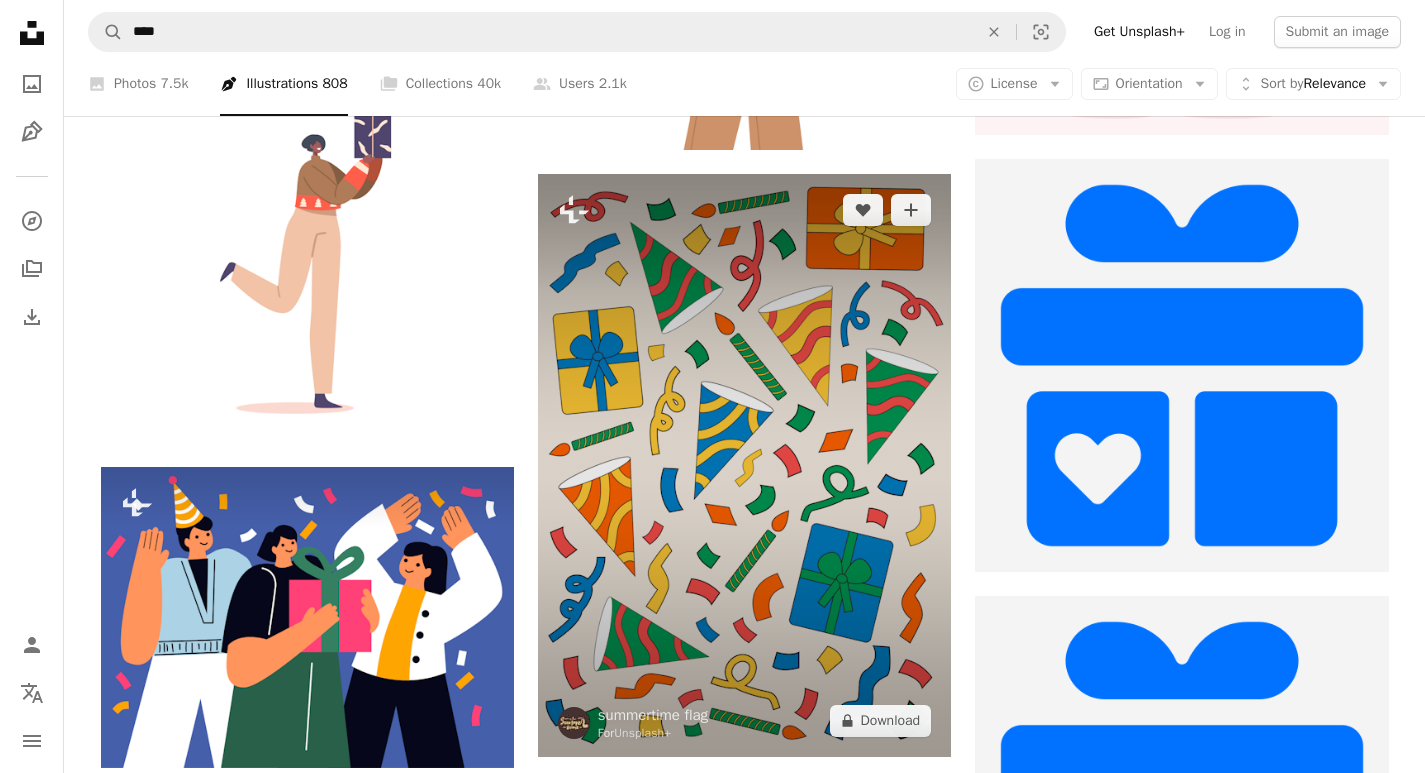 click at bounding box center [744, 465] 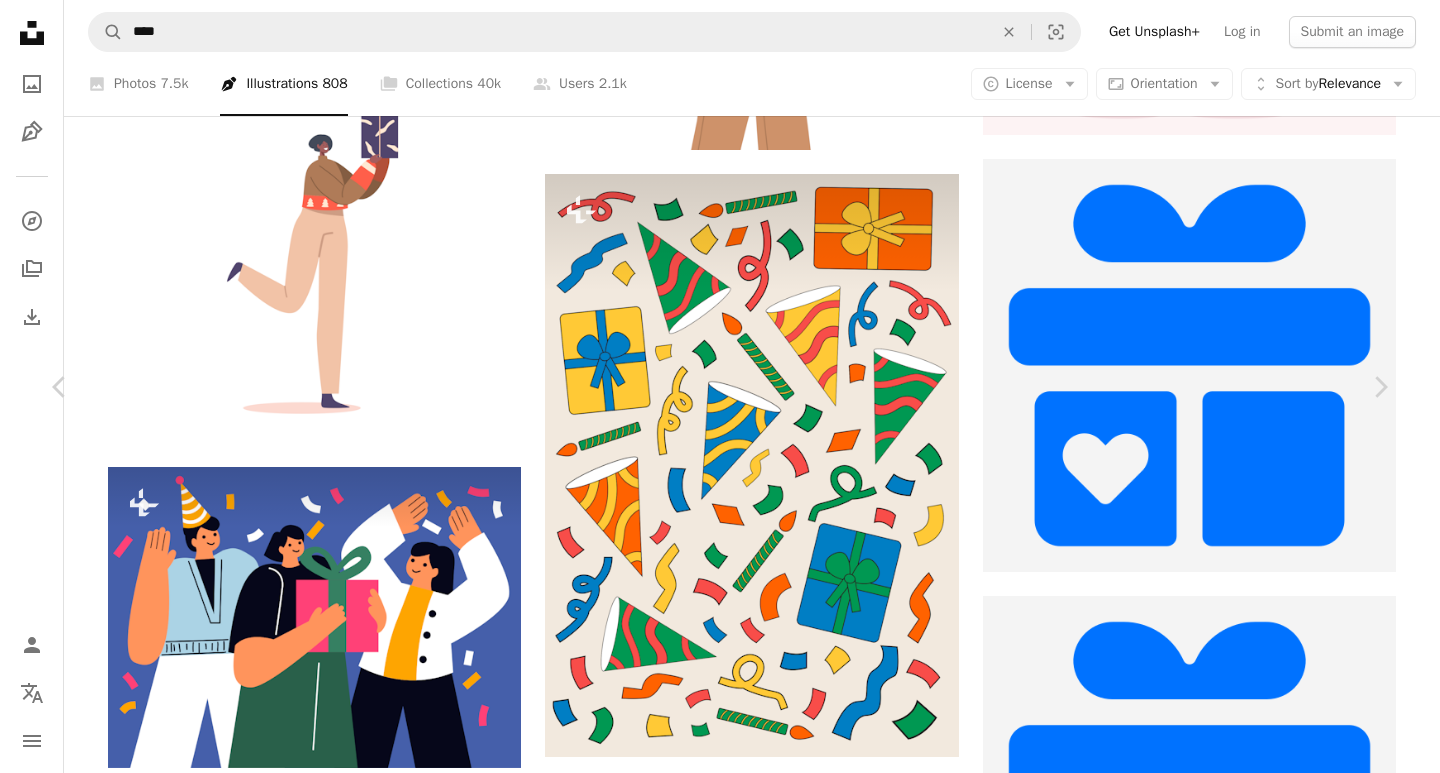click on "An X shape" at bounding box center (20, 20) 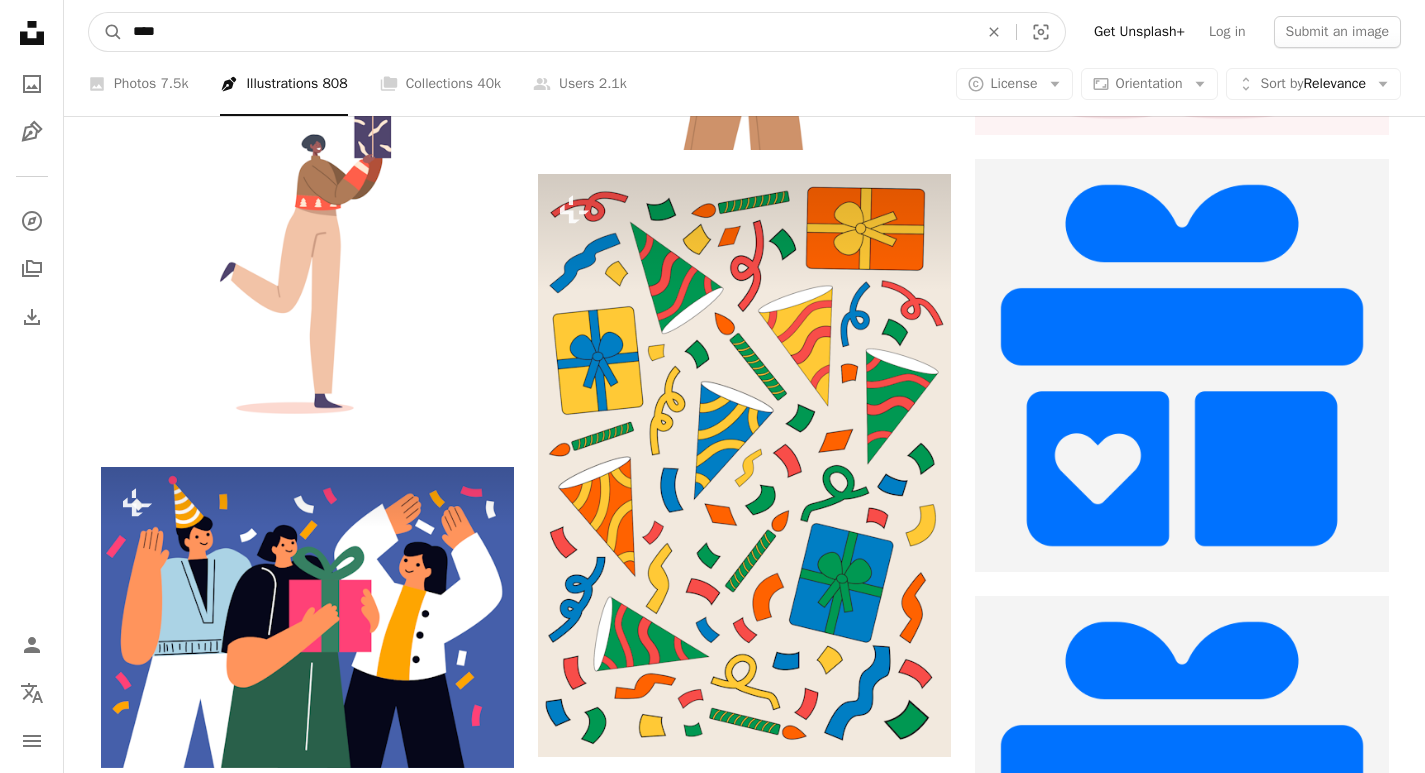 drag, startPoint x: 265, startPoint y: 37, endPoint x: 134, endPoint y: 47, distance: 131.38112 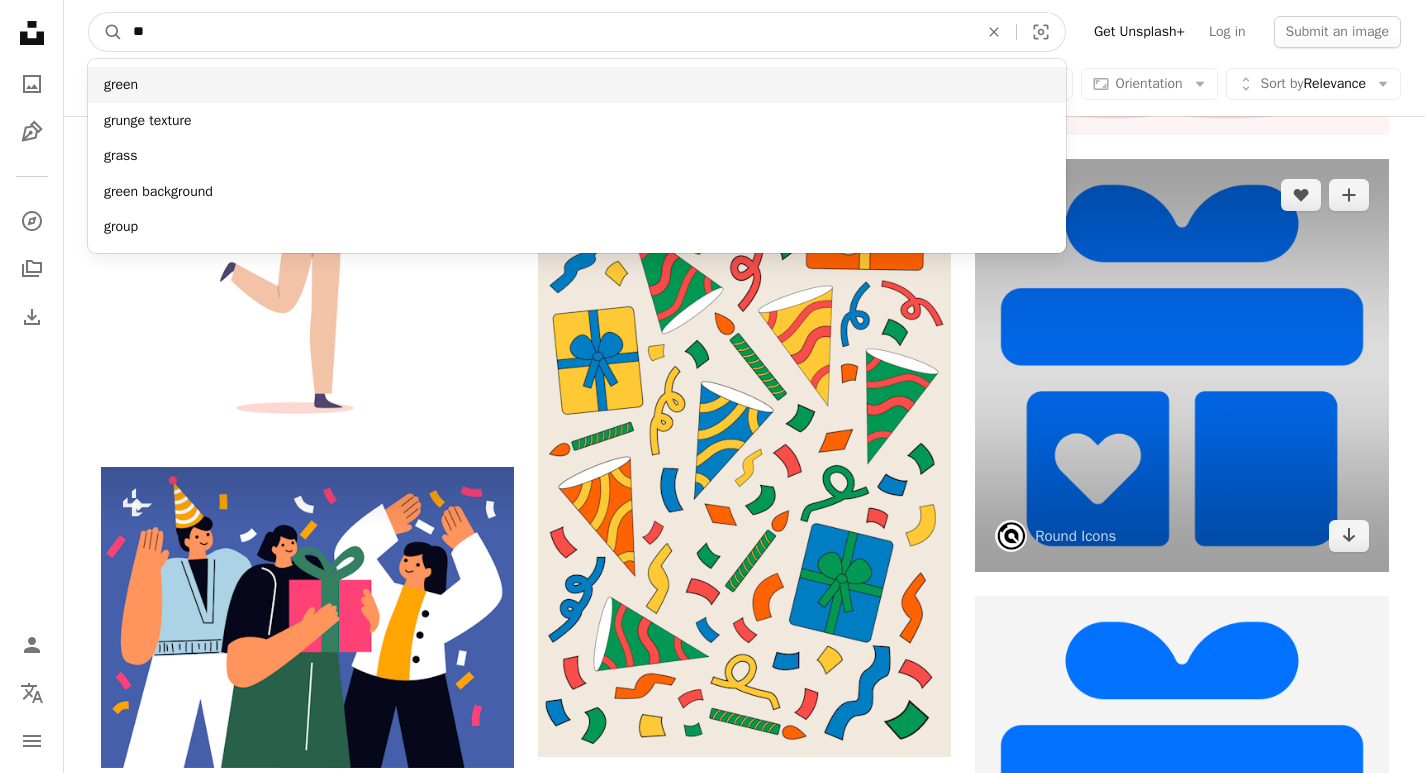 type on "**" 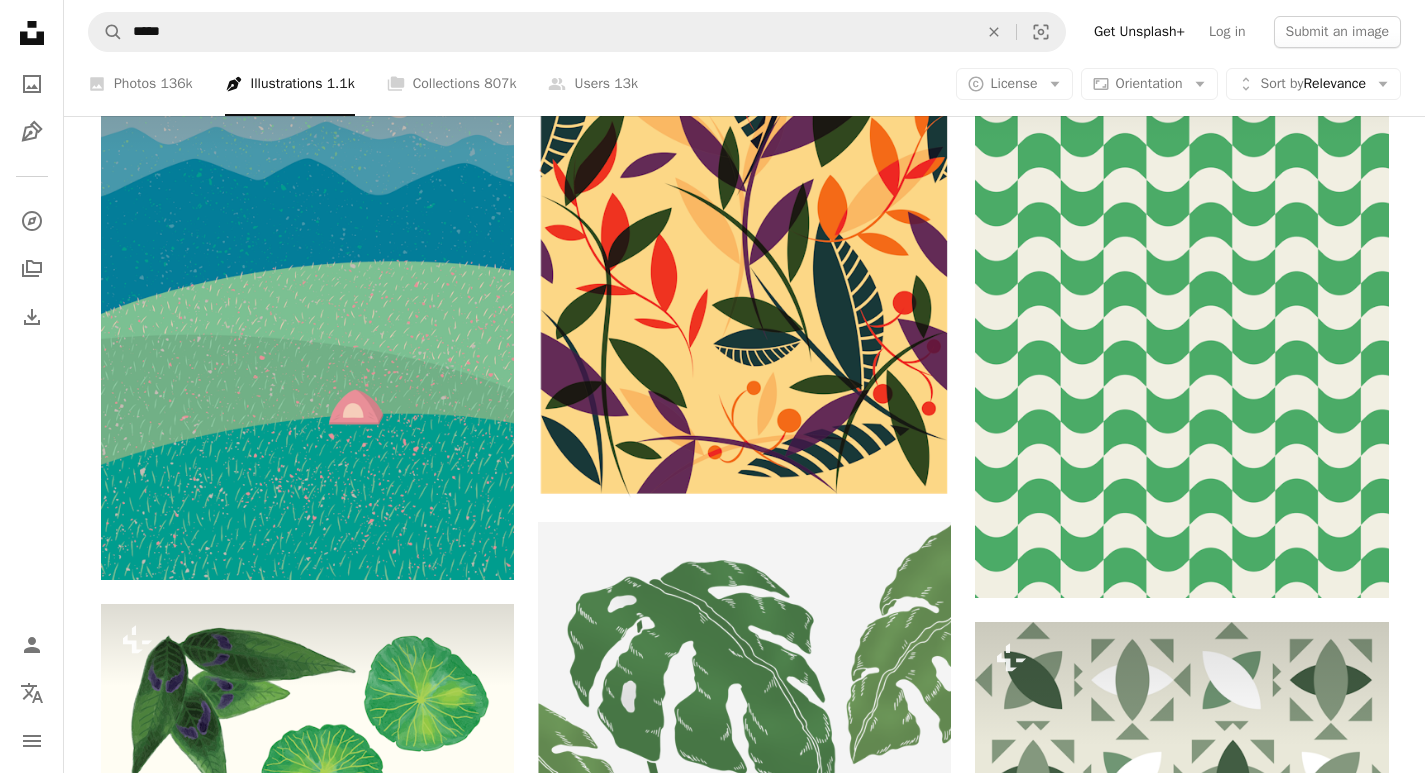 scroll, scrollTop: 993, scrollLeft: 0, axis: vertical 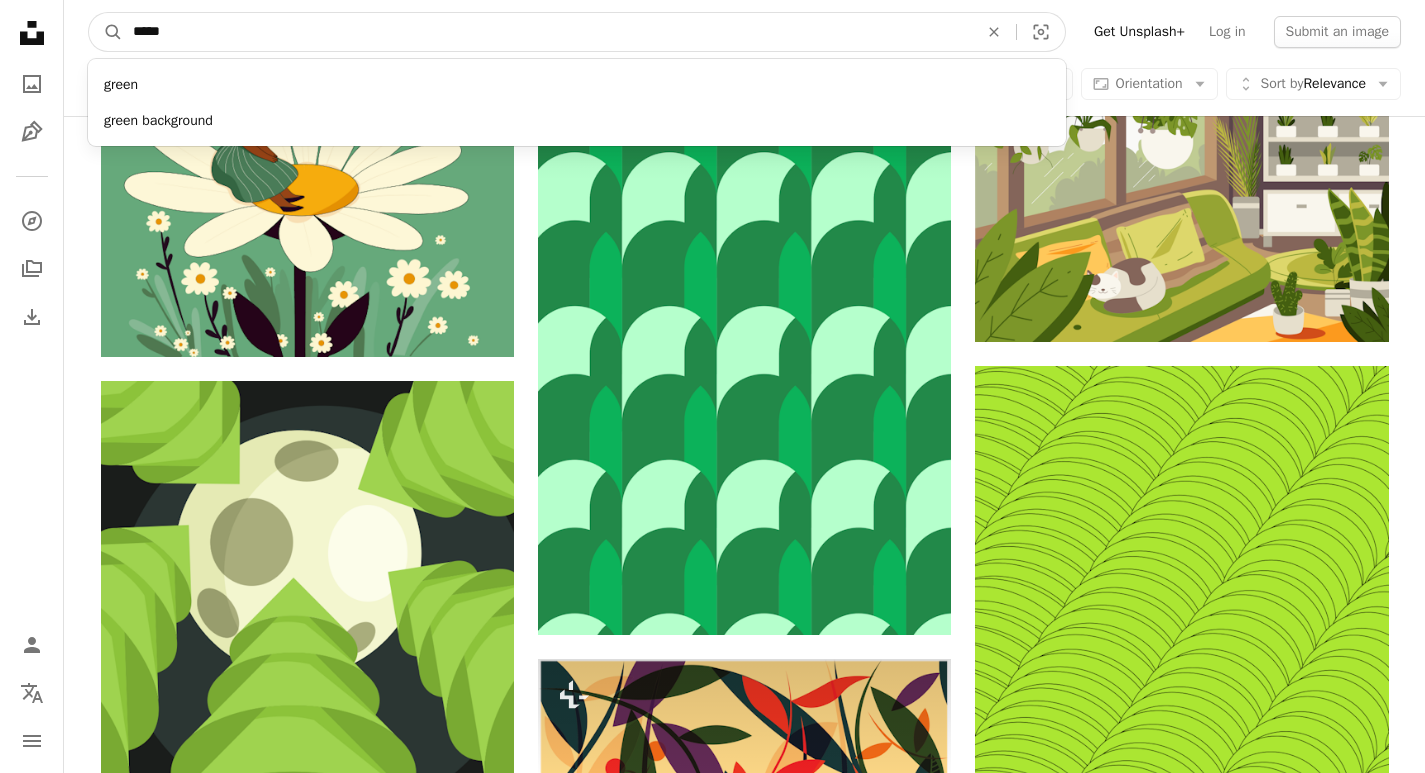 drag, startPoint x: 186, startPoint y: 42, endPoint x: 83, endPoint y: 34, distance: 103.31021 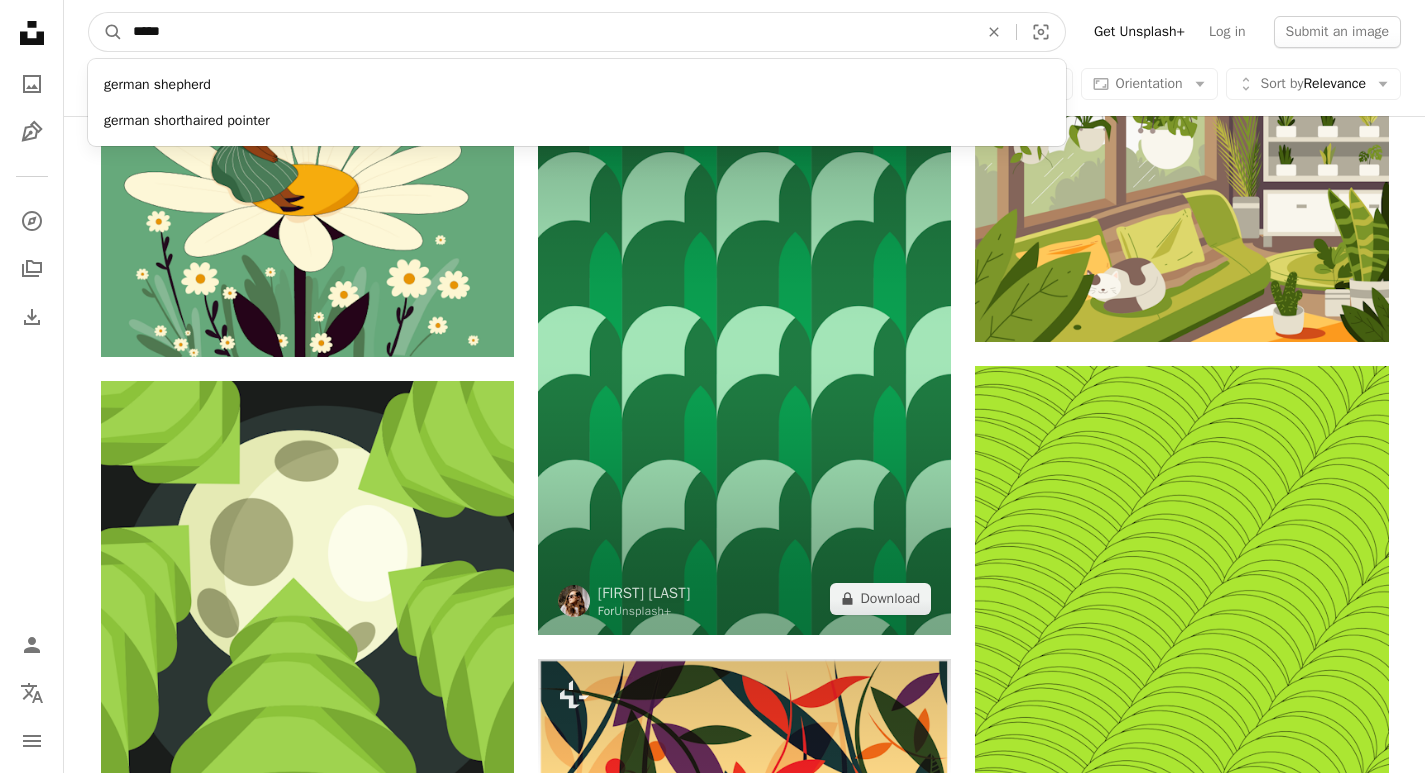 type on "******" 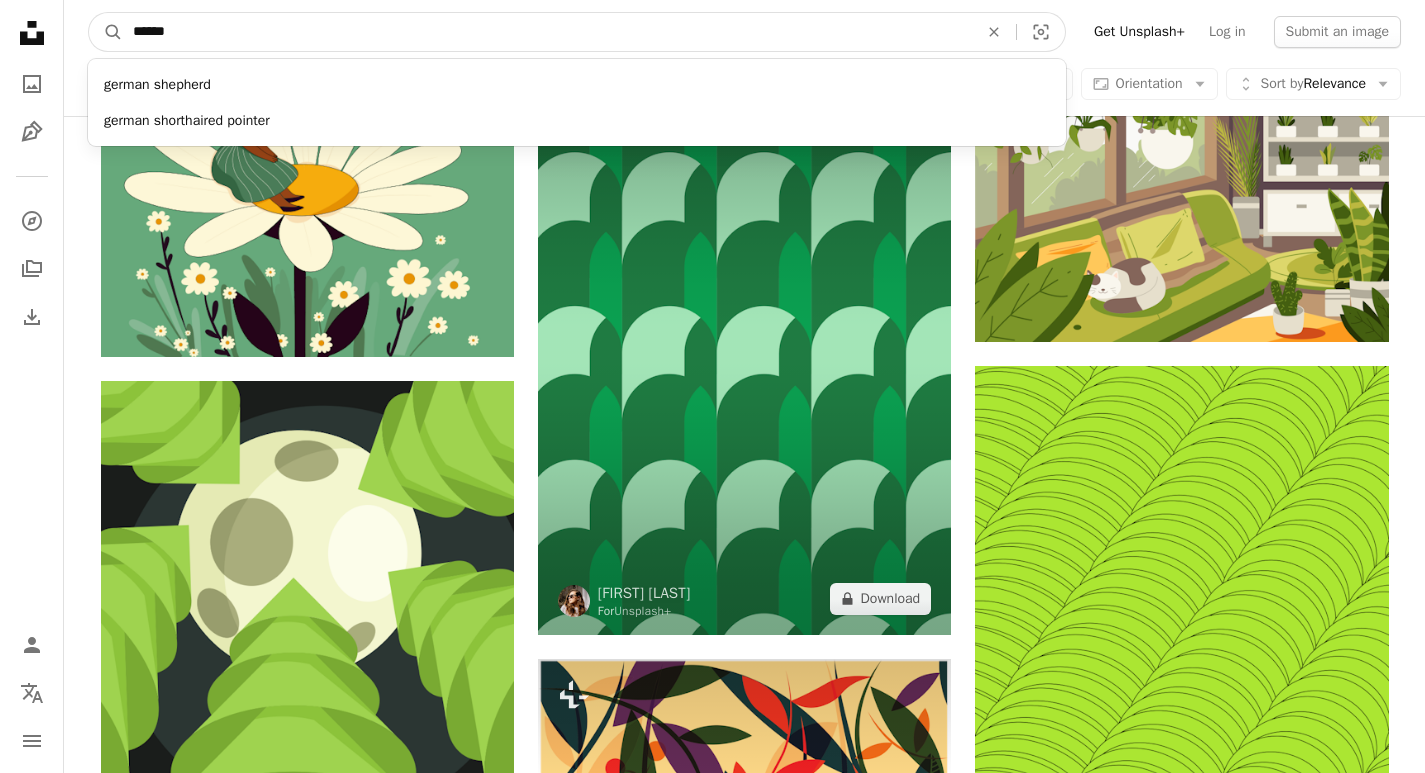 click on "A magnifying glass" at bounding box center (106, 32) 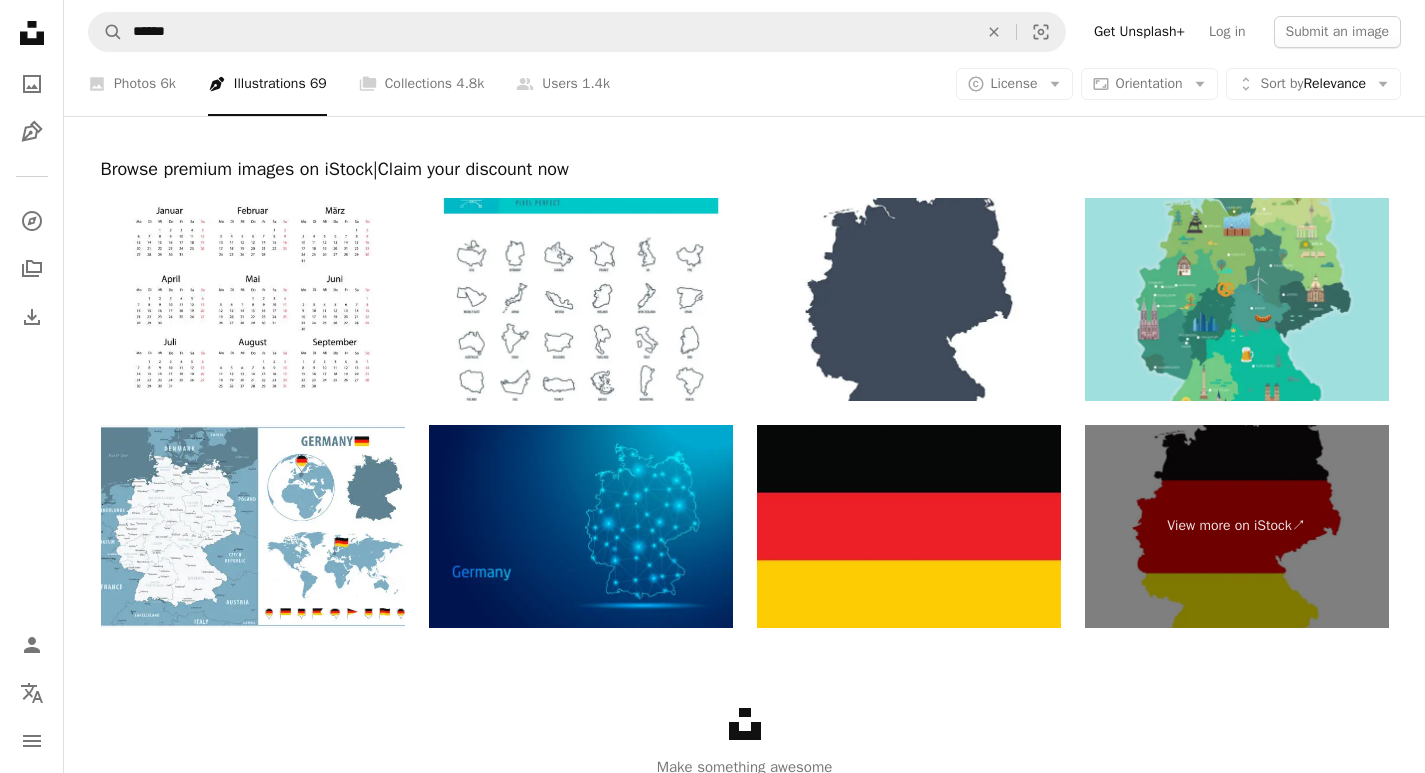 scroll, scrollTop: 3924, scrollLeft: 0, axis: vertical 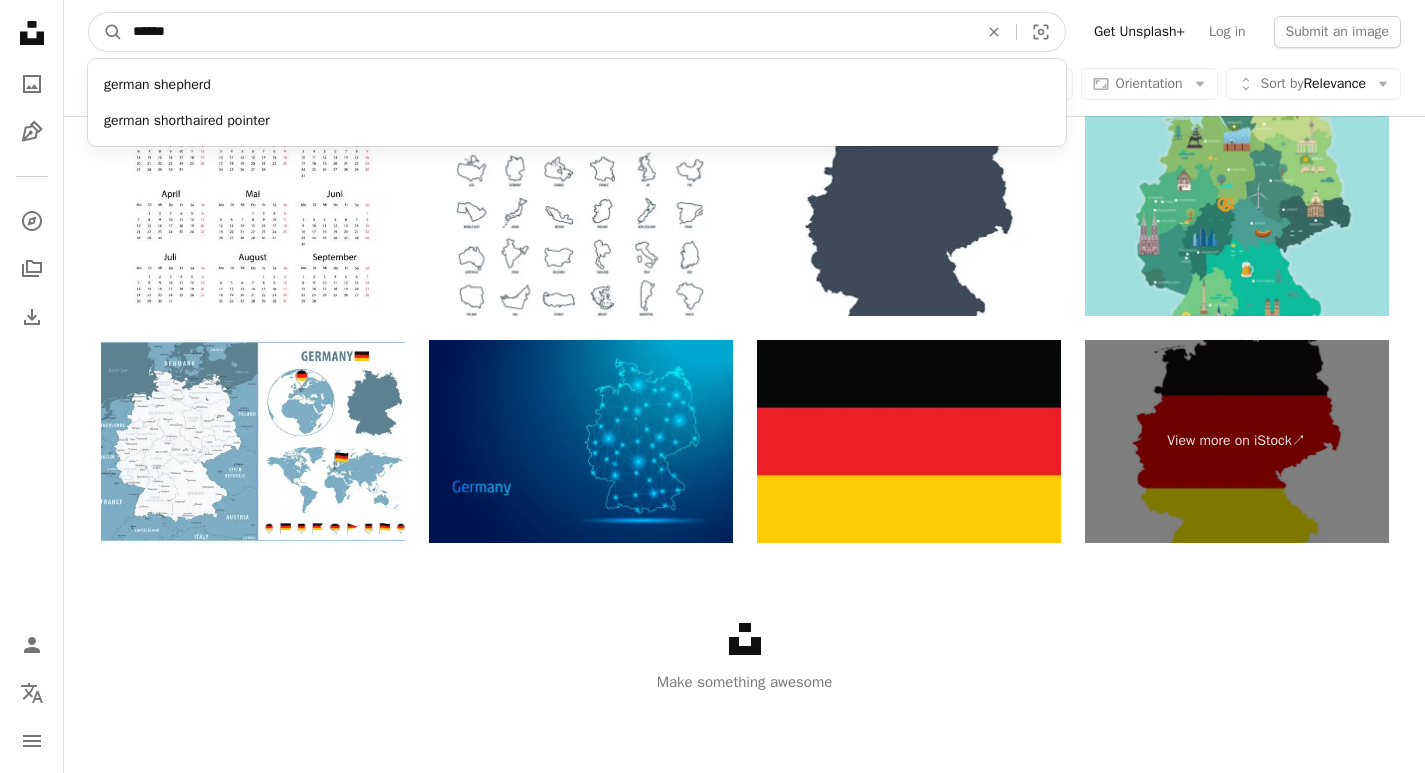drag, startPoint x: 199, startPoint y: 32, endPoint x: 131, endPoint y: 33, distance: 68.007355 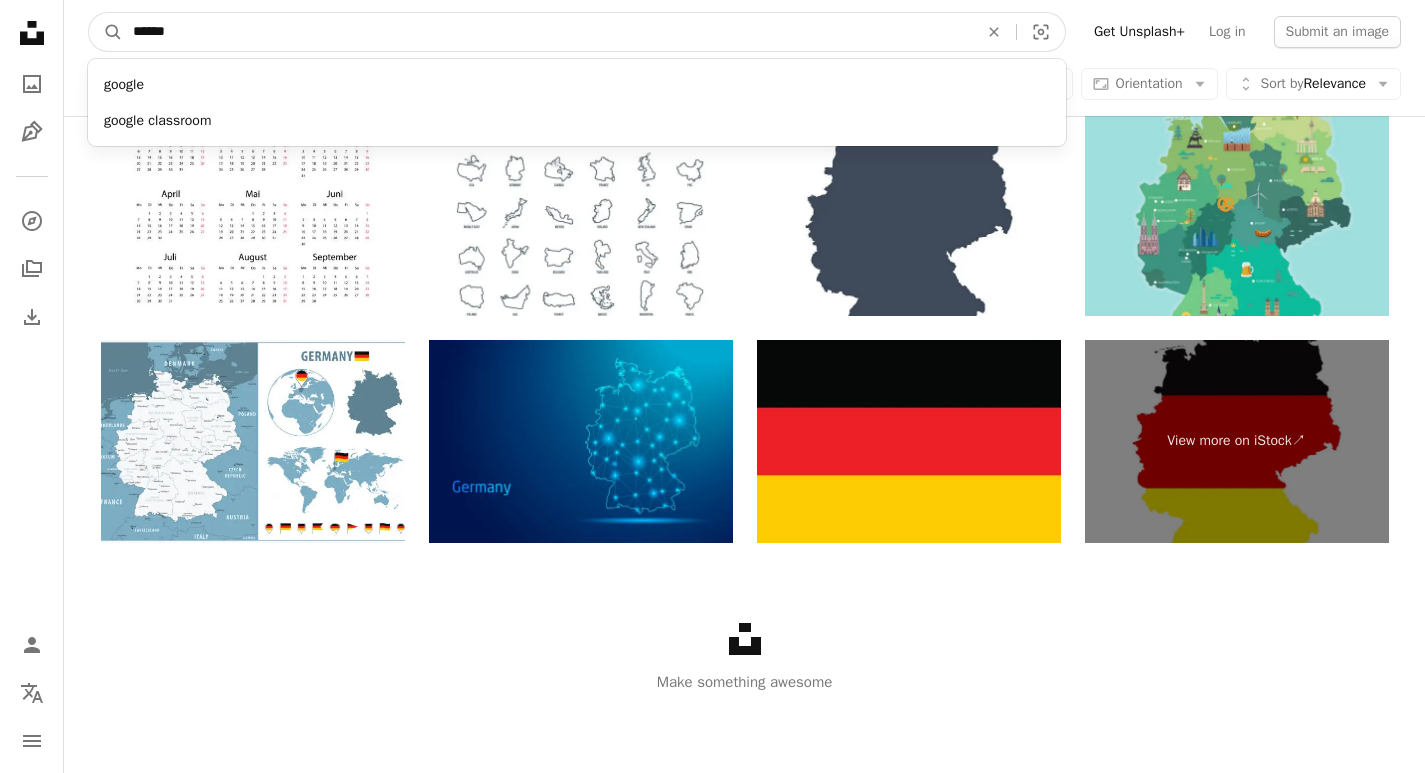 type on "******" 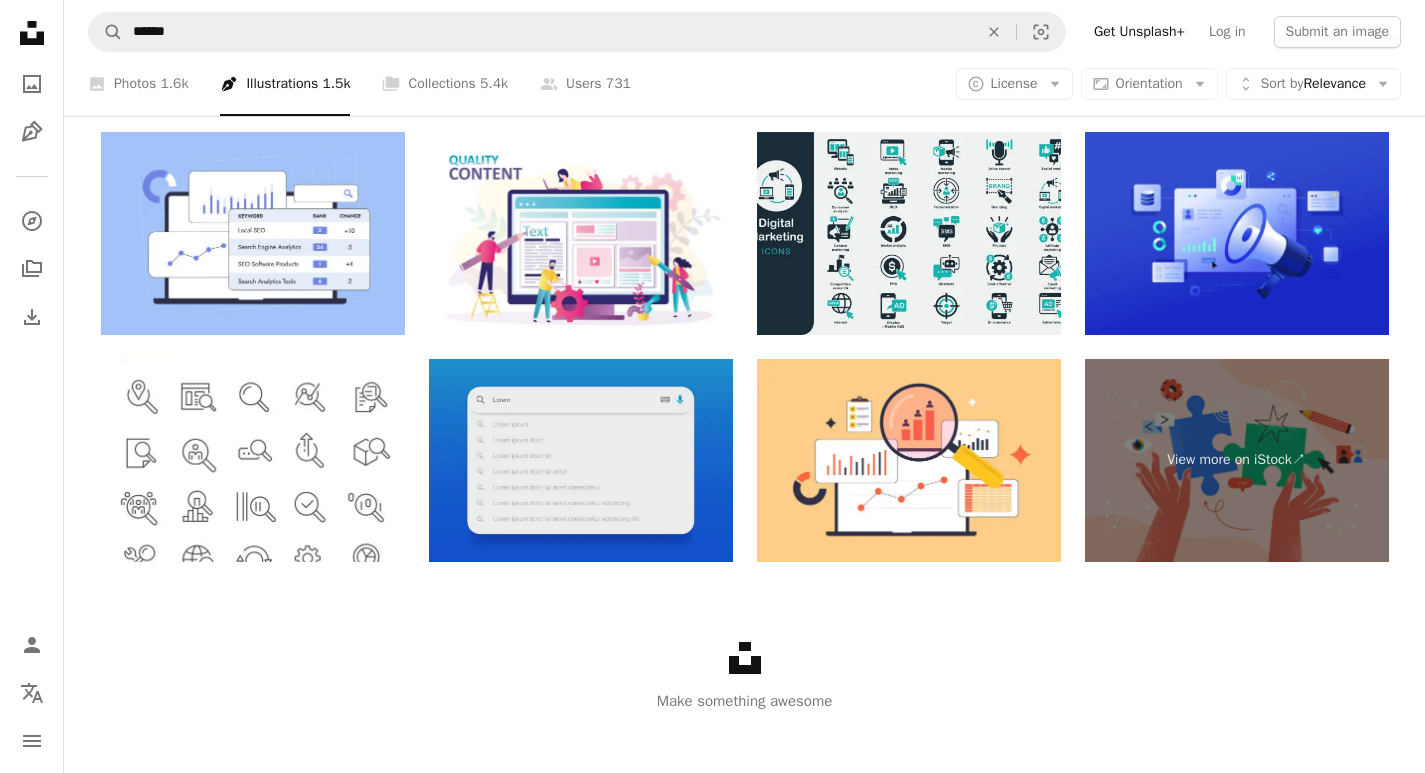 scroll, scrollTop: 3764, scrollLeft: 0, axis: vertical 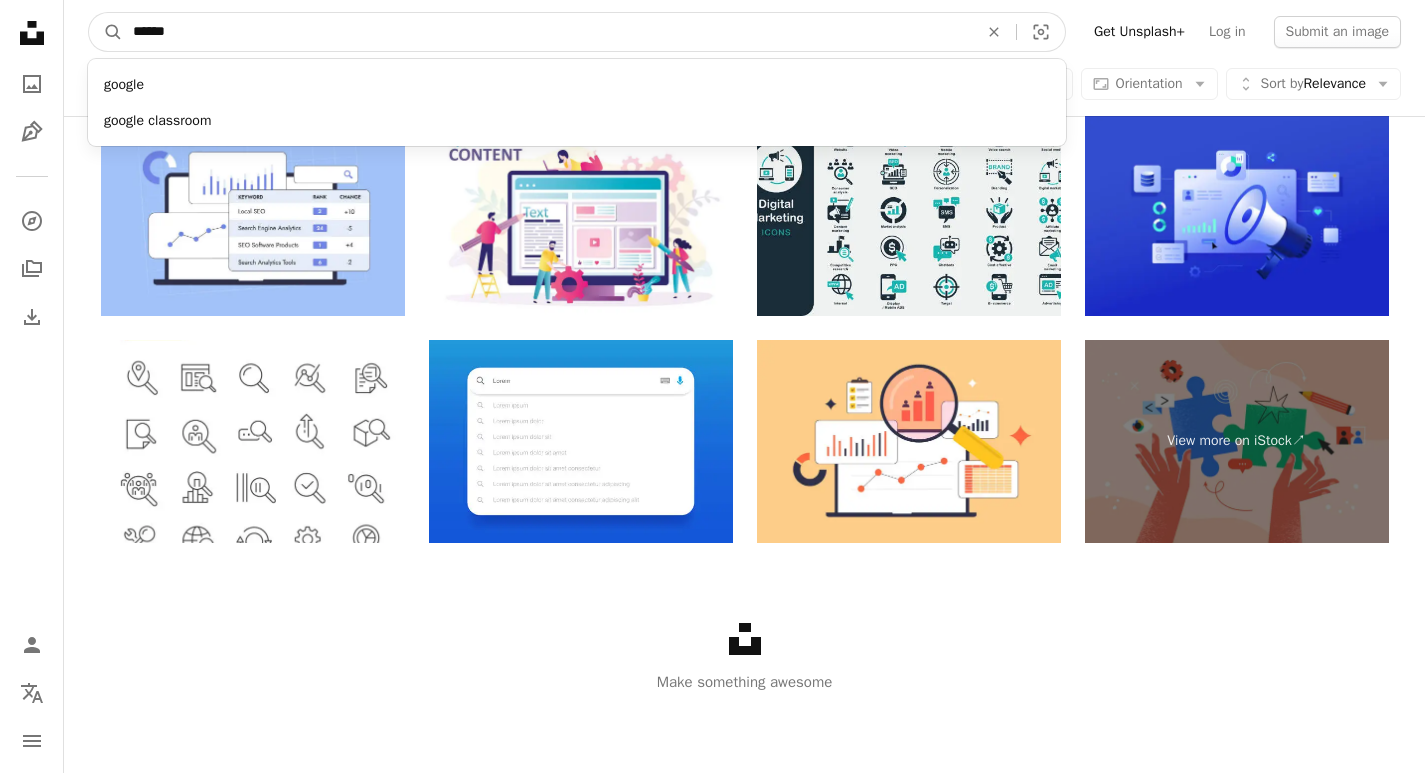 drag, startPoint x: 190, startPoint y: 25, endPoint x: 151, endPoint y: 55, distance: 49.20366 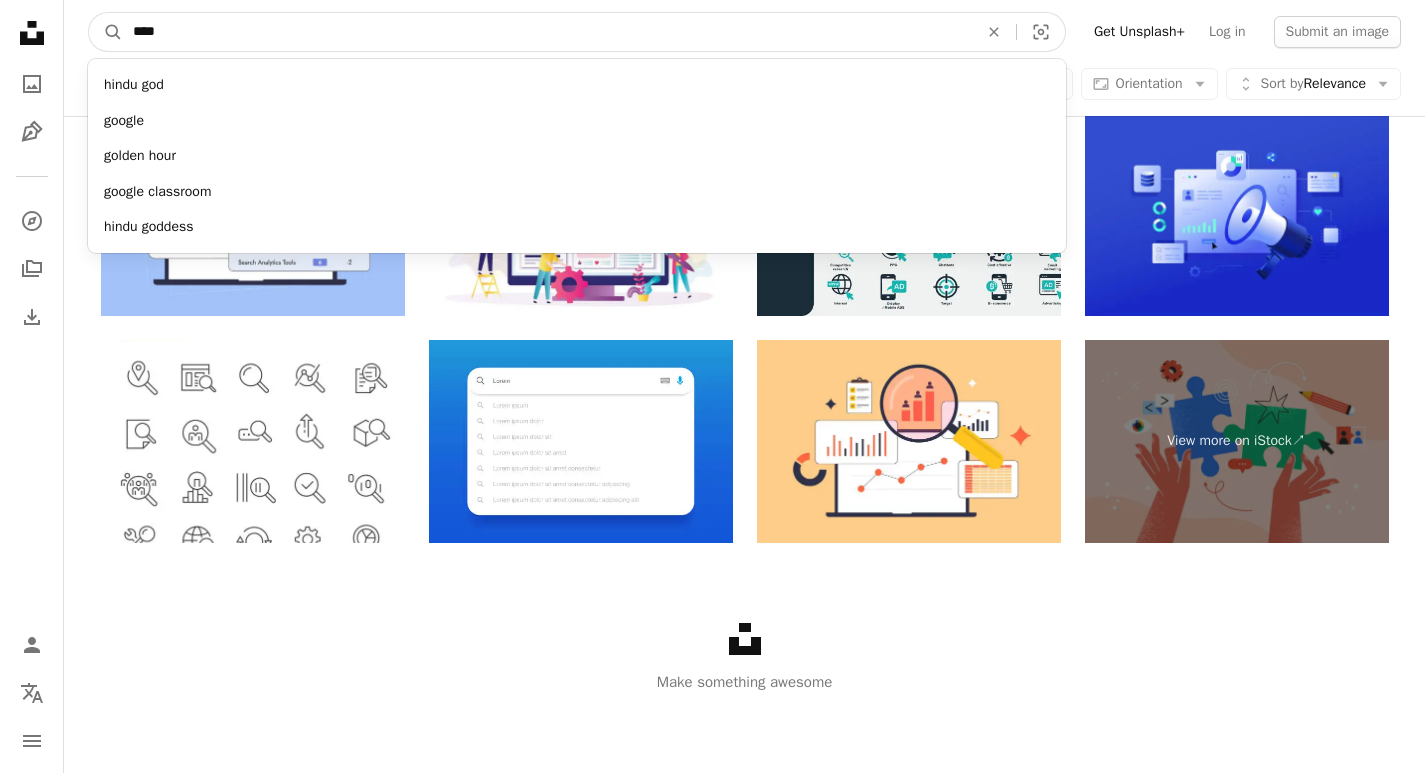 type on "****" 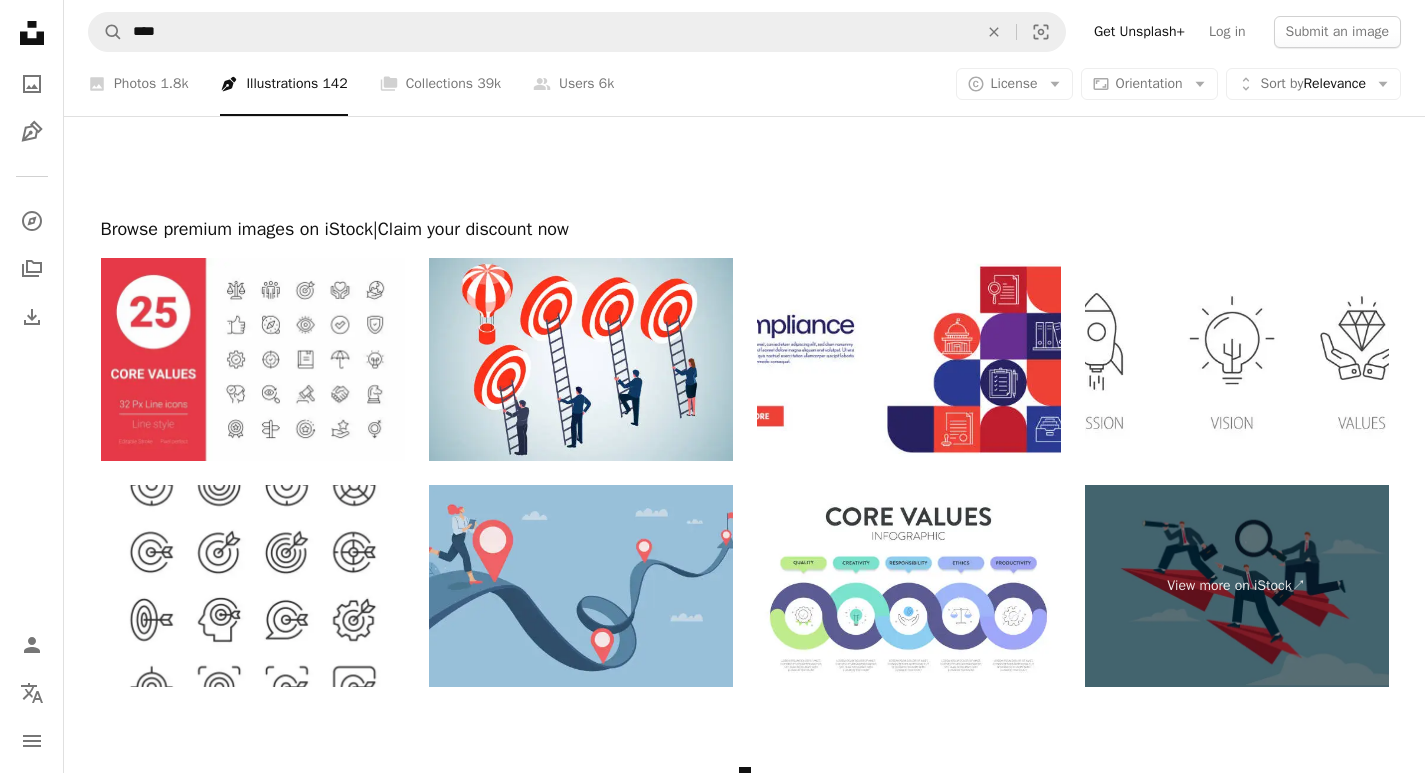 scroll, scrollTop: 4057, scrollLeft: 0, axis: vertical 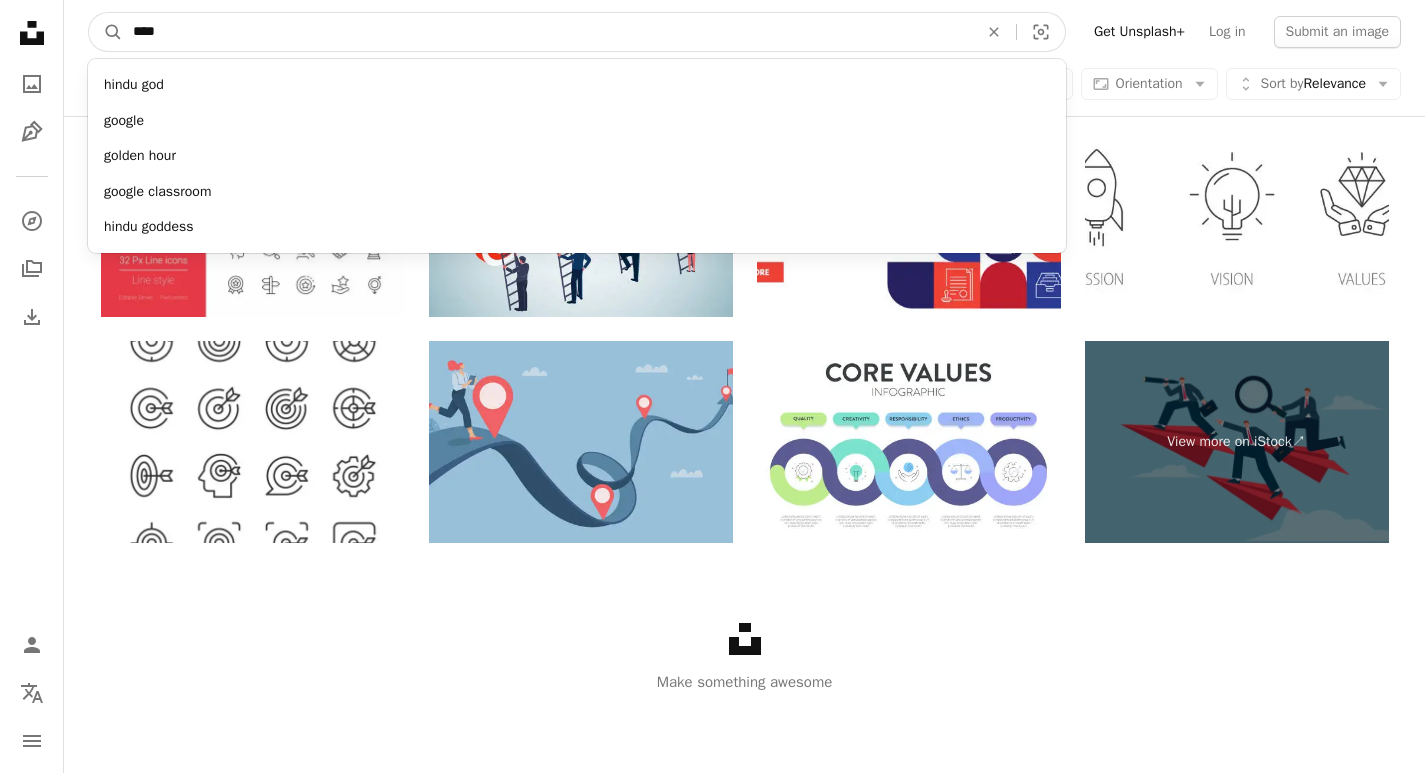 drag, startPoint x: 190, startPoint y: 32, endPoint x: 125, endPoint y: 32, distance: 65 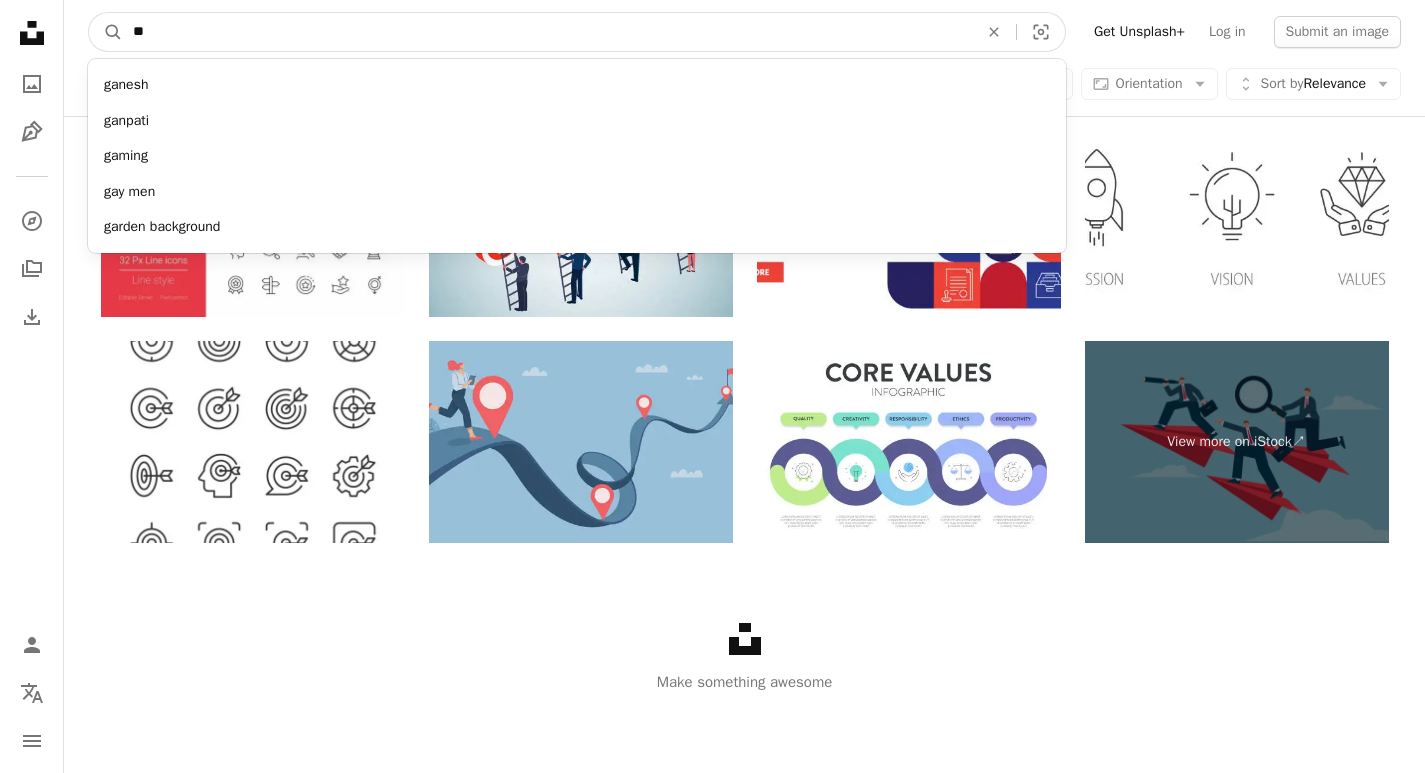 type on "*" 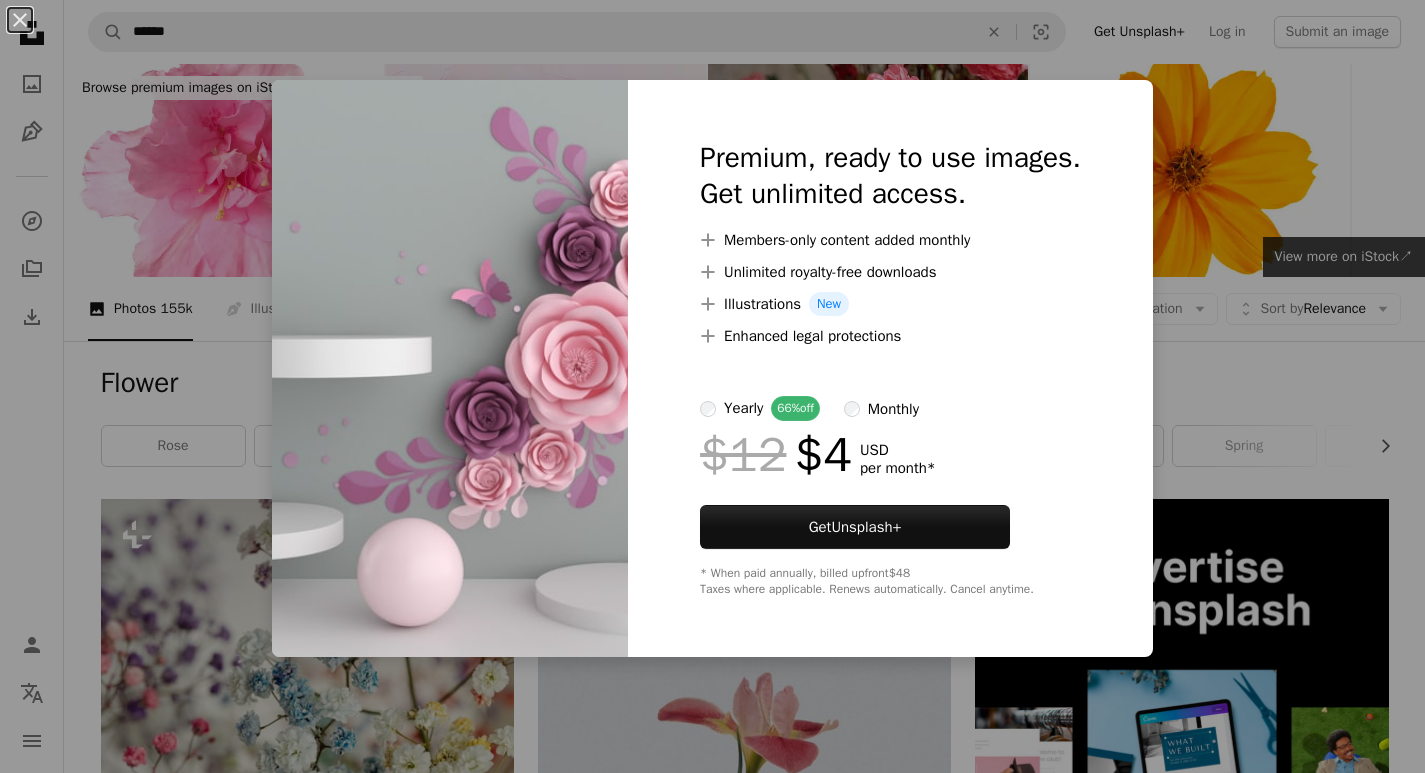 scroll, scrollTop: 800, scrollLeft: 0, axis: vertical 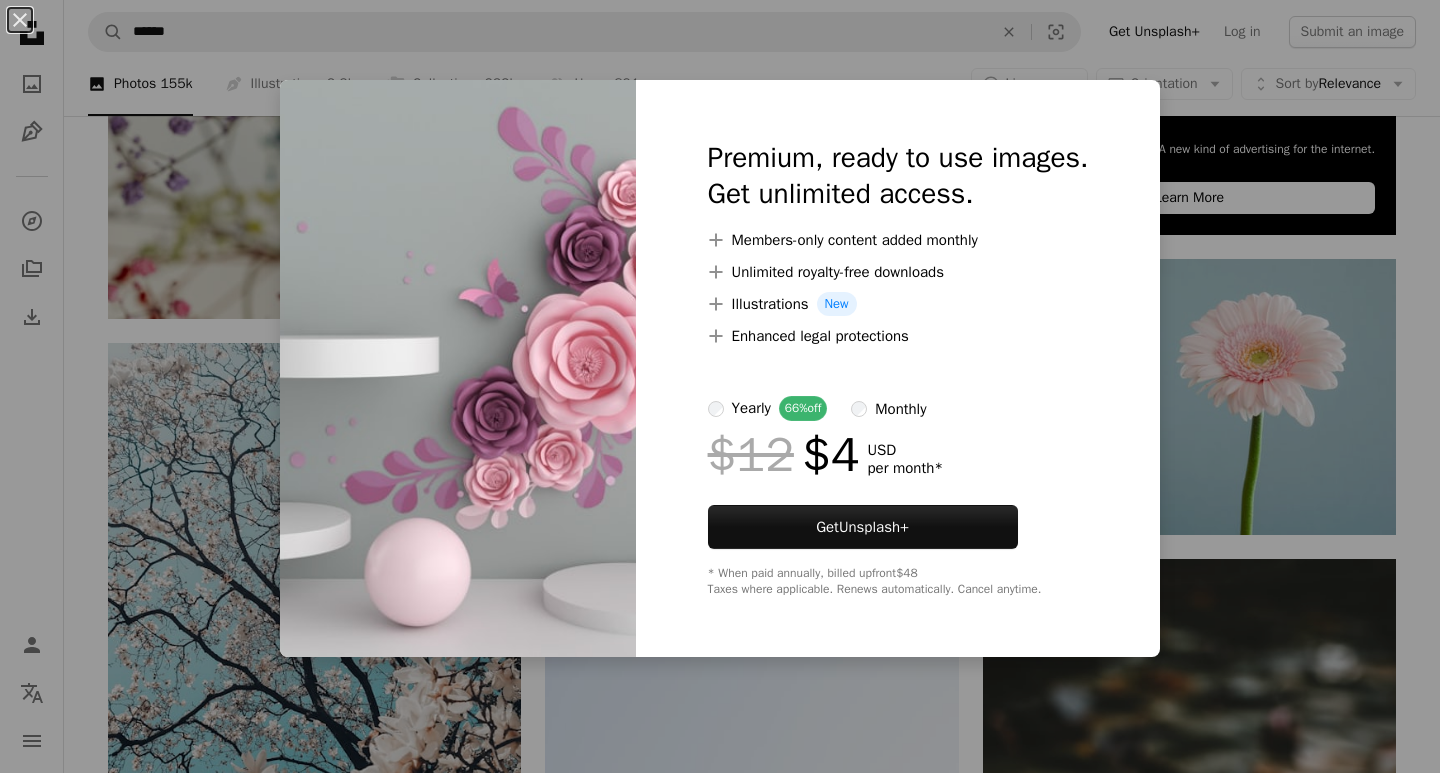 click on "An X shape Premium, ready to use images. Get unlimited access. A plus sign Members-only content added monthly A plus sign Unlimited royalty-free downloads A plus sign Illustrations  New A plus sign Enhanced legal protections yearly 66%  off monthly $12   $4 USD per month * Get  Unsplash+ * When paid annually, billed upfront  $48 Taxes where applicable. Renews automatically. Cancel anytime." at bounding box center [720, 386] 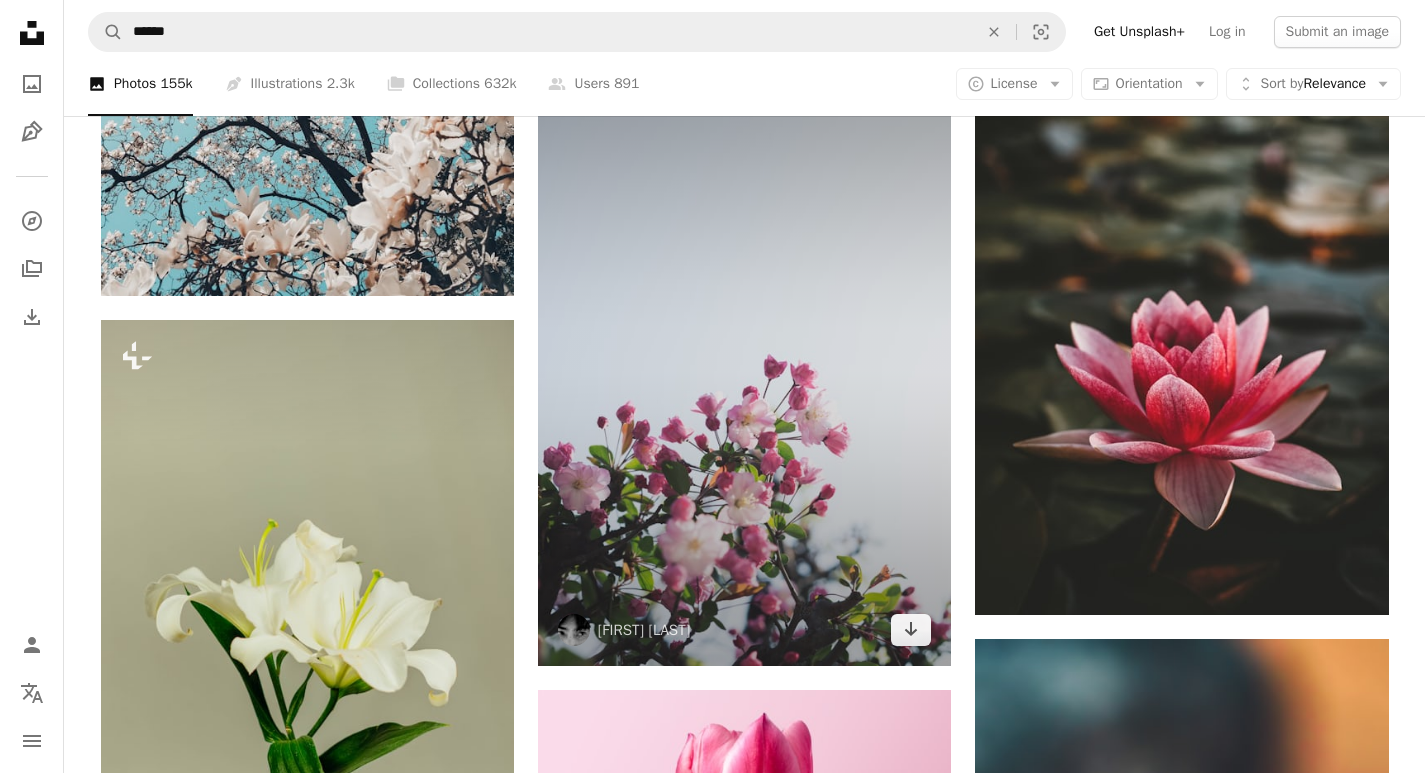 scroll, scrollTop: 1400, scrollLeft: 0, axis: vertical 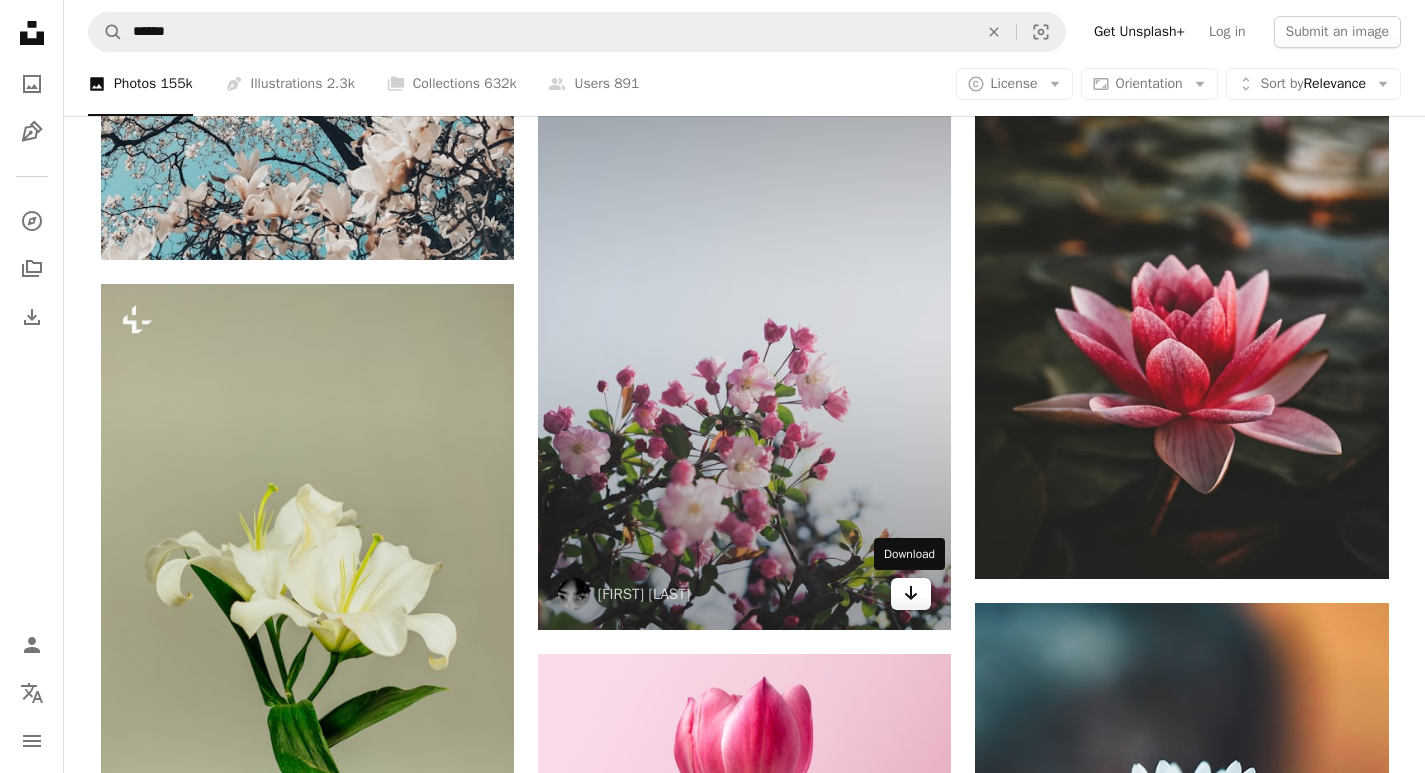 click on "Arrow pointing down" 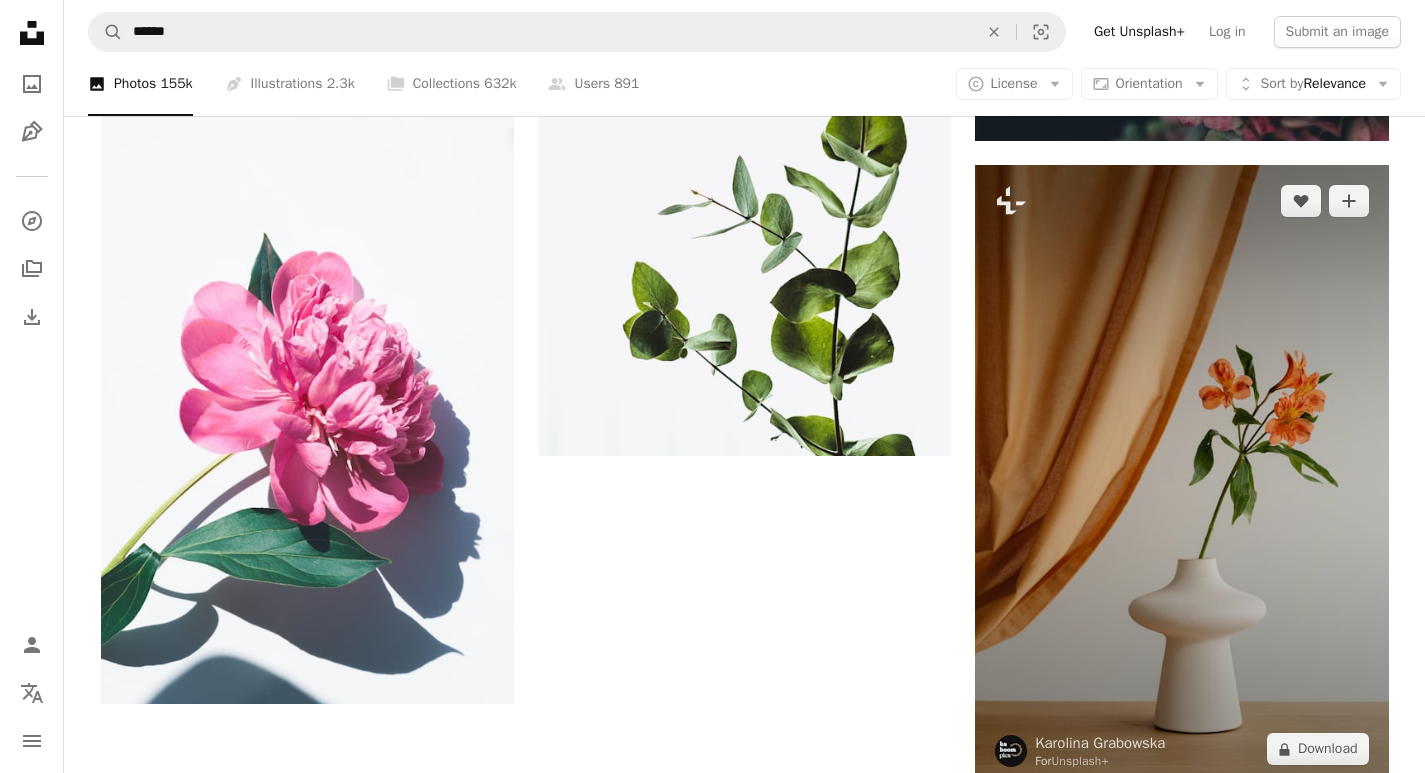 scroll, scrollTop: 3800, scrollLeft: 0, axis: vertical 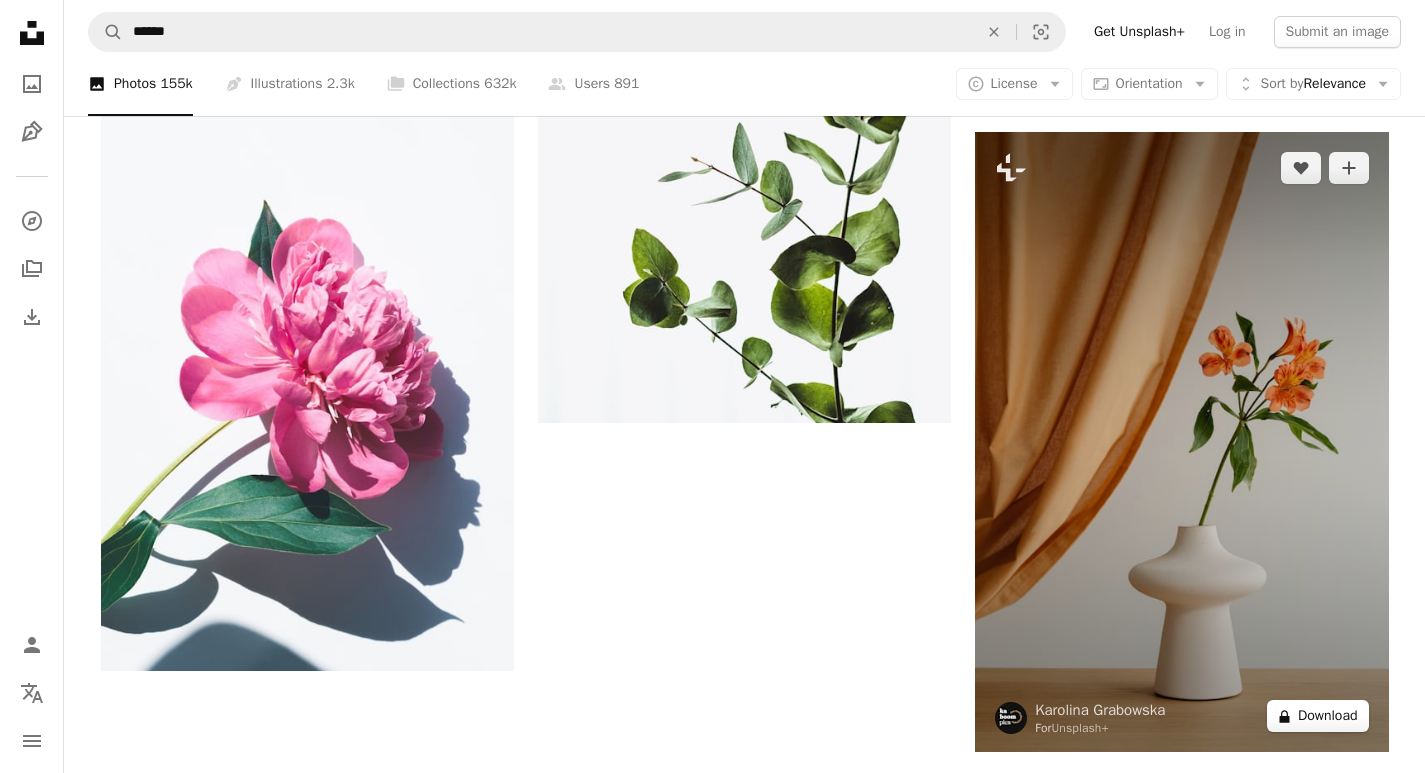 click on "A lock Download" at bounding box center (1318, 716) 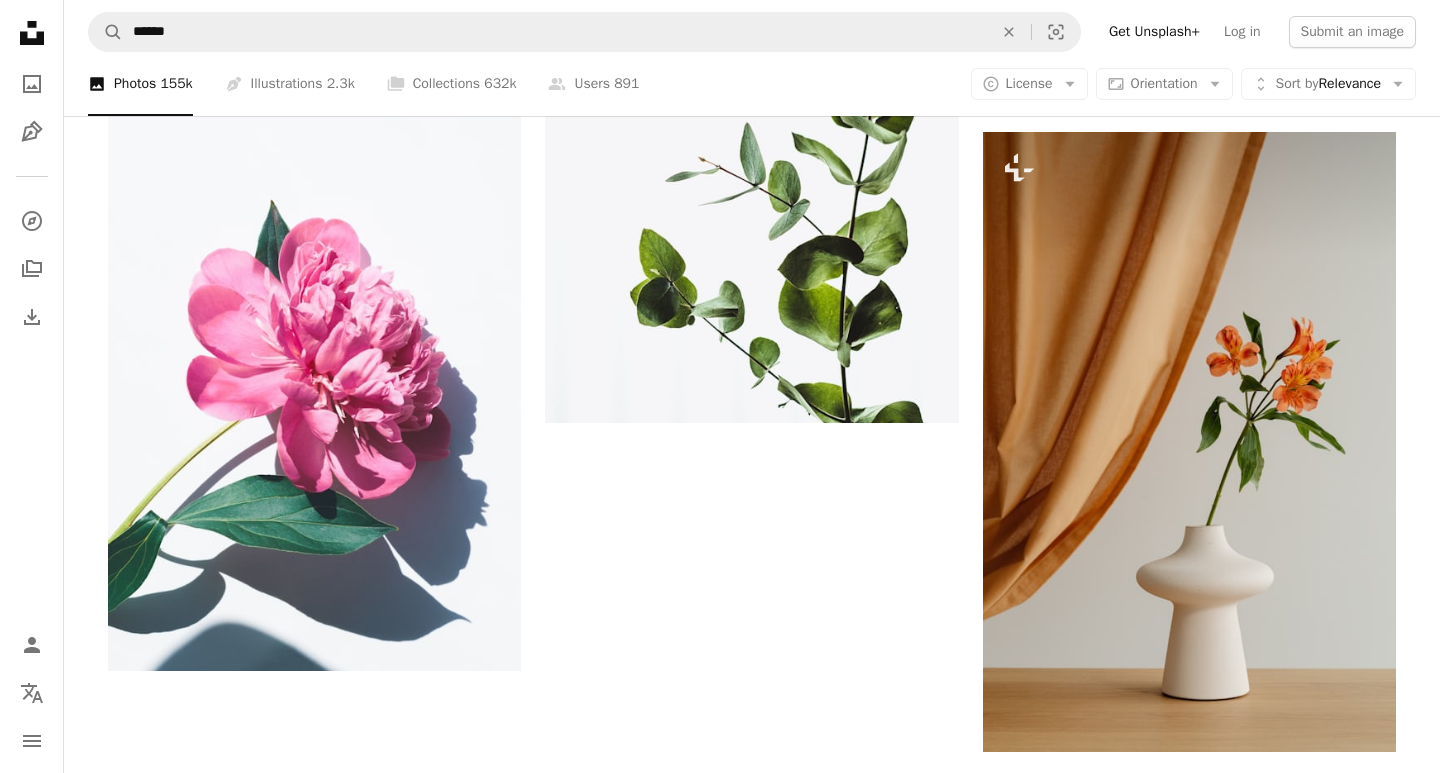 click on "An X shape Premium, ready to use images. Get unlimited access. A plus sign Members-only content added monthly A plus sign Unlimited royalty-free downloads A plus sign Illustrations  New A plus sign Enhanced legal protections yearly 66%  off monthly $12   $4 USD per month * Get  Unsplash+ * When paid annually, billed upfront  $48 Taxes where applicable. Renews automatically. Cancel anytime." at bounding box center (720, 2055) 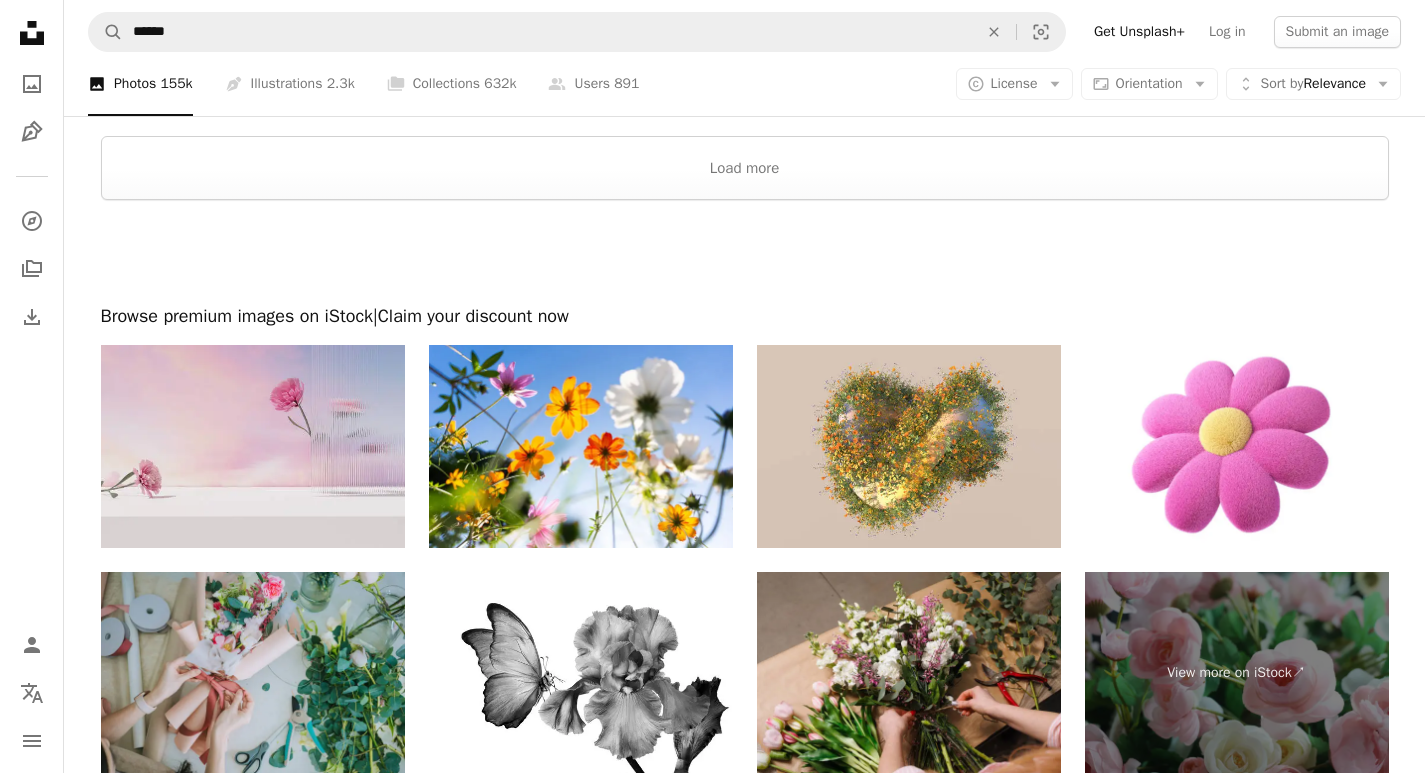 scroll, scrollTop: 4695, scrollLeft: 0, axis: vertical 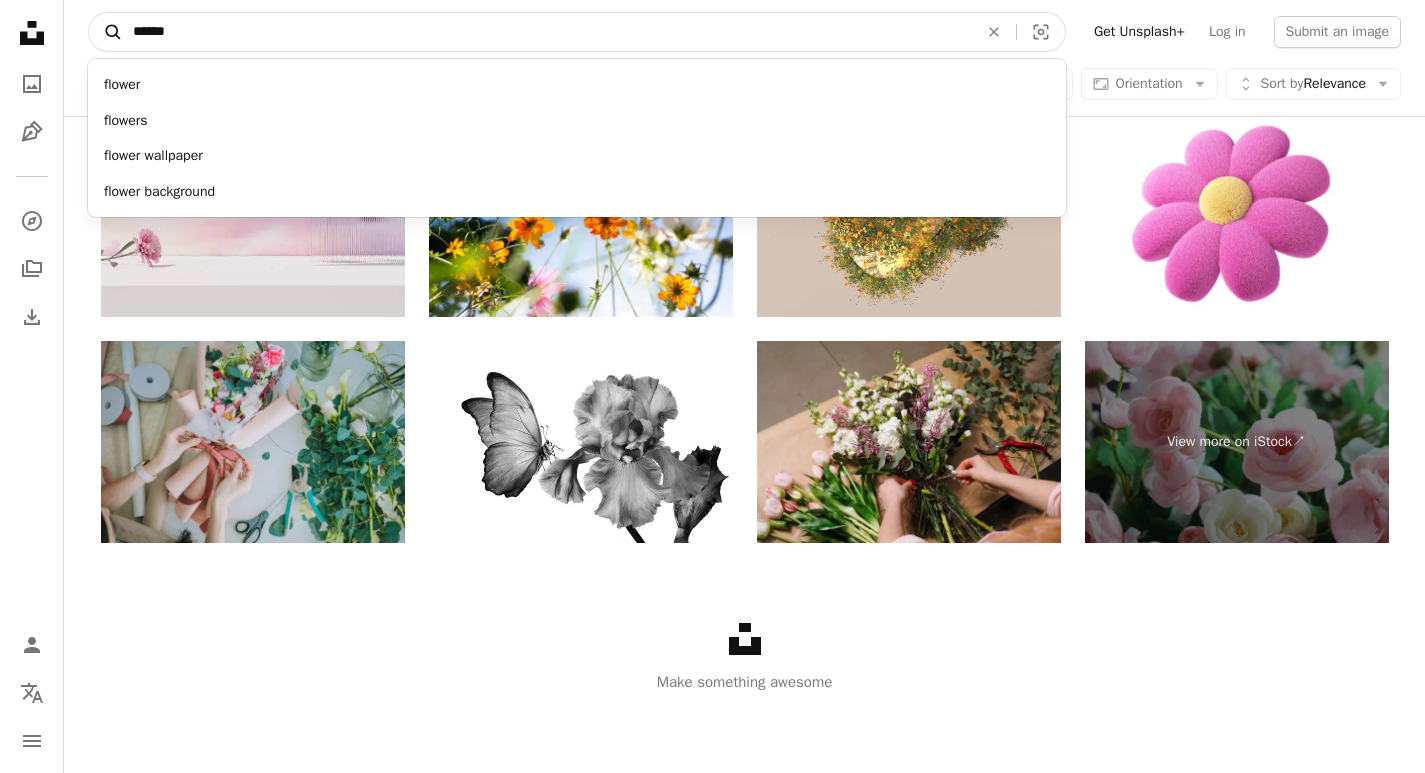 drag, startPoint x: 190, startPoint y: 33, endPoint x: 116, endPoint y: 29, distance: 74.10803 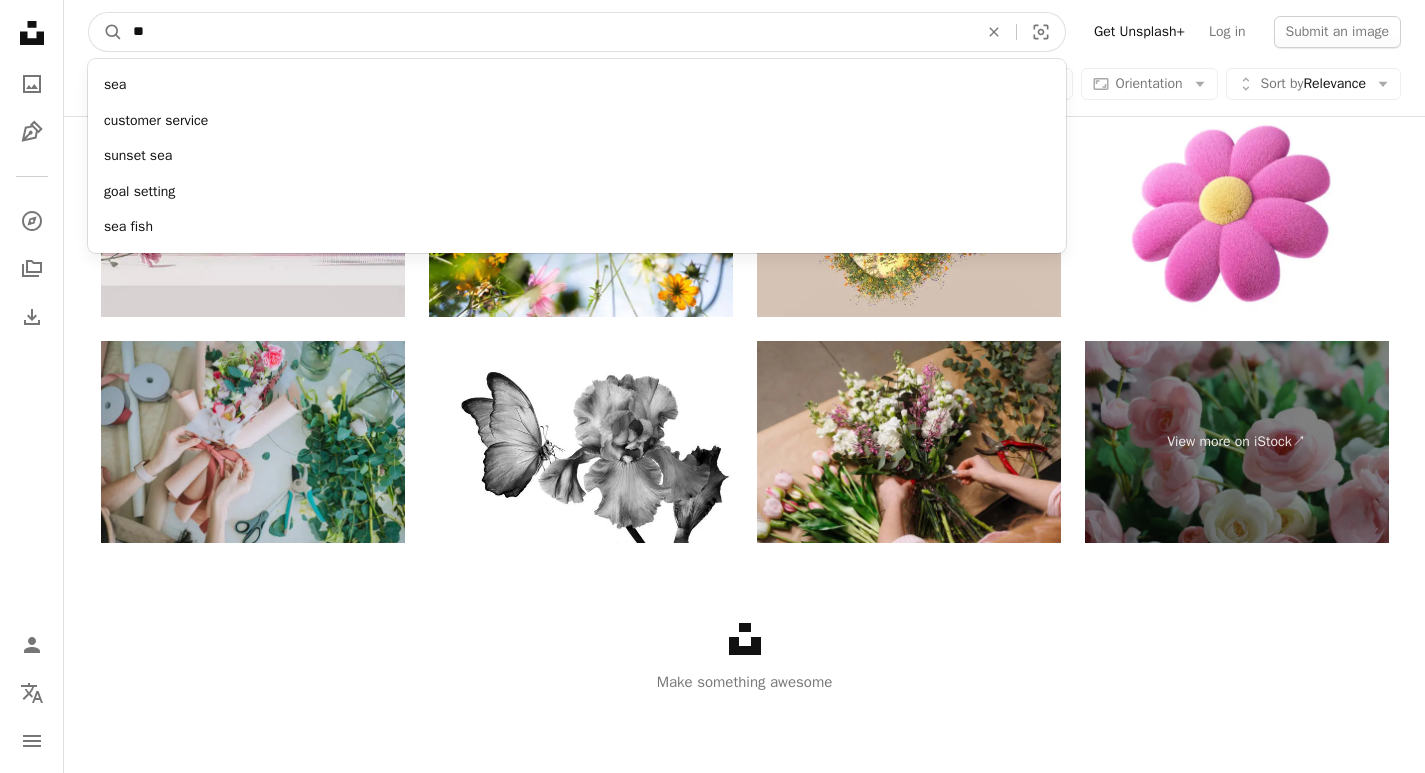 type on "***" 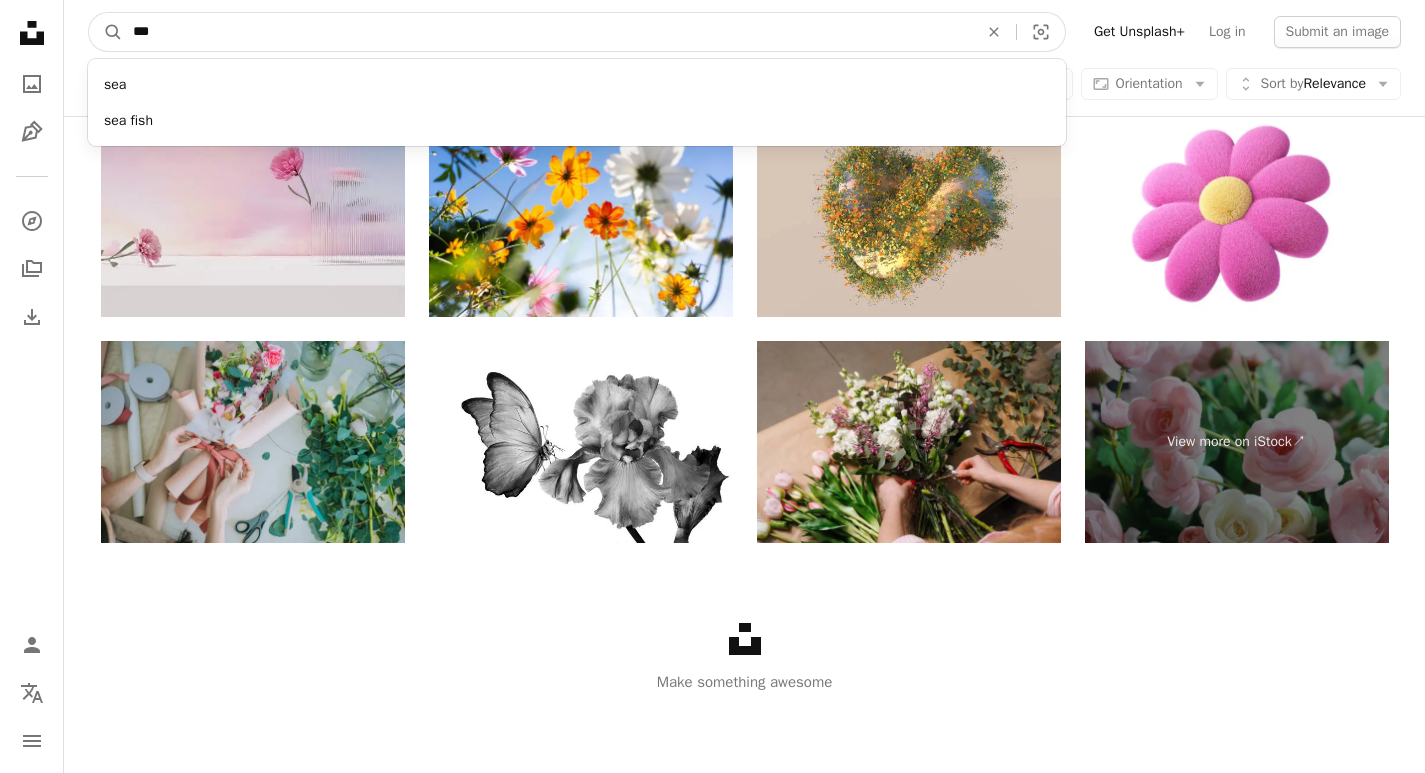 click on "A magnifying glass" at bounding box center [106, 32] 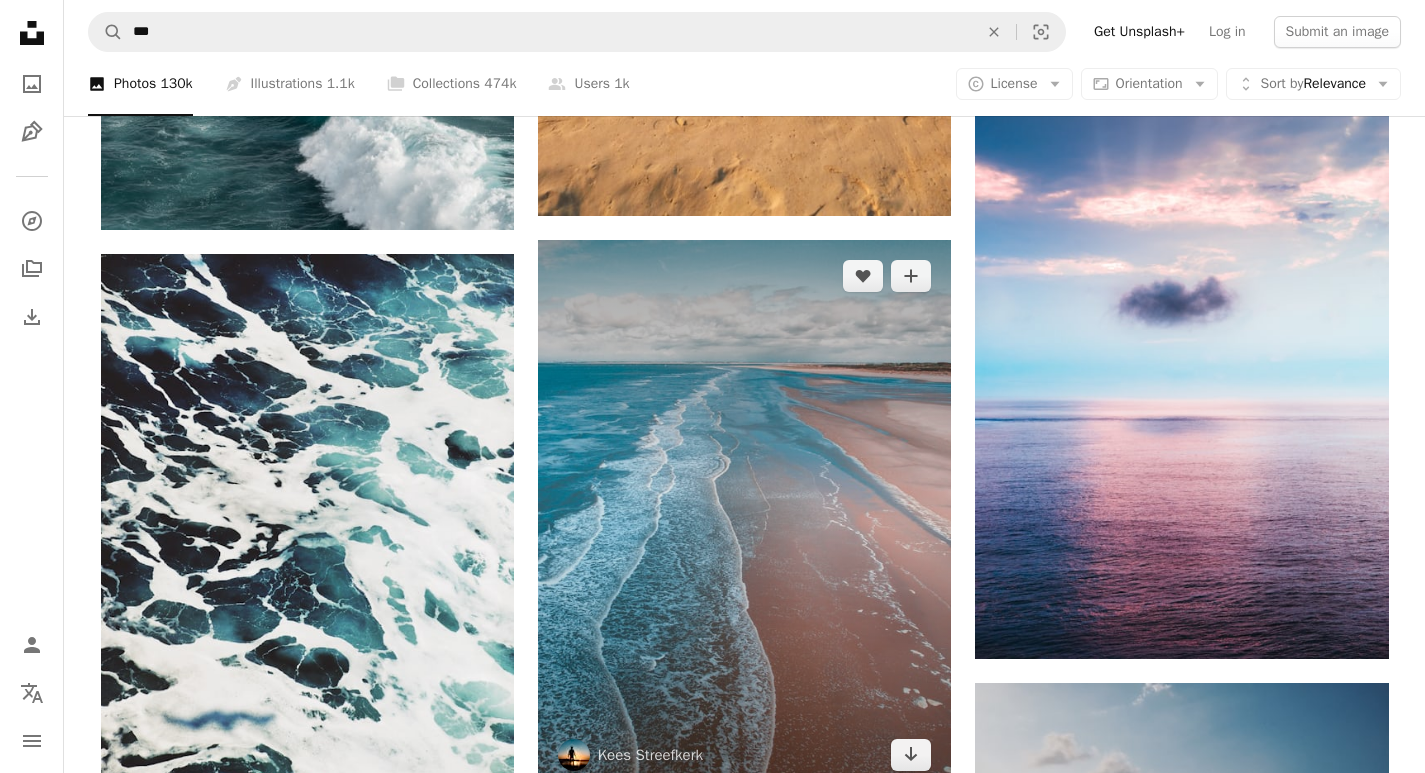 scroll, scrollTop: 2400, scrollLeft: 0, axis: vertical 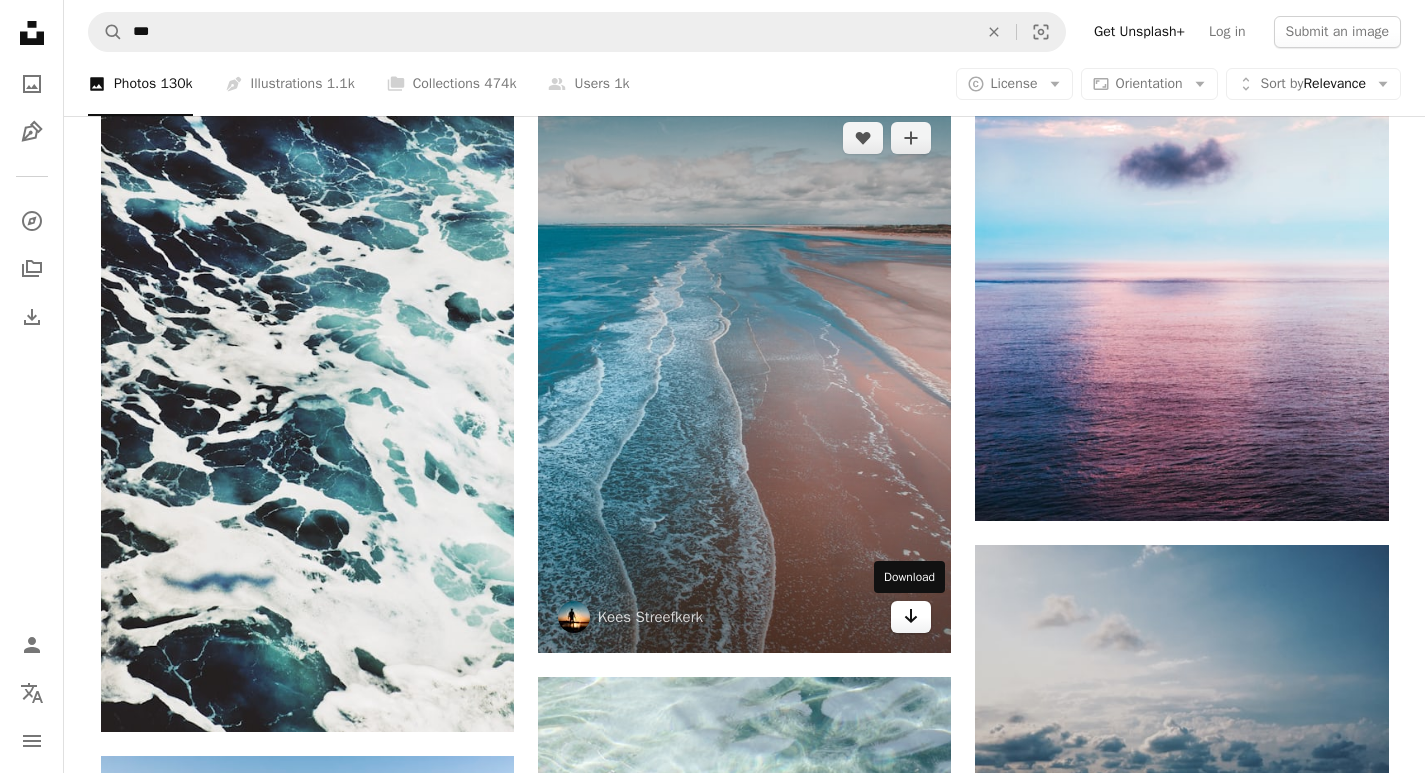 click on "Arrow pointing down" 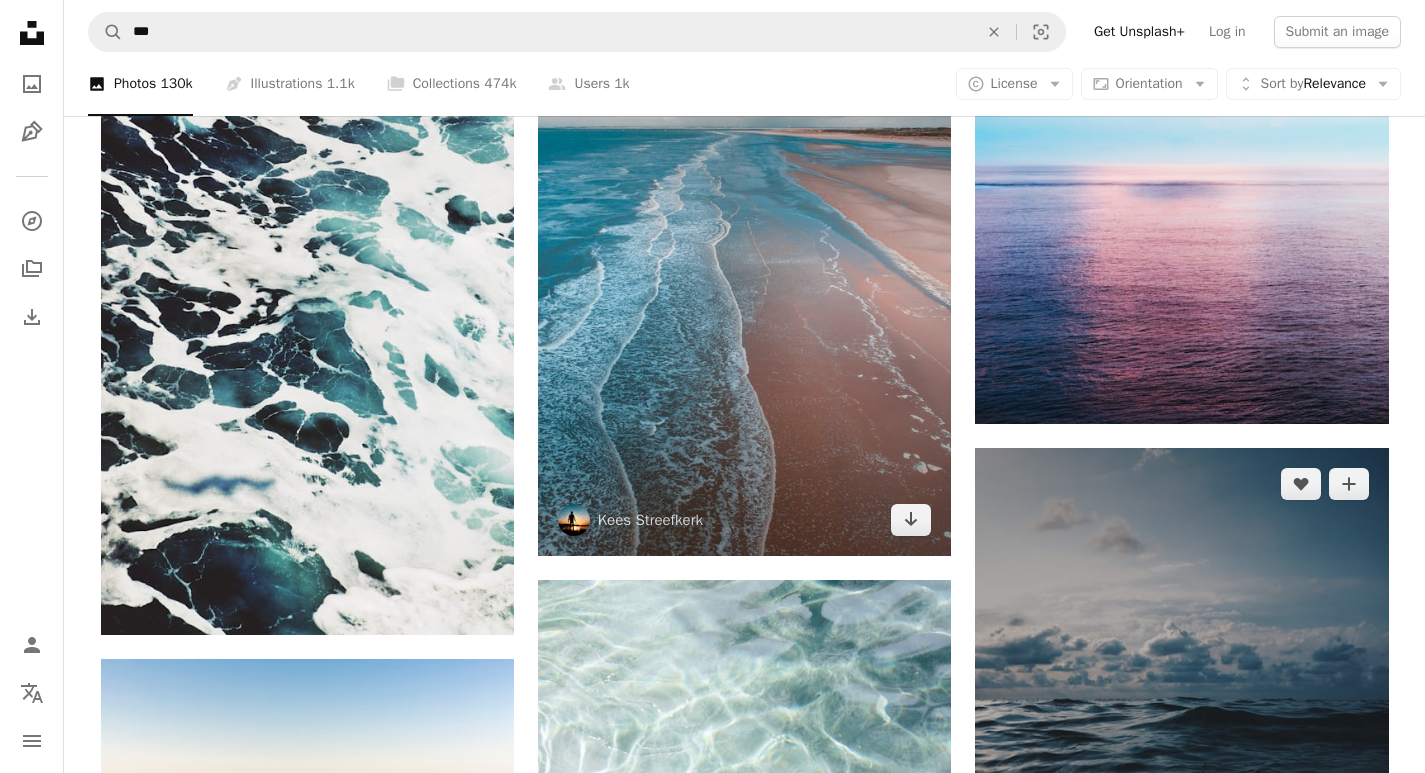 scroll, scrollTop: 2300, scrollLeft: 0, axis: vertical 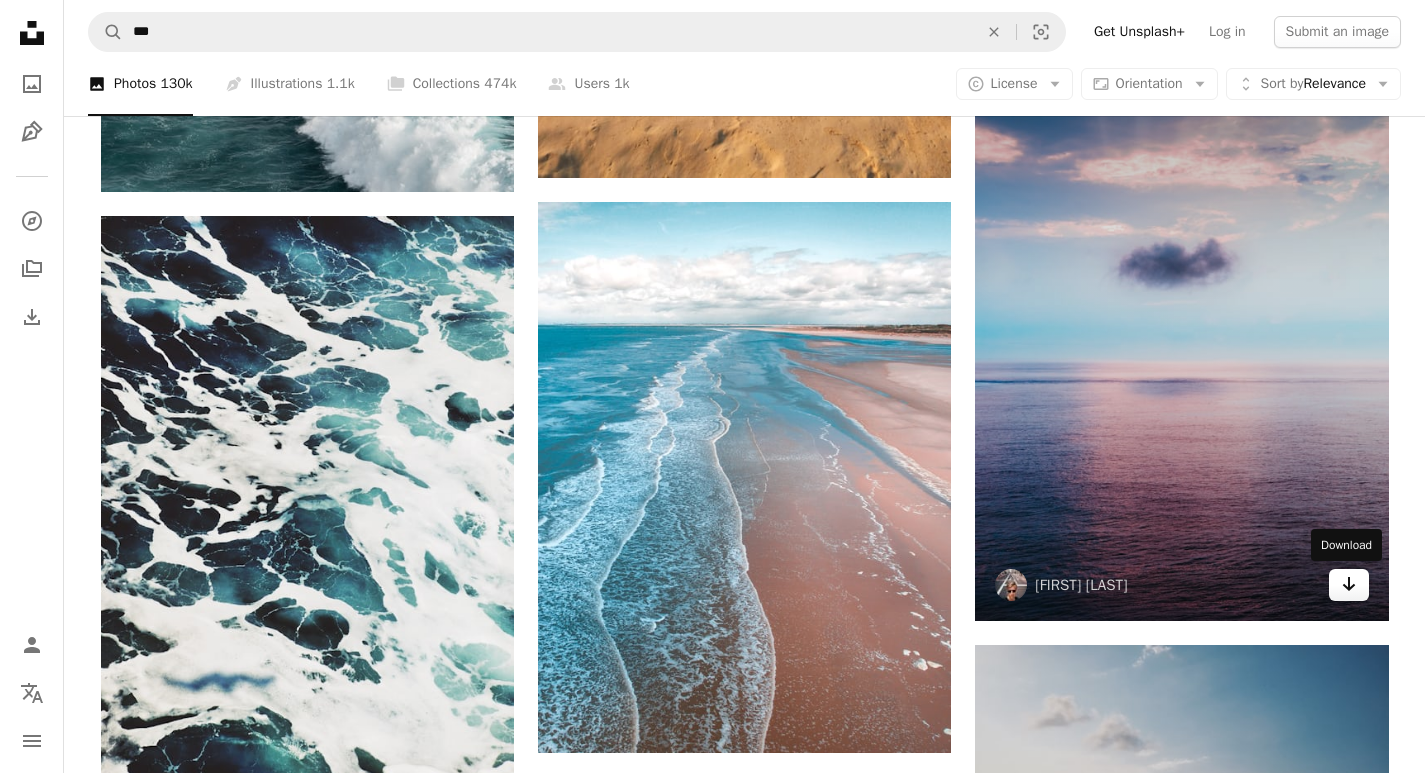 click on "Arrow pointing down" 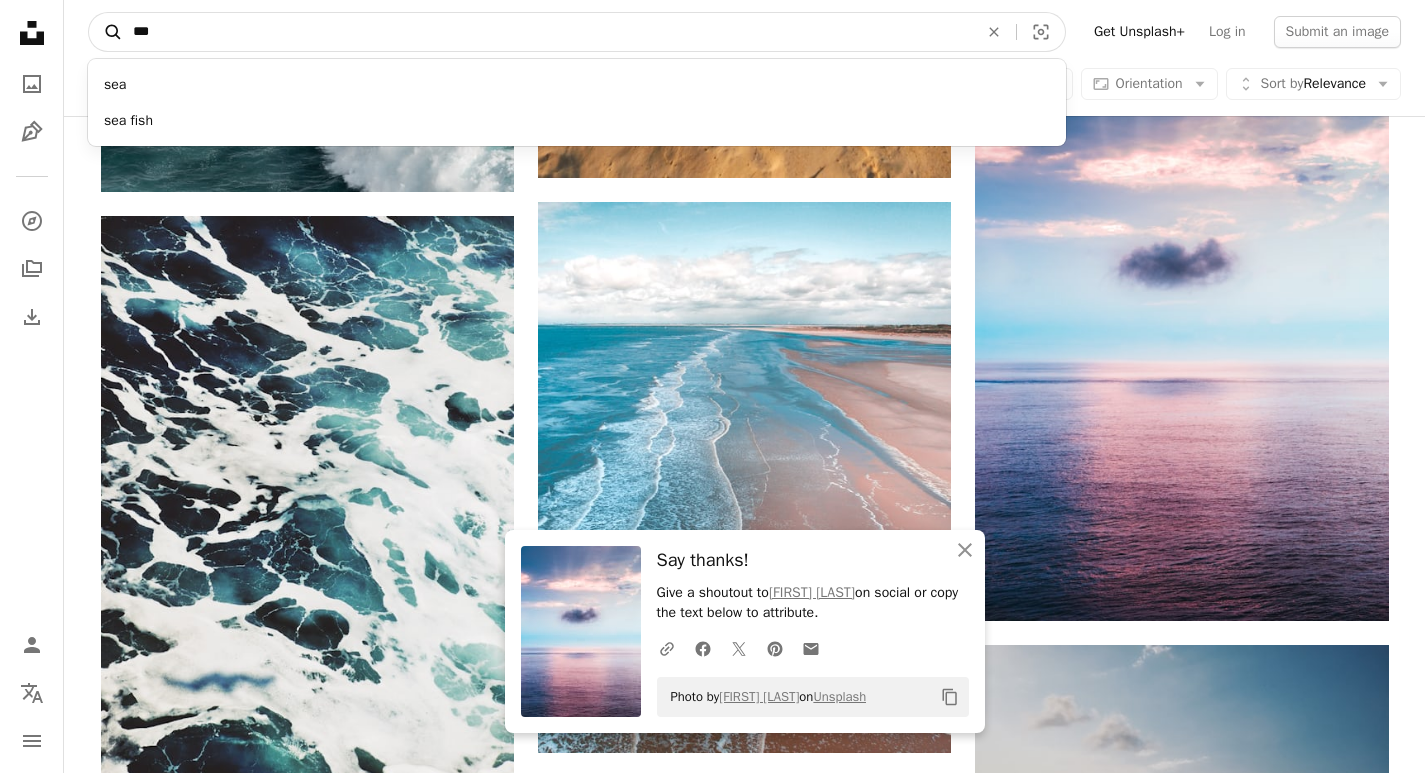drag, startPoint x: 180, startPoint y: 37, endPoint x: 95, endPoint y: 37, distance: 85 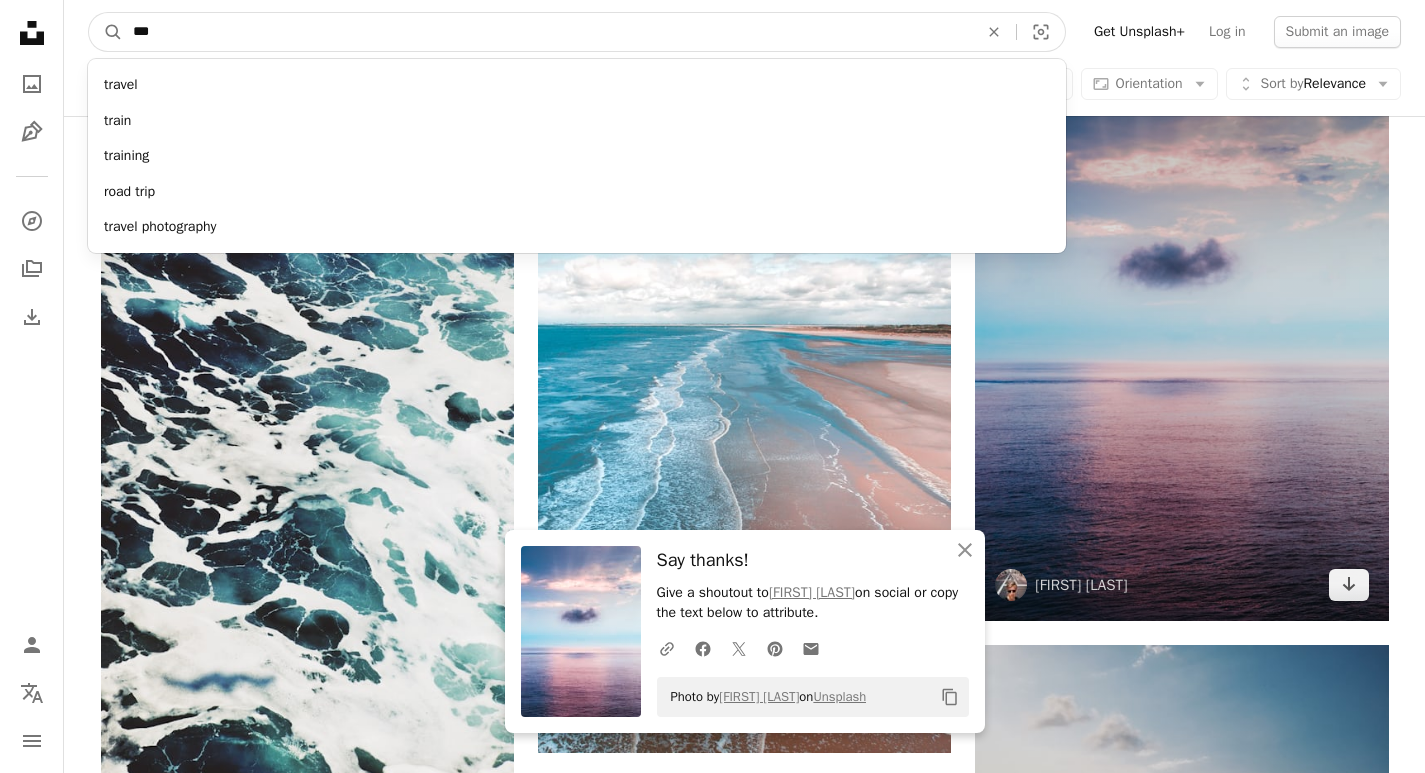type on "****" 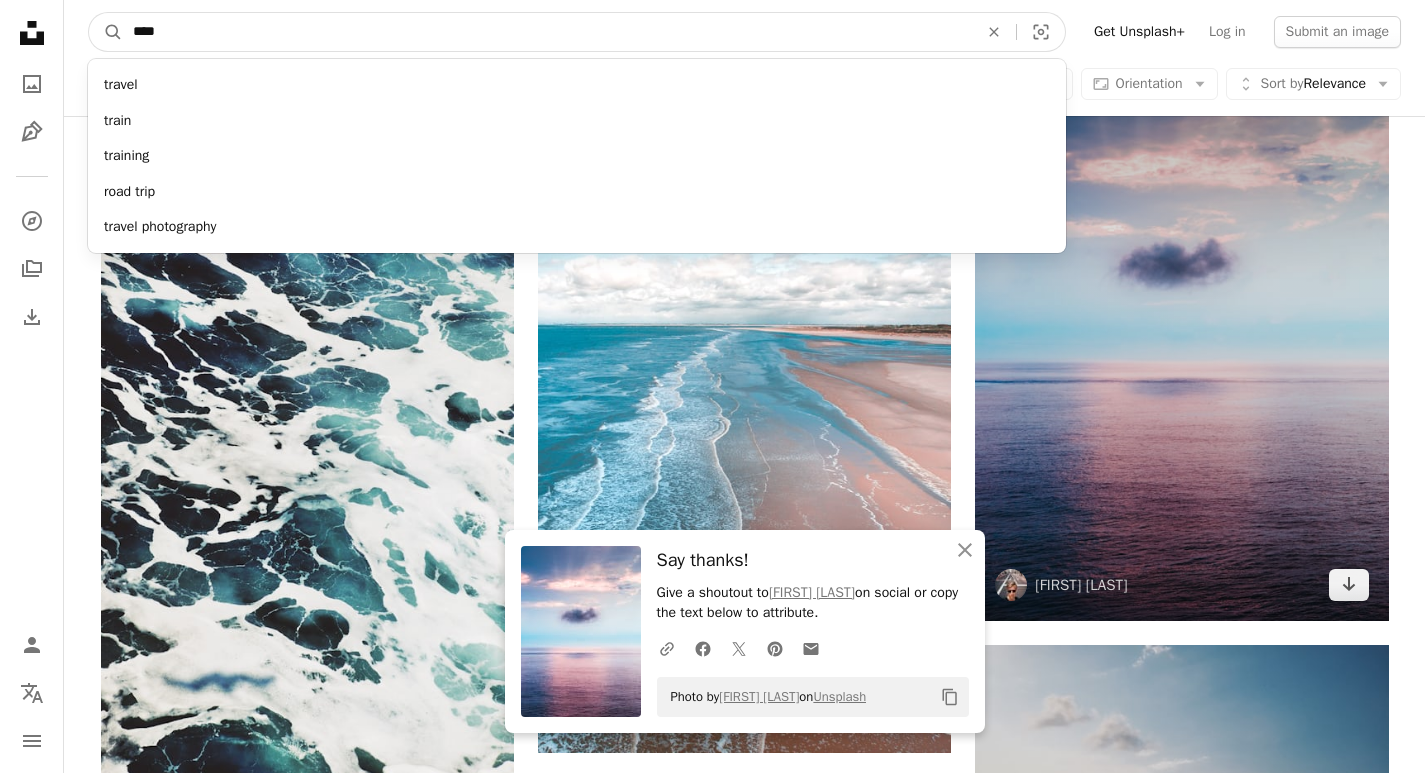 click on "A magnifying glass" at bounding box center [106, 32] 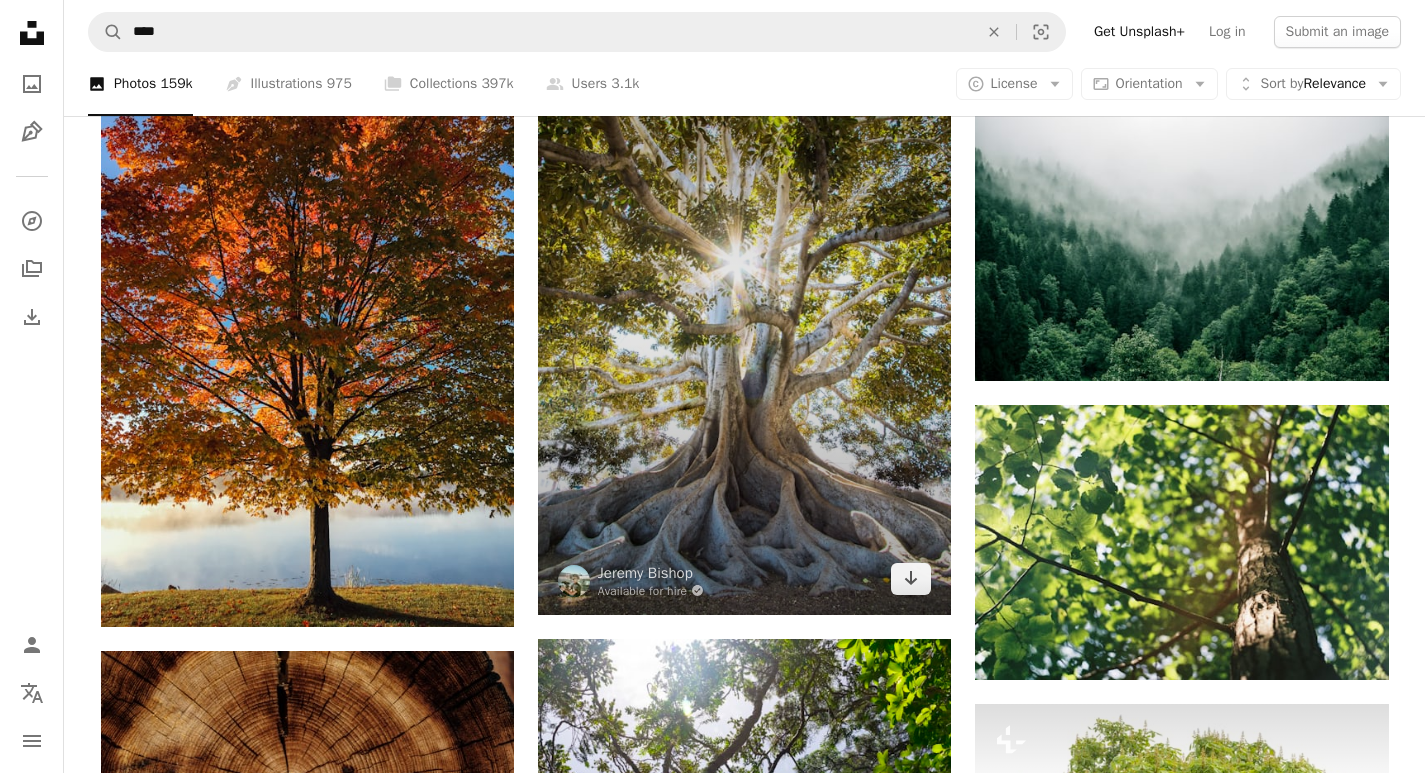 scroll, scrollTop: 2296, scrollLeft: 0, axis: vertical 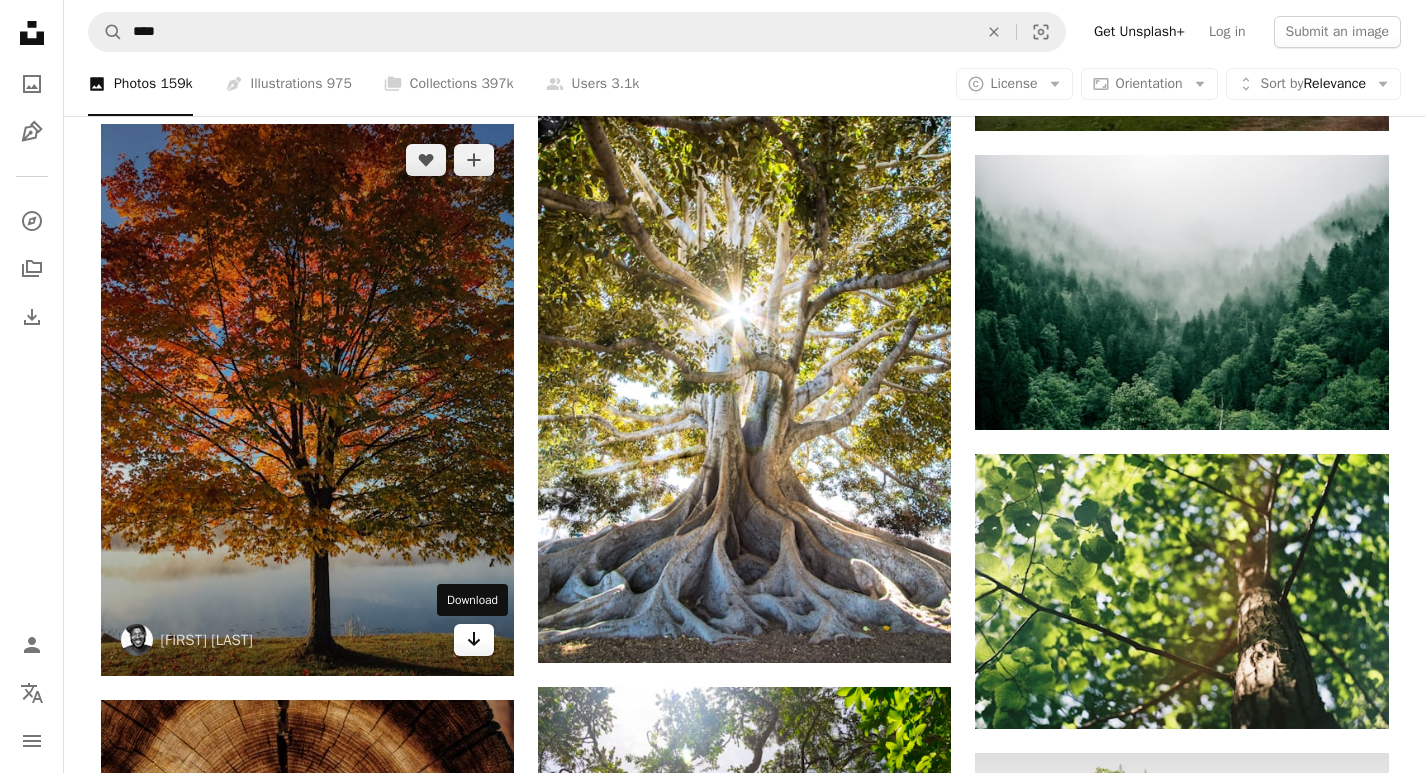 click 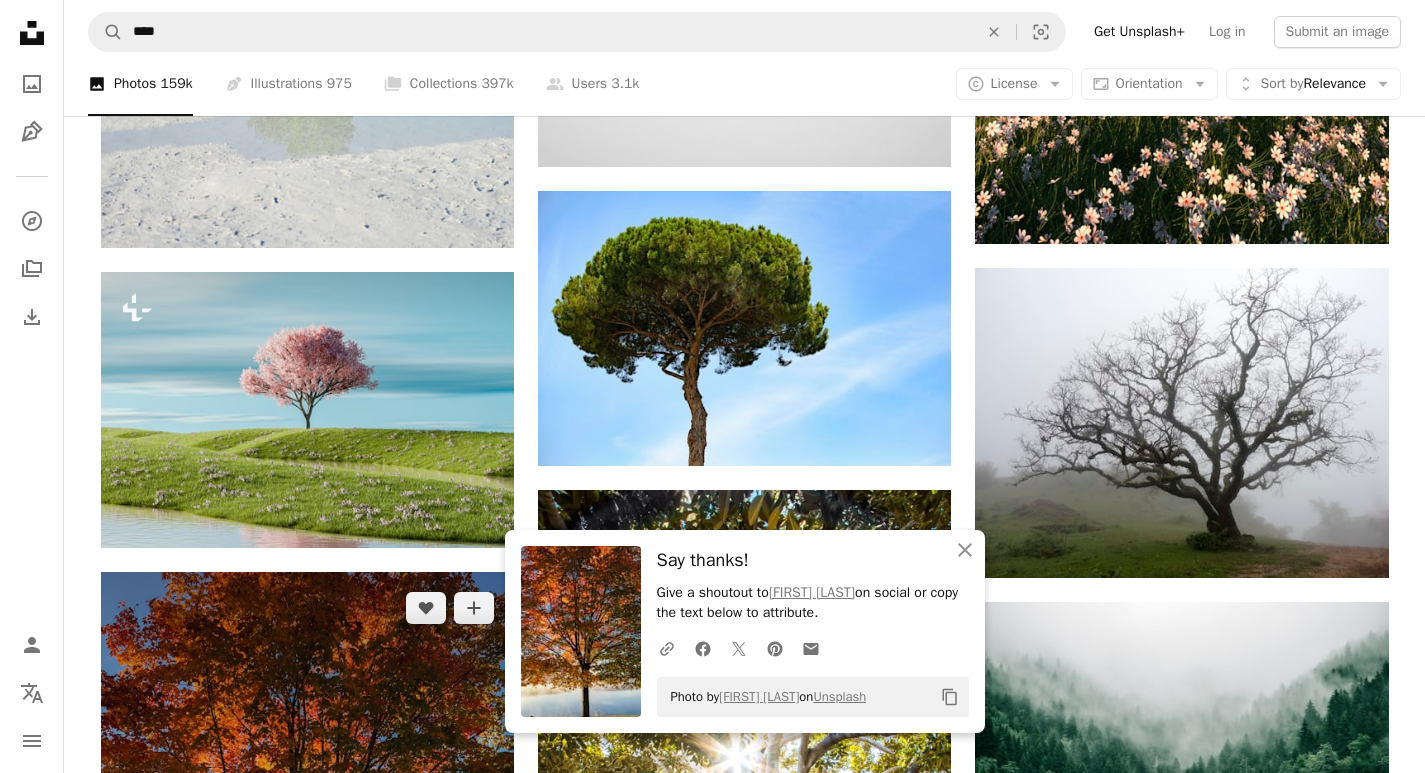 scroll, scrollTop: 1896, scrollLeft: 0, axis: vertical 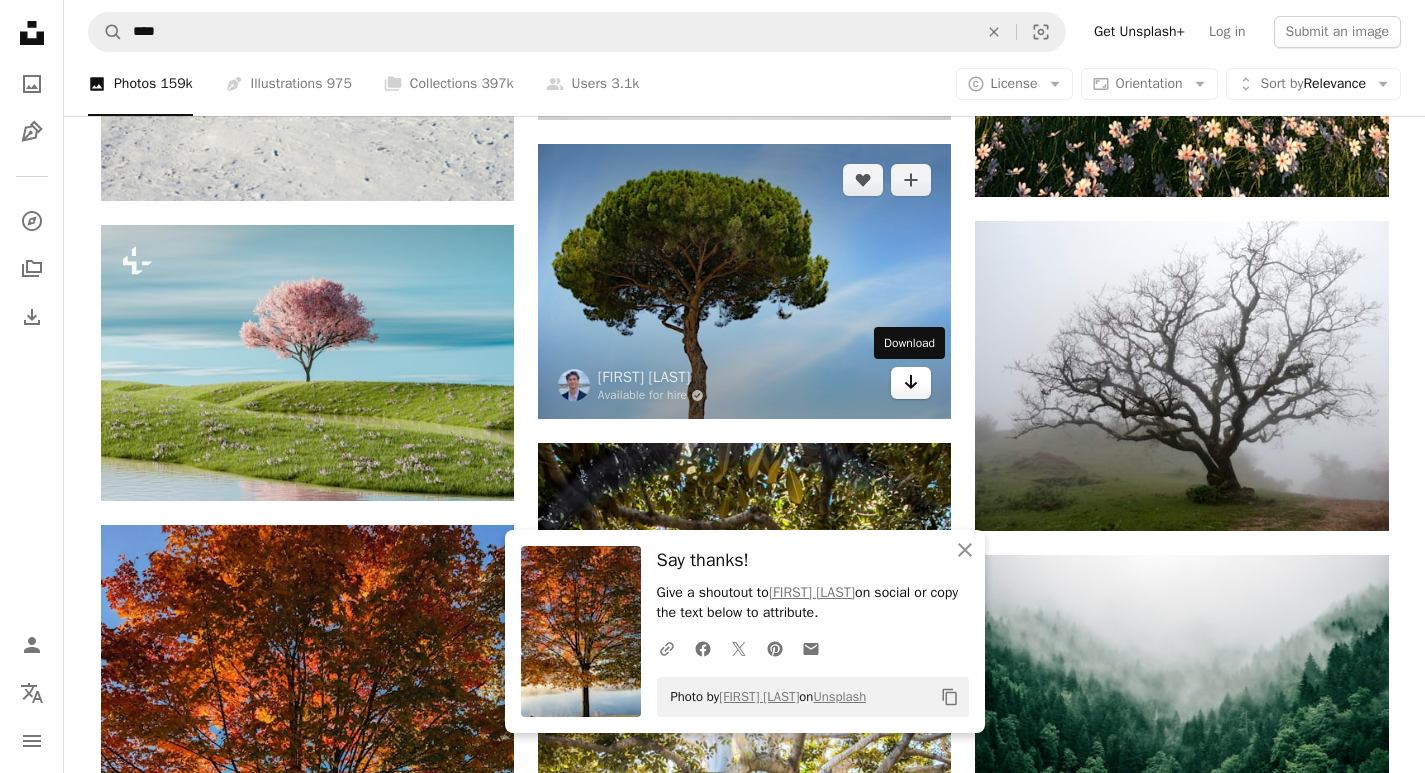 click on "Arrow pointing down" 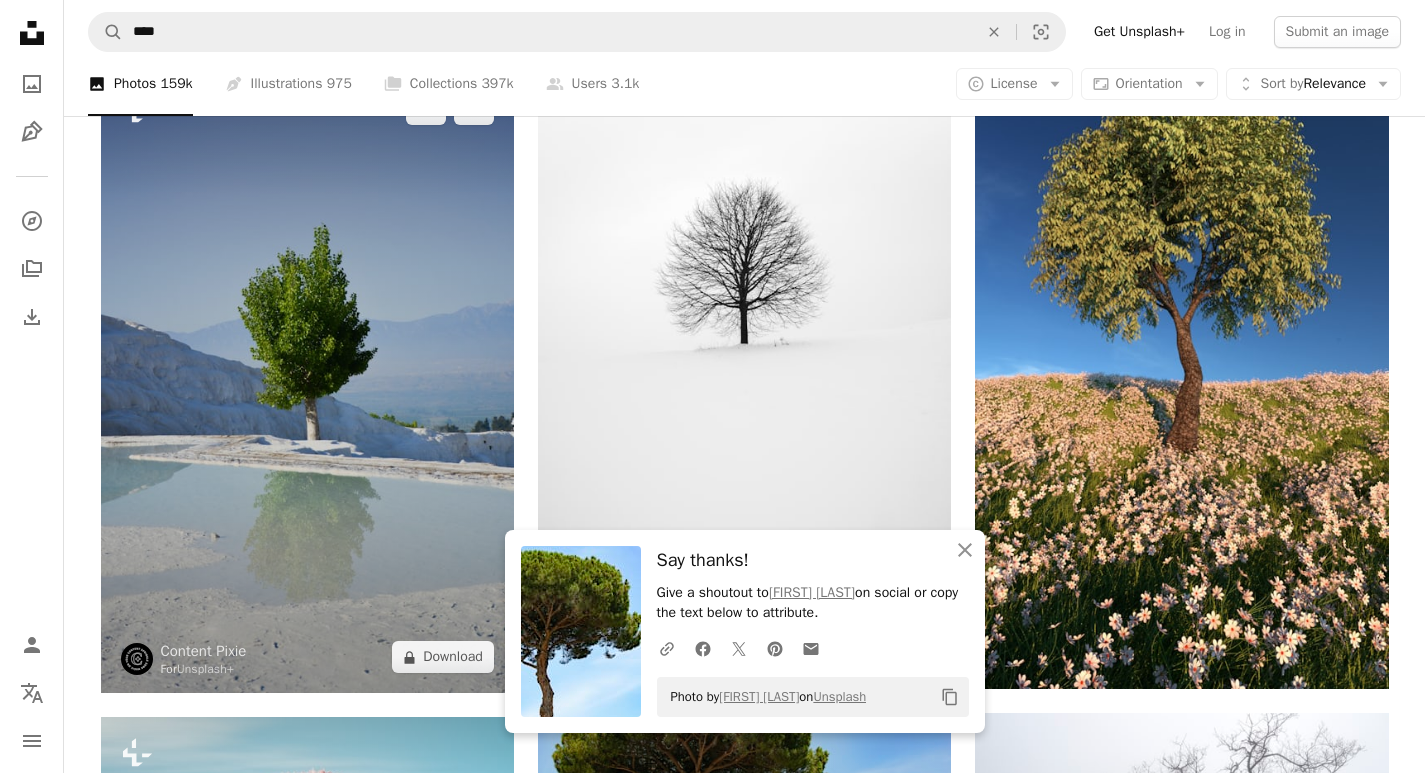 scroll, scrollTop: 1396, scrollLeft: 0, axis: vertical 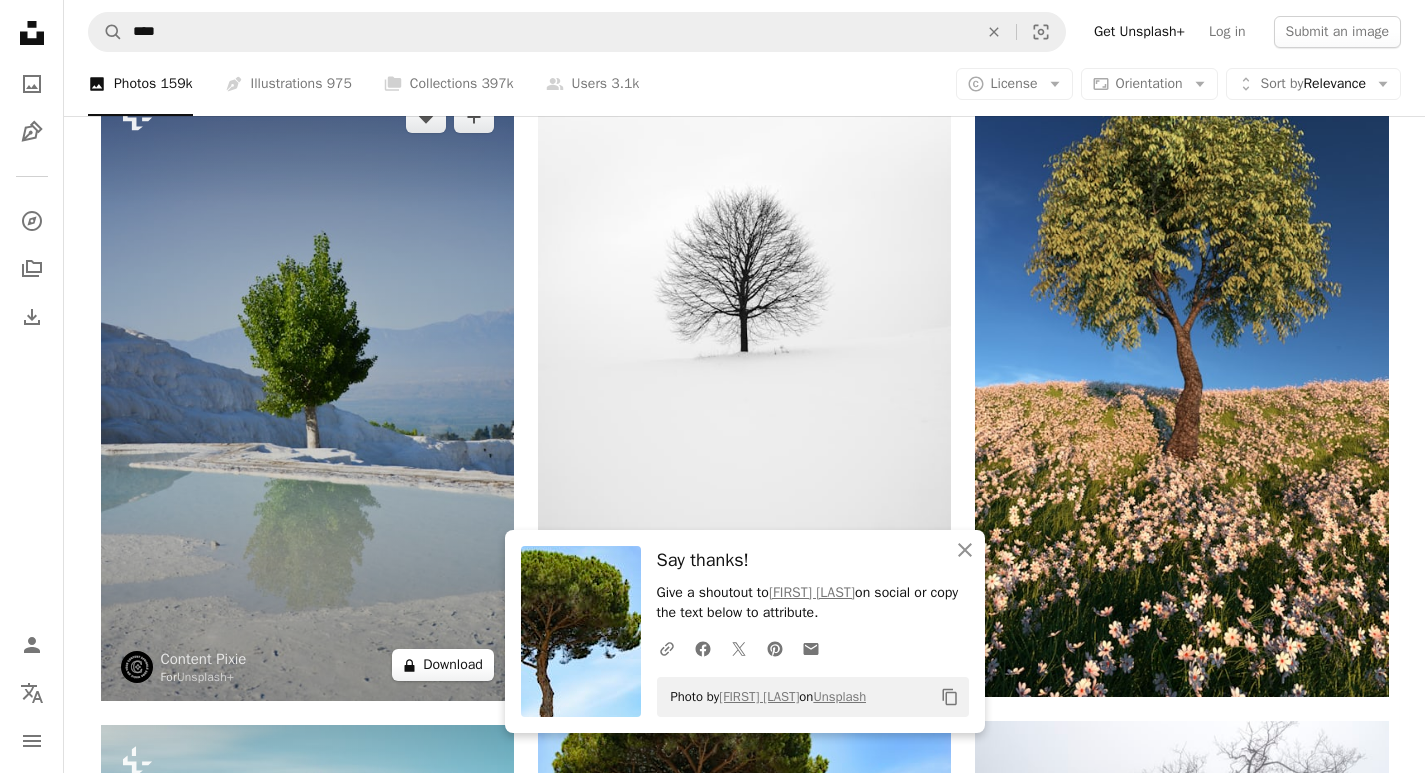 click on "A lock Download" at bounding box center [443, 665] 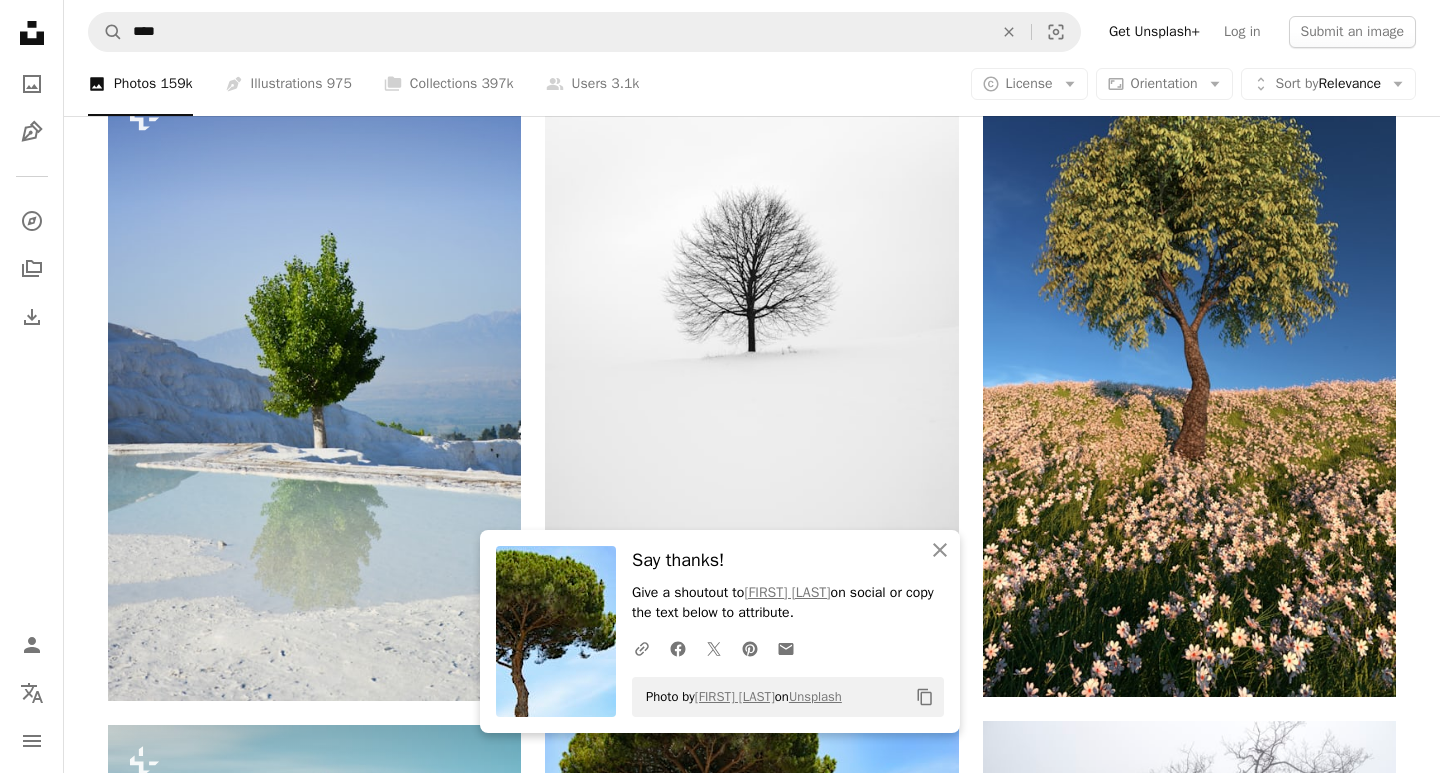 click on "A plus sign Say thanks! Give a shoutout to  [FIRST] [LAST]  on social or copy the text below to attribute. A URL sharing icon (chains) Facebook icon X (formerly Twitter) icon Pinterest icon An envelope Photo by  [FIRST] [LAST]  on  Unsplash
Copy content Premium, ready to use images. Get unlimited access. A plus sign Members-only content added monthly A plus sign Unlimited royalty-free downloads A plus sign Illustrations  New A plus sign Enhanced legal protections yearly [PERCENT]  off monthly [PRICE]   [PRICE] USD per month * Get  Unsplash+ * When paid annually, billed upfront  [PRICE] Taxes where applicable. Renews automatically. Cancel anytime." at bounding box center (720, 4060) 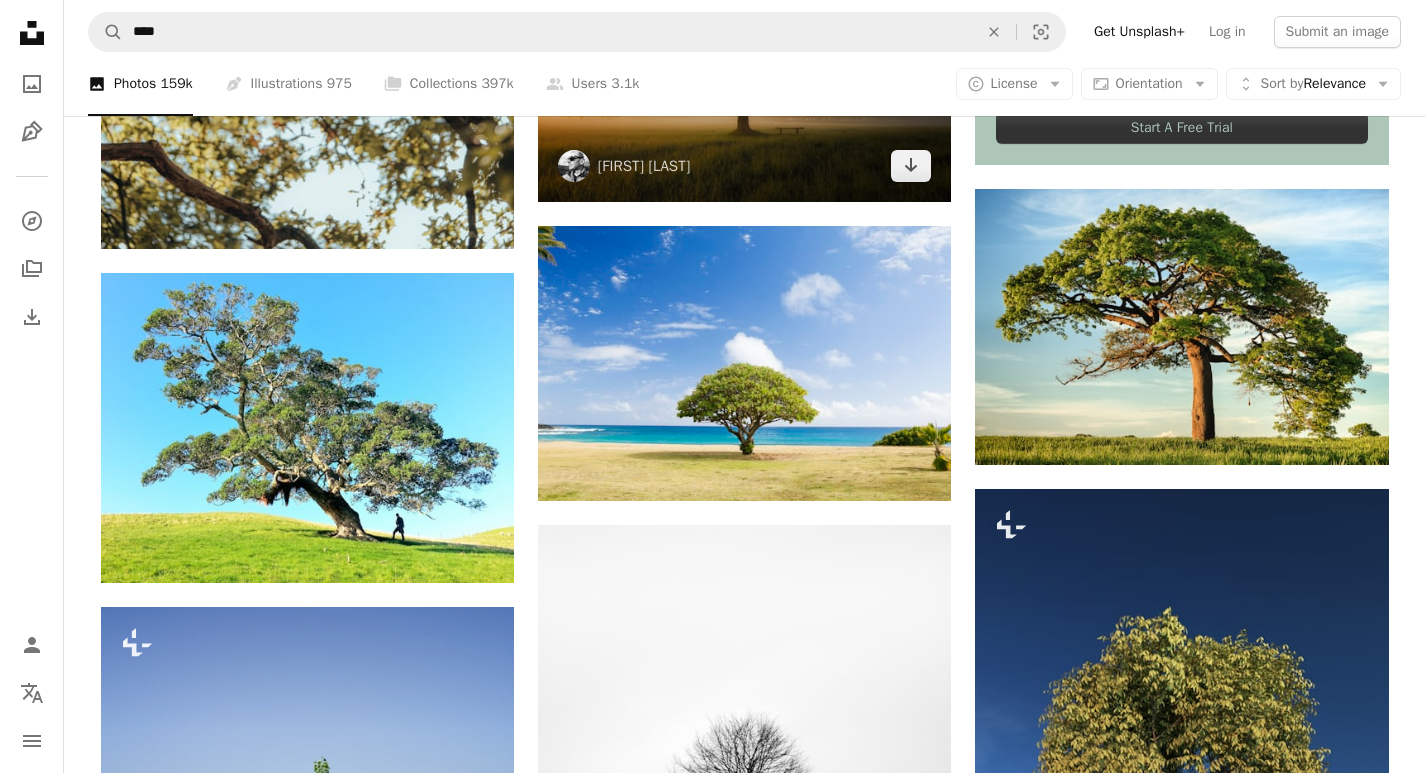 scroll, scrollTop: 896, scrollLeft: 0, axis: vertical 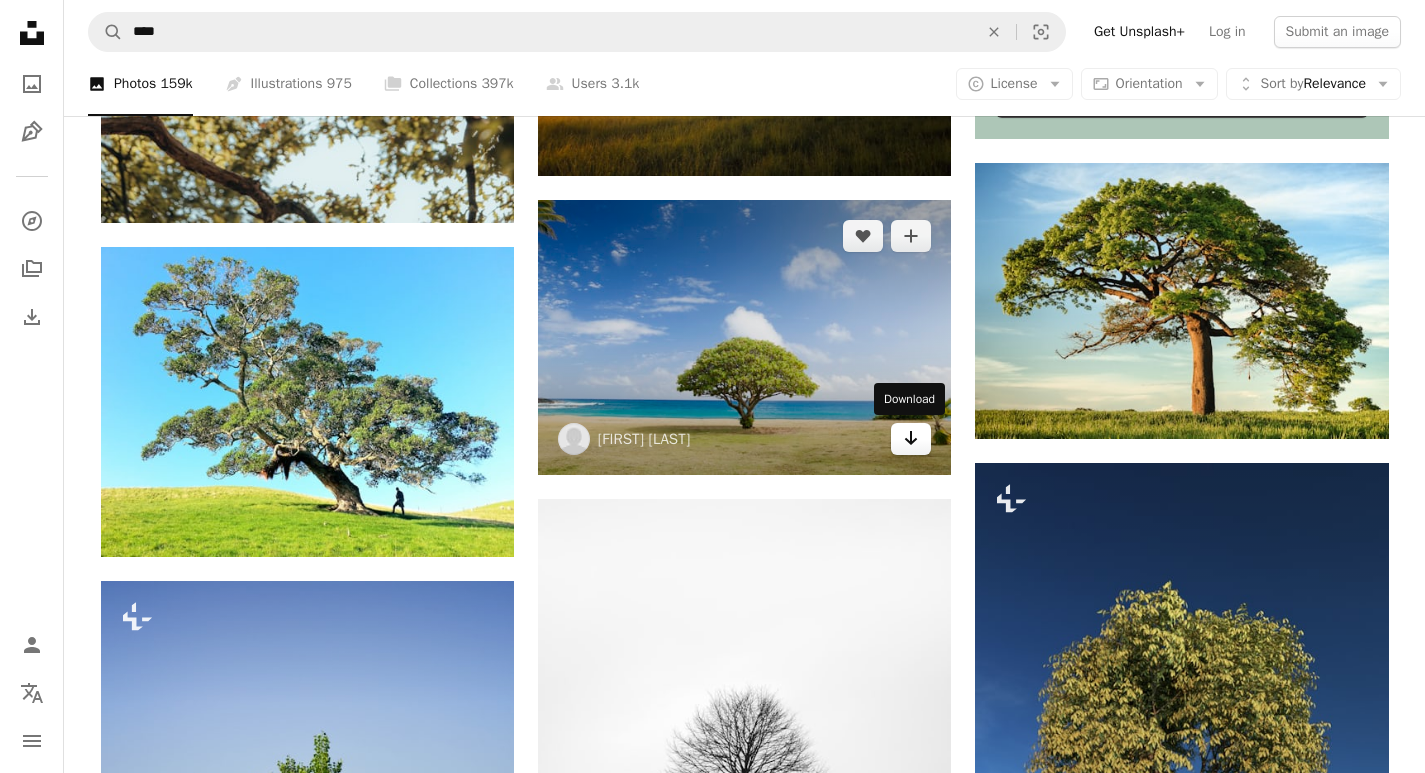 click on "Arrow pointing down" 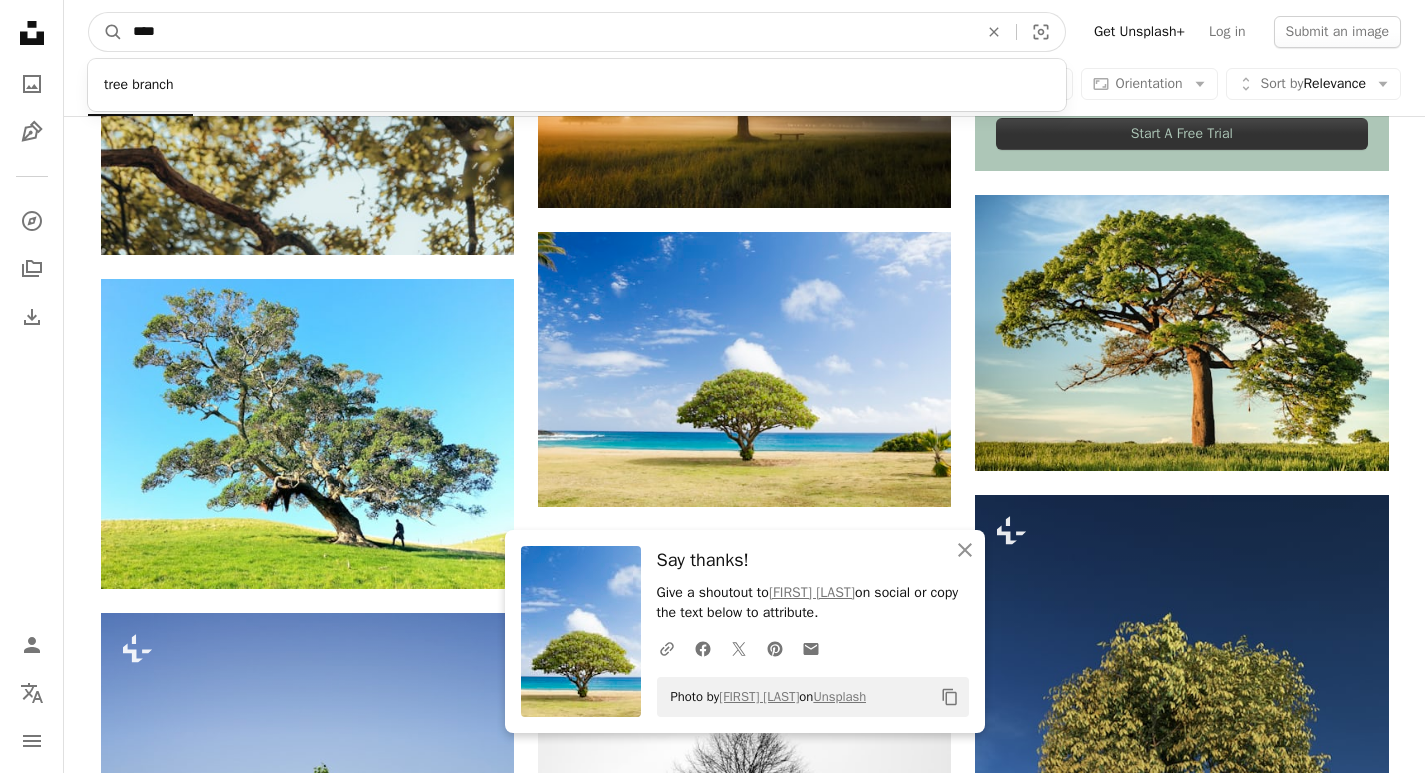 scroll, scrollTop: 760, scrollLeft: 0, axis: vertical 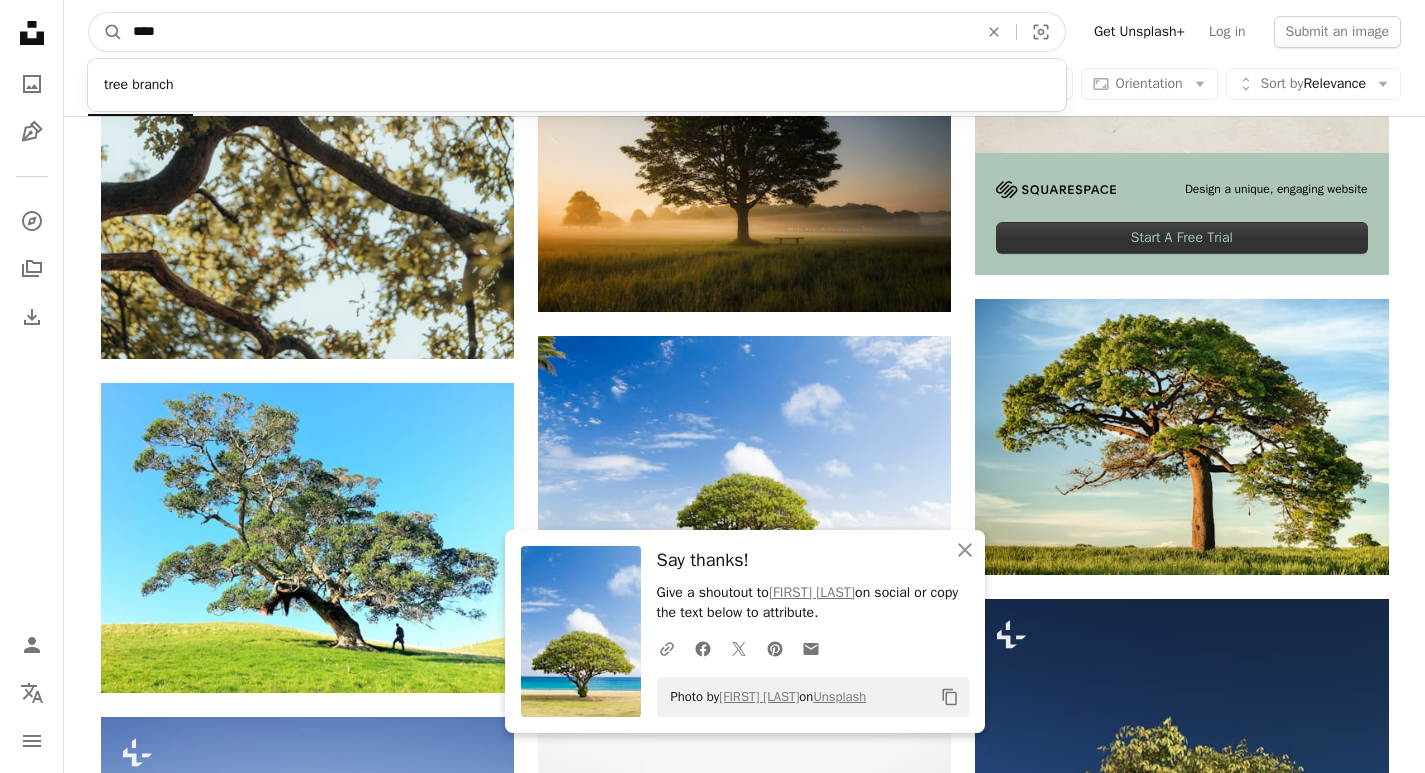 drag, startPoint x: 159, startPoint y: 31, endPoint x: 34, endPoint y: 12, distance: 126.43575 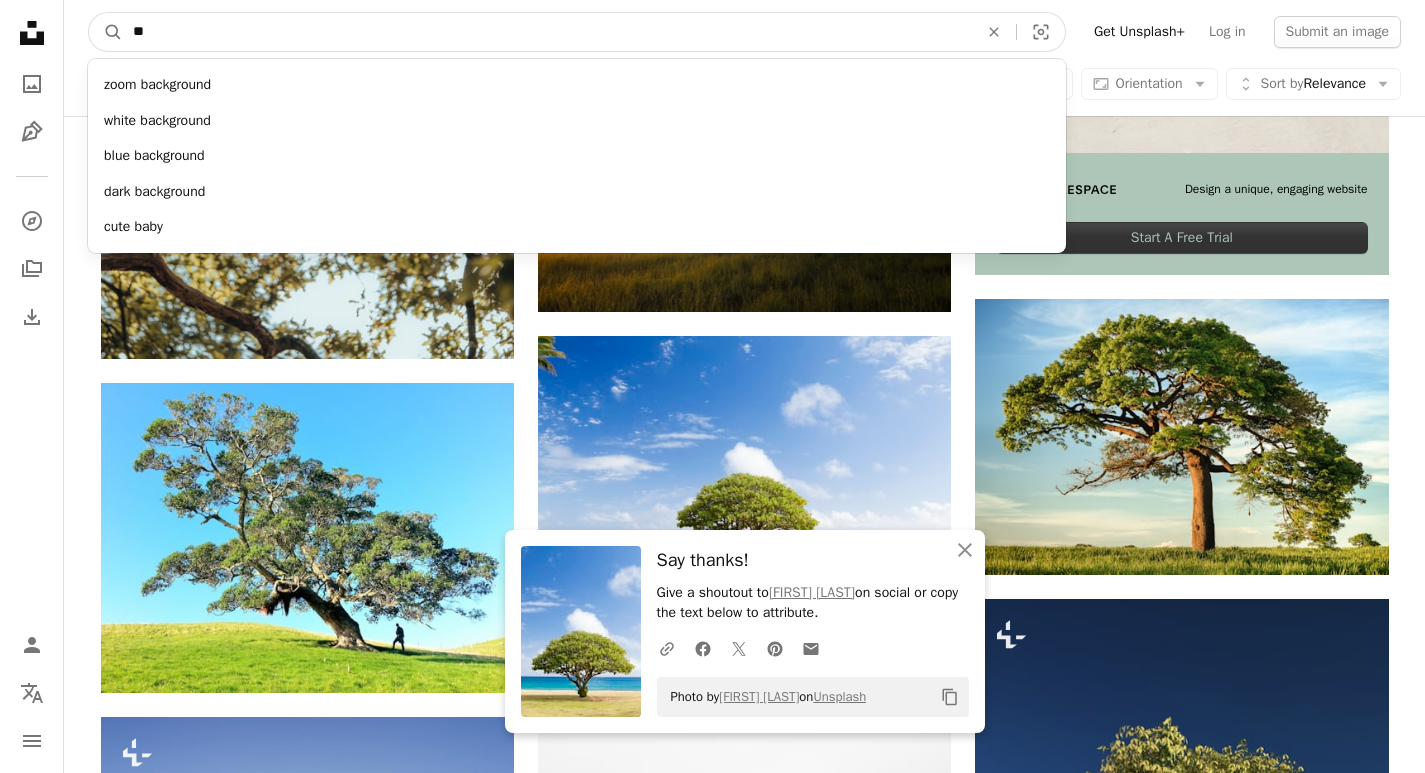 type on "*" 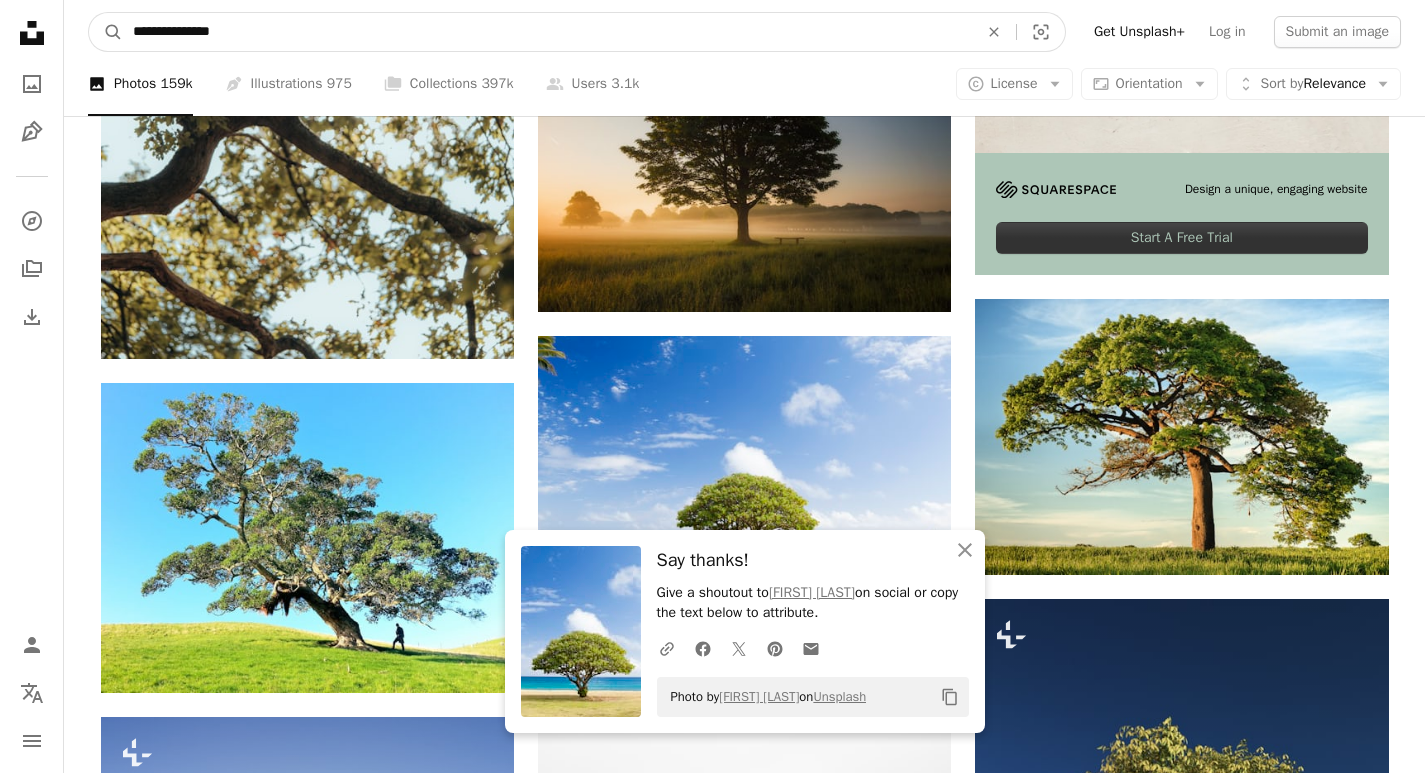 type on "**********" 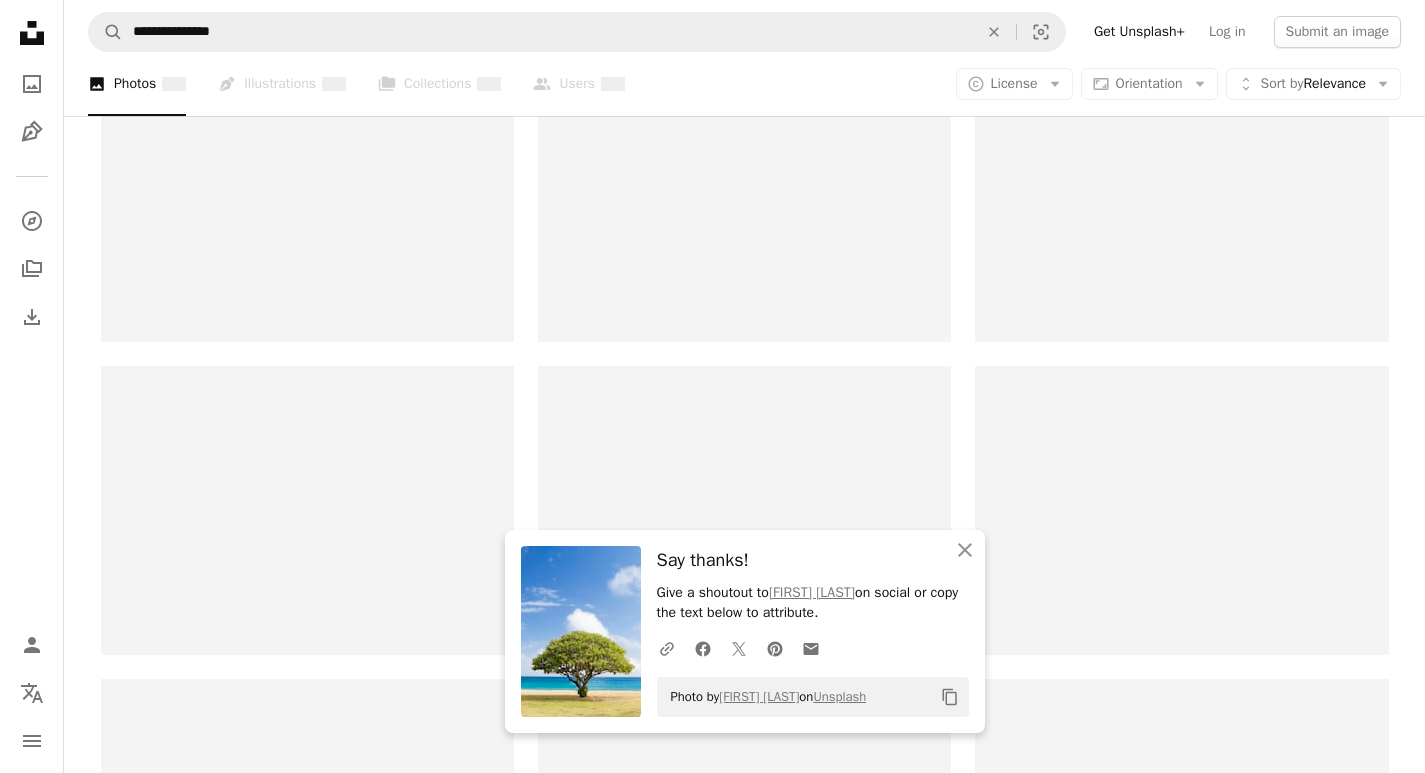 scroll, scrollTop: 0, scrollLeft: 0, axis: both 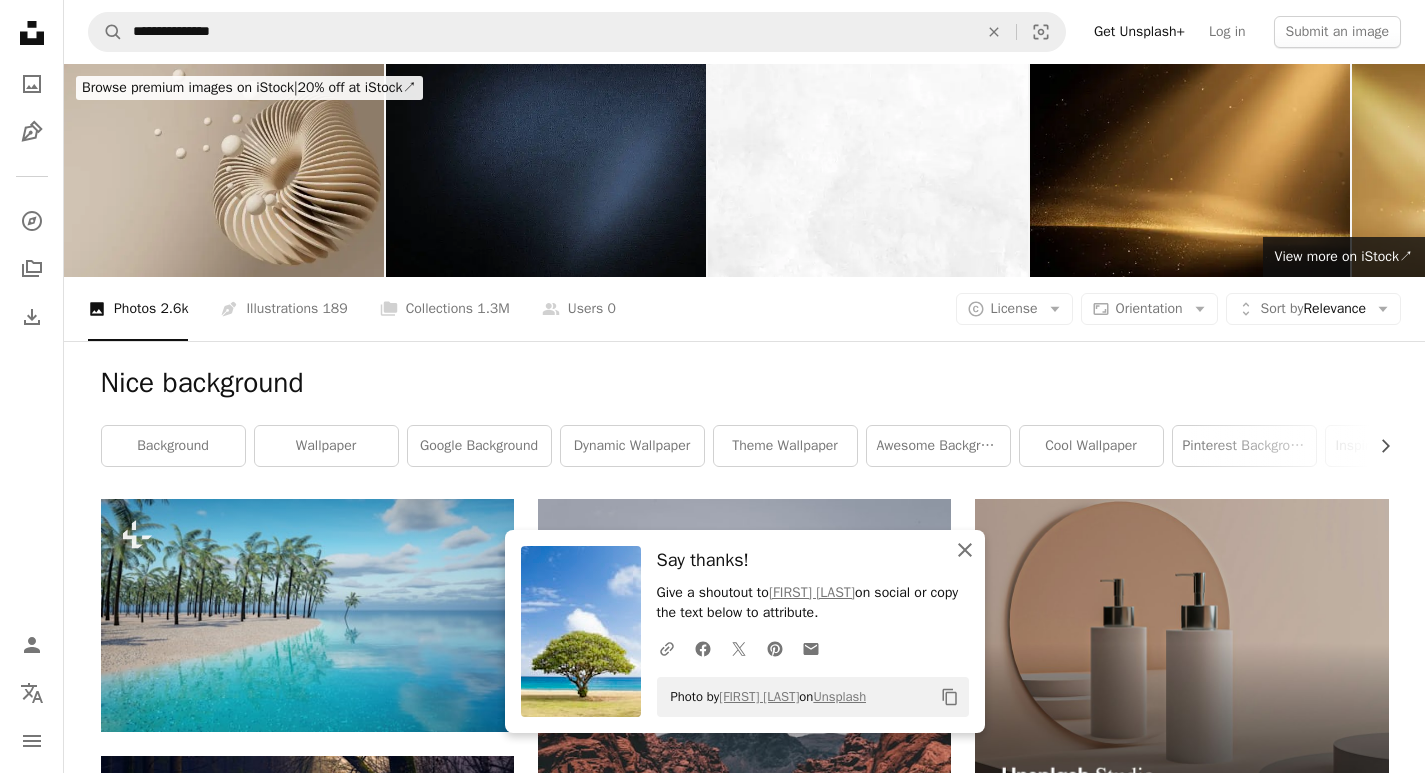 click 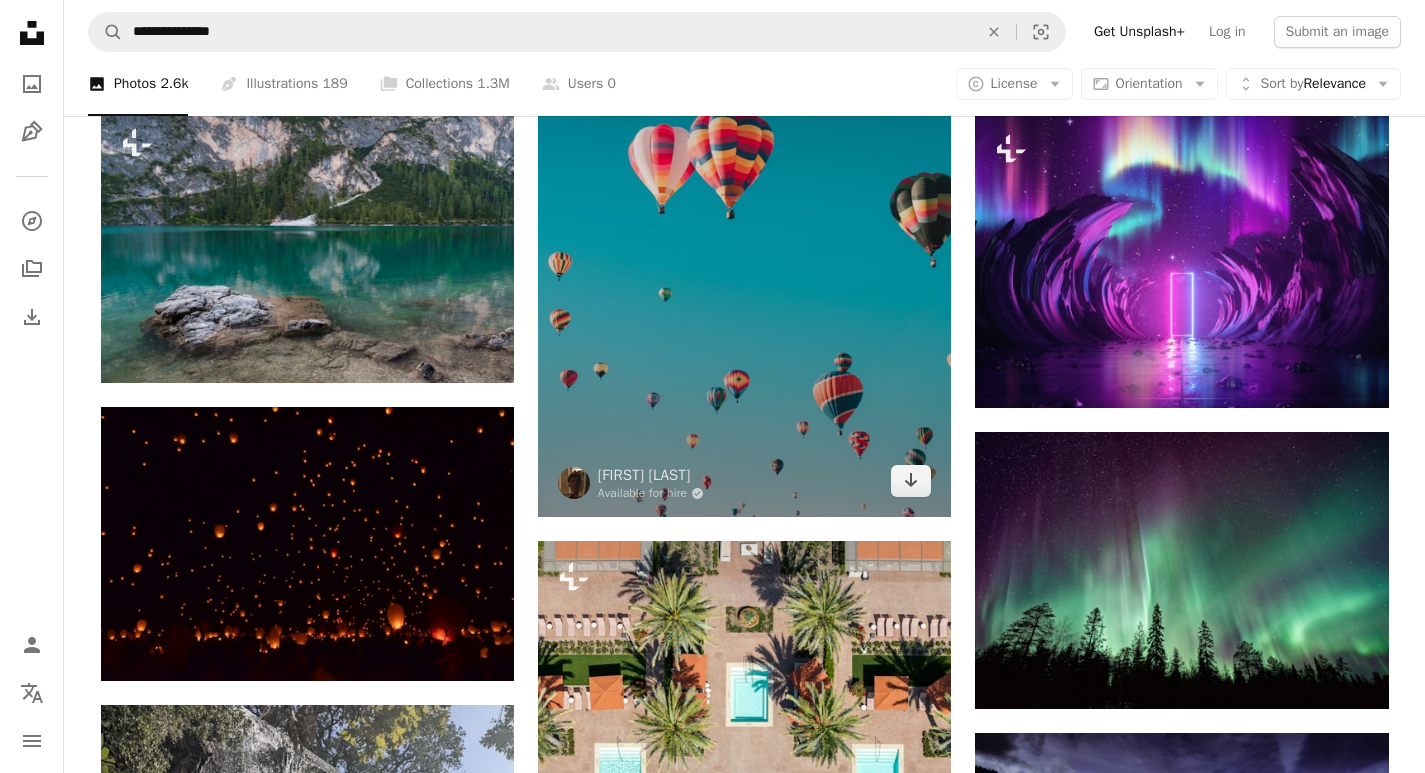 scroll, scrollTop: 1200, scrollLeft: 0, axis: vertical 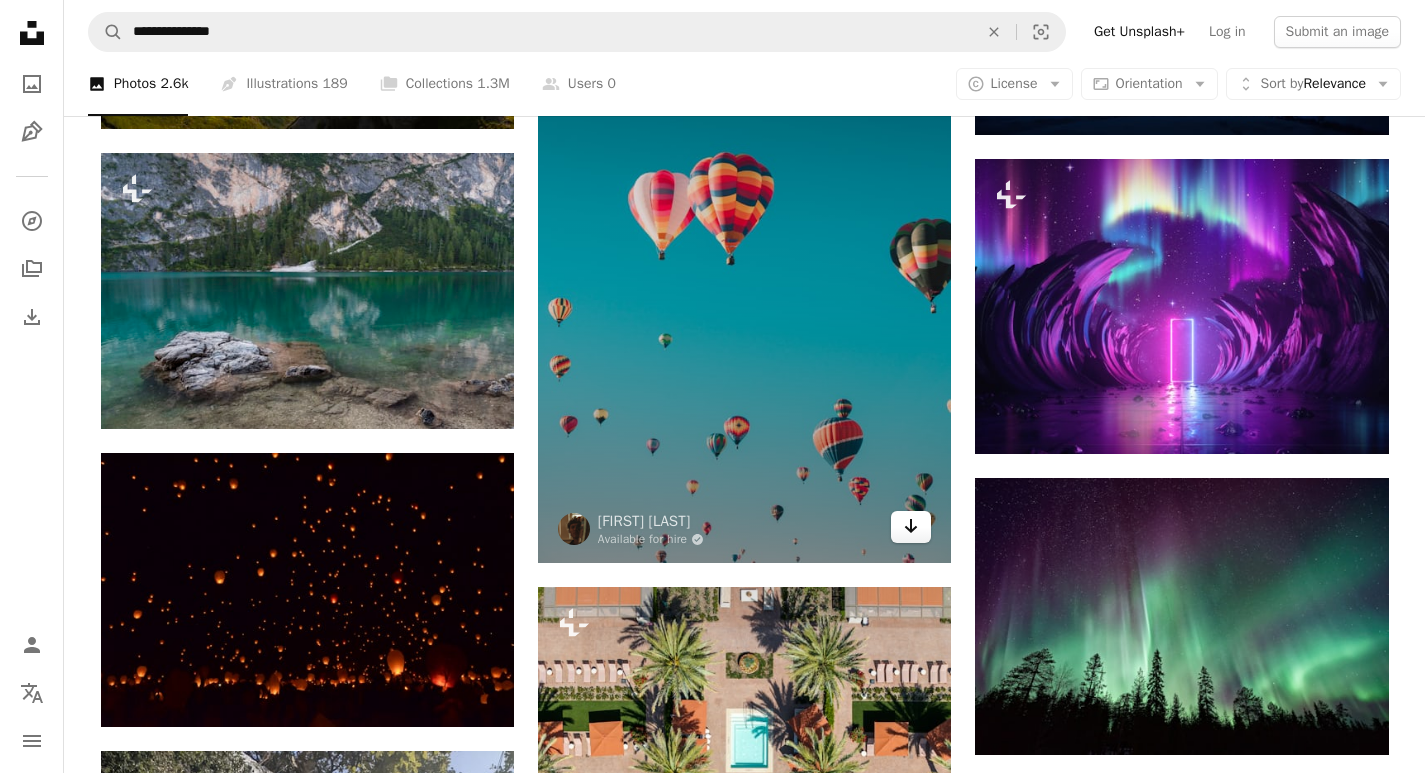 click on "Arrow pointing down" 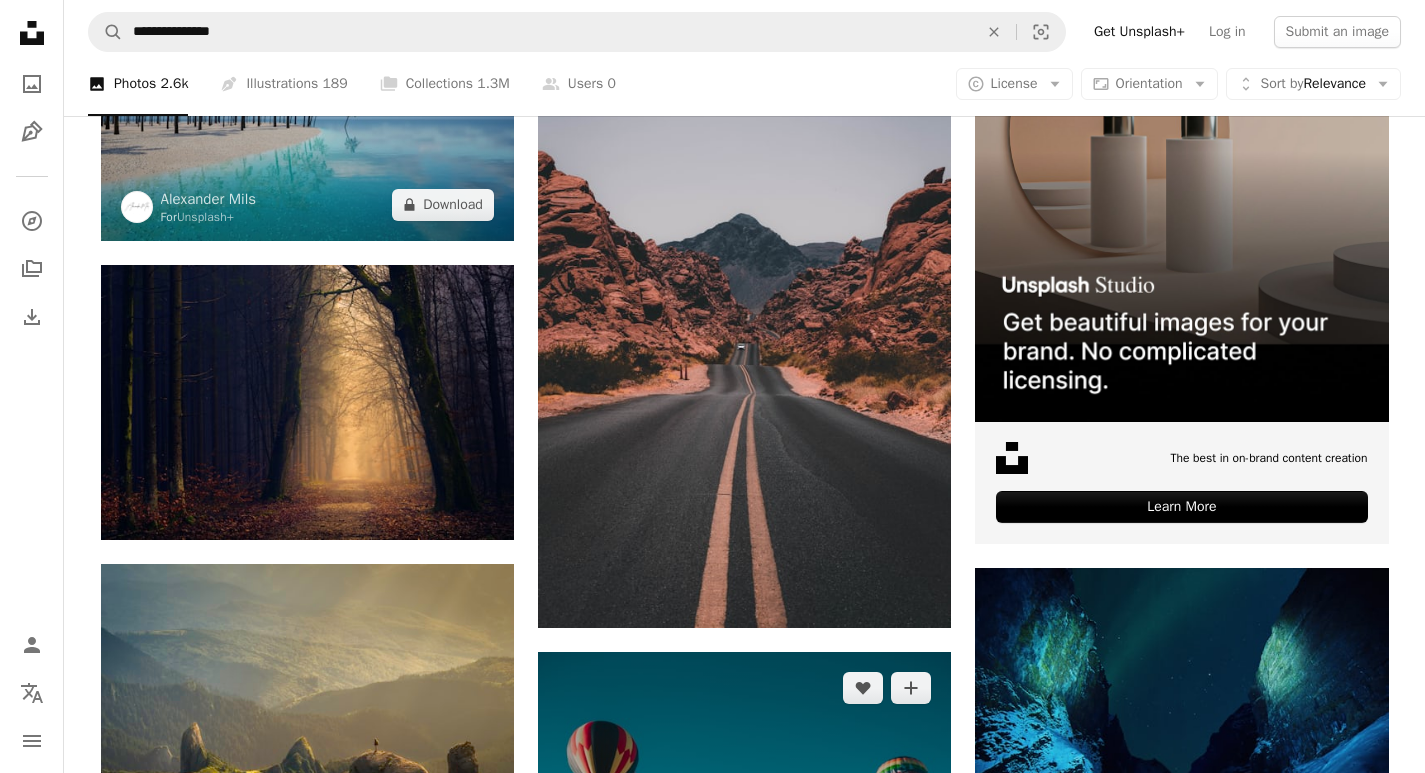 scroll, scrollTop: 500, scrollLeft: 0, axis: vertical 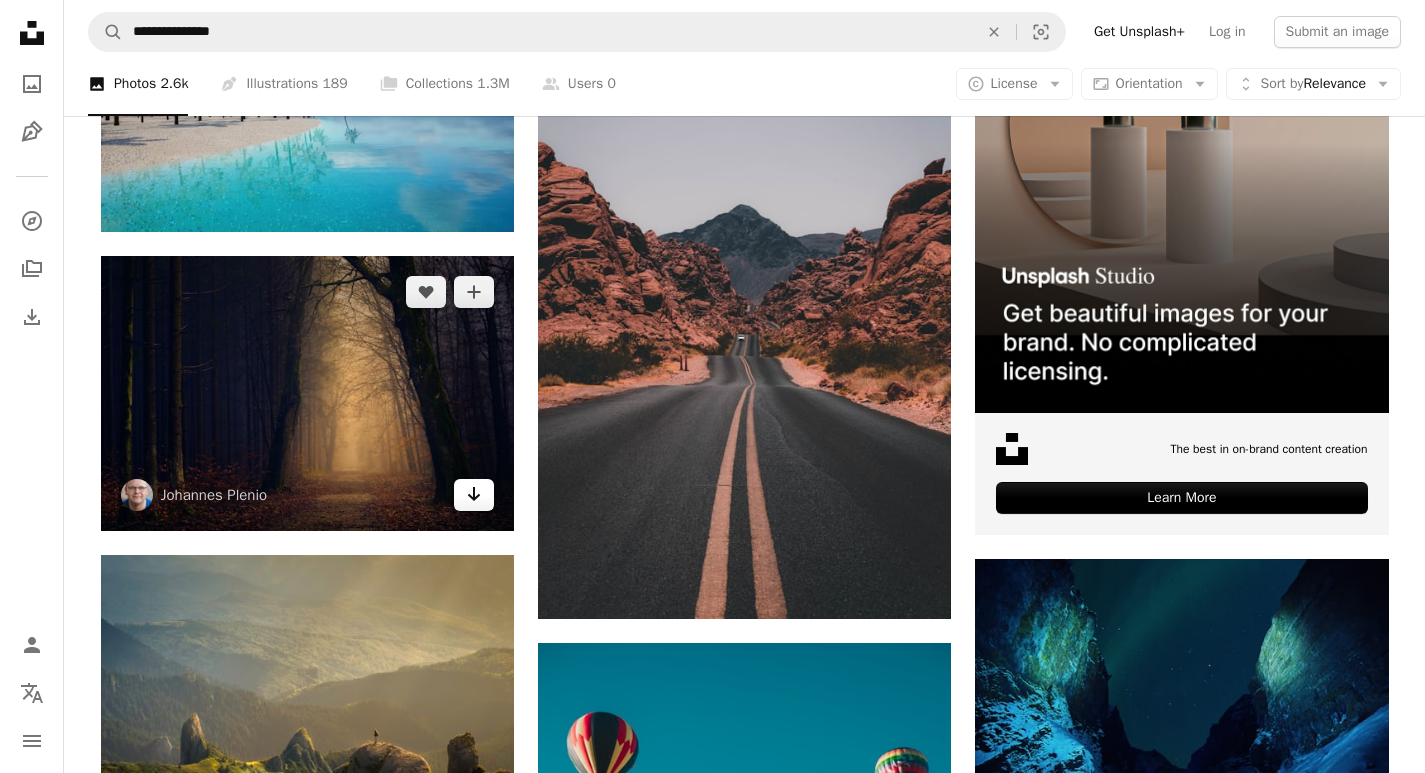 click on "Arrow pointing down" 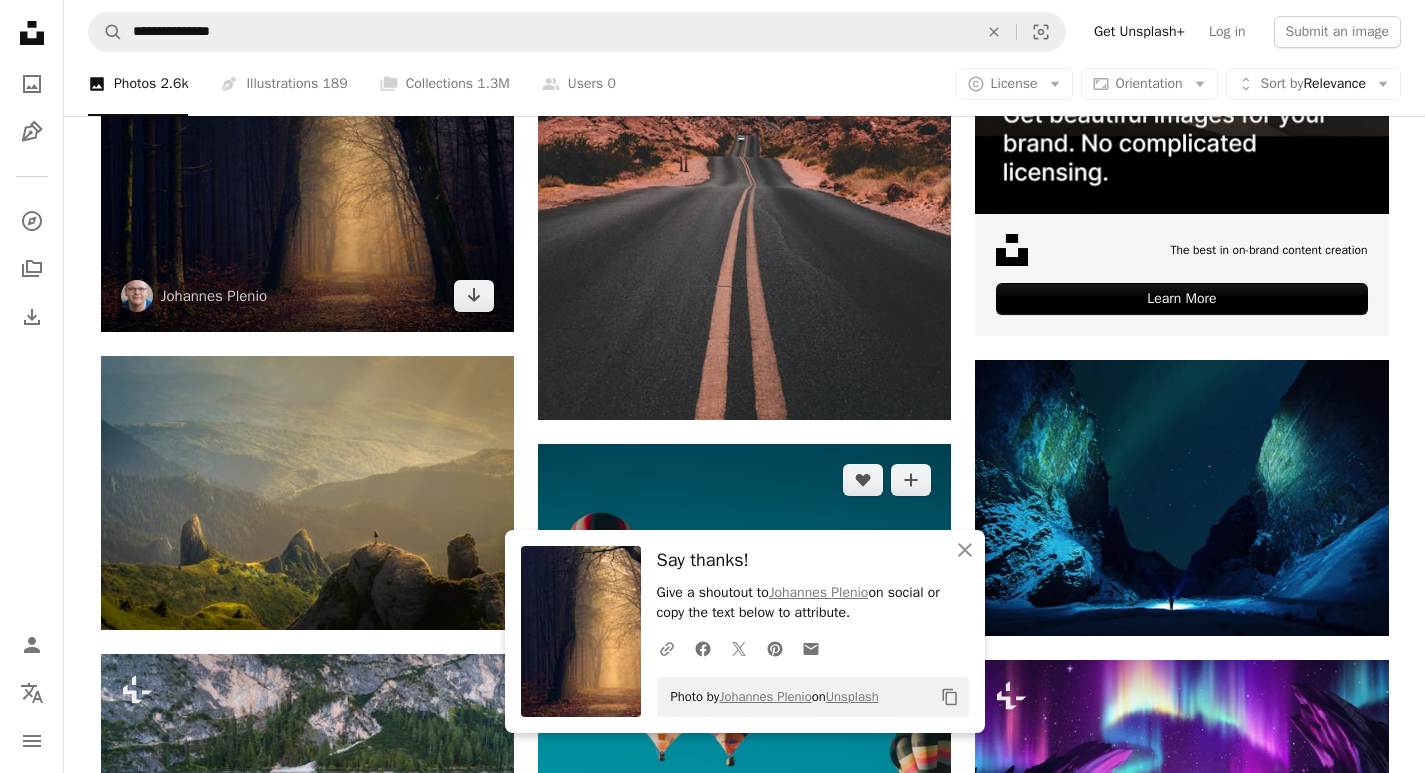 scroll, scrollTop: 700, scrollLeft: 0, axis: vertical 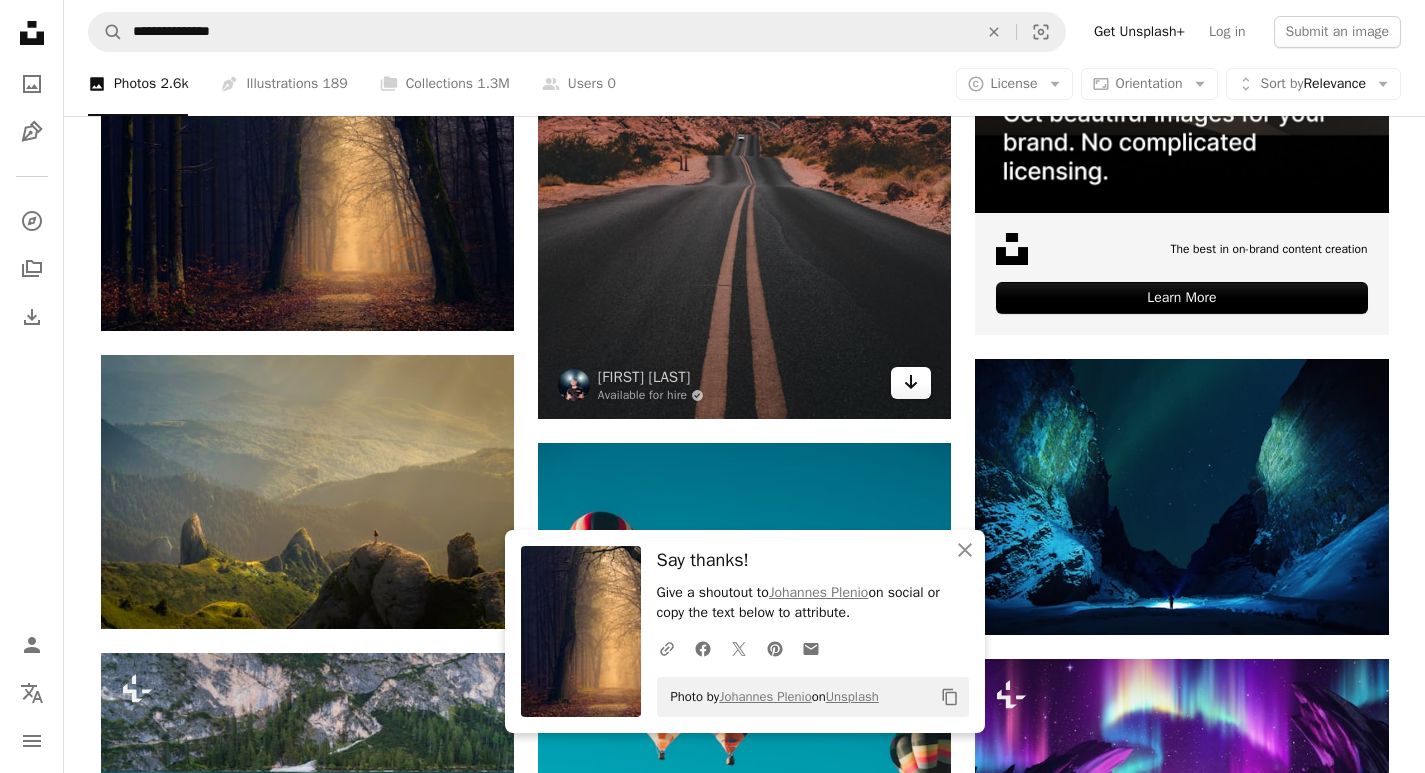 click on "Arrow pointing down" 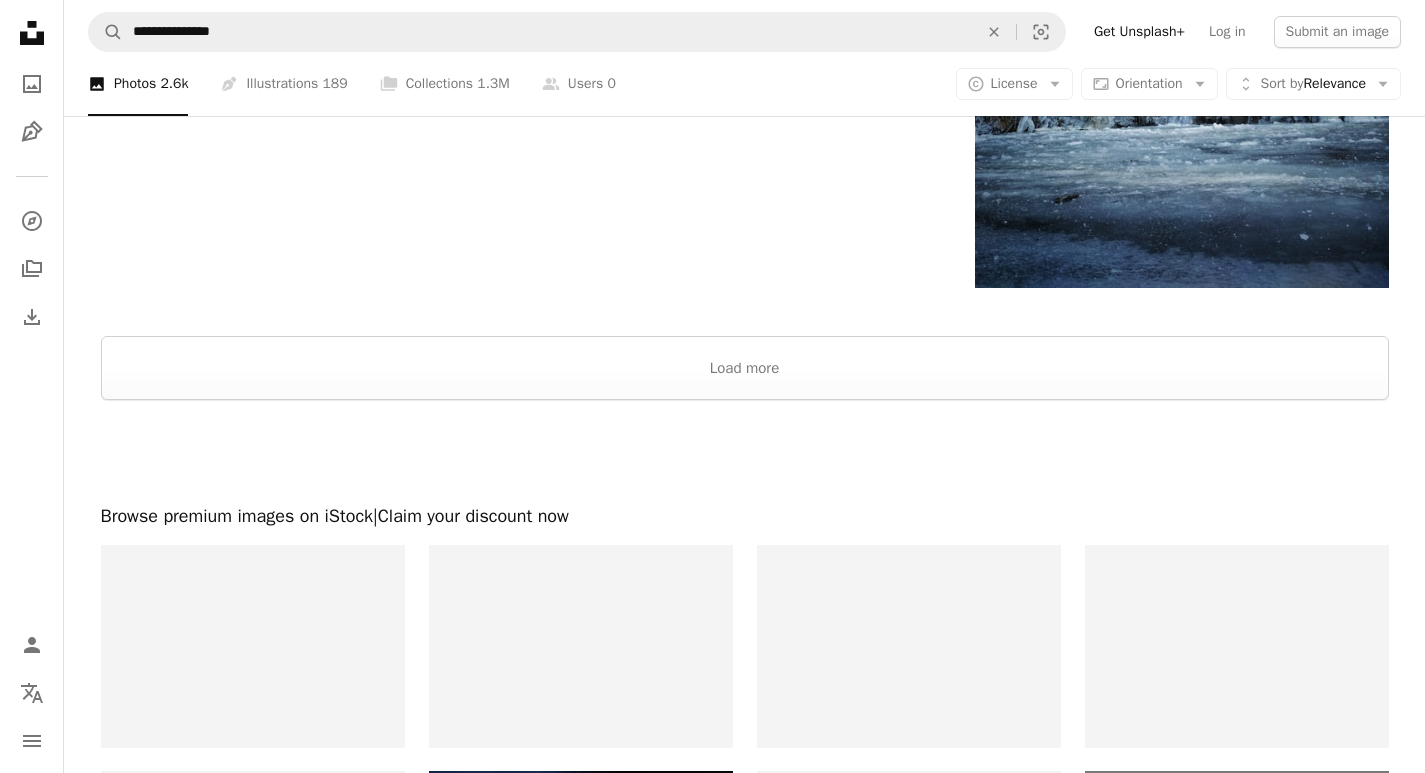 scroll, scrollTop: 3800, scrollLeft: 0, axis: vertical 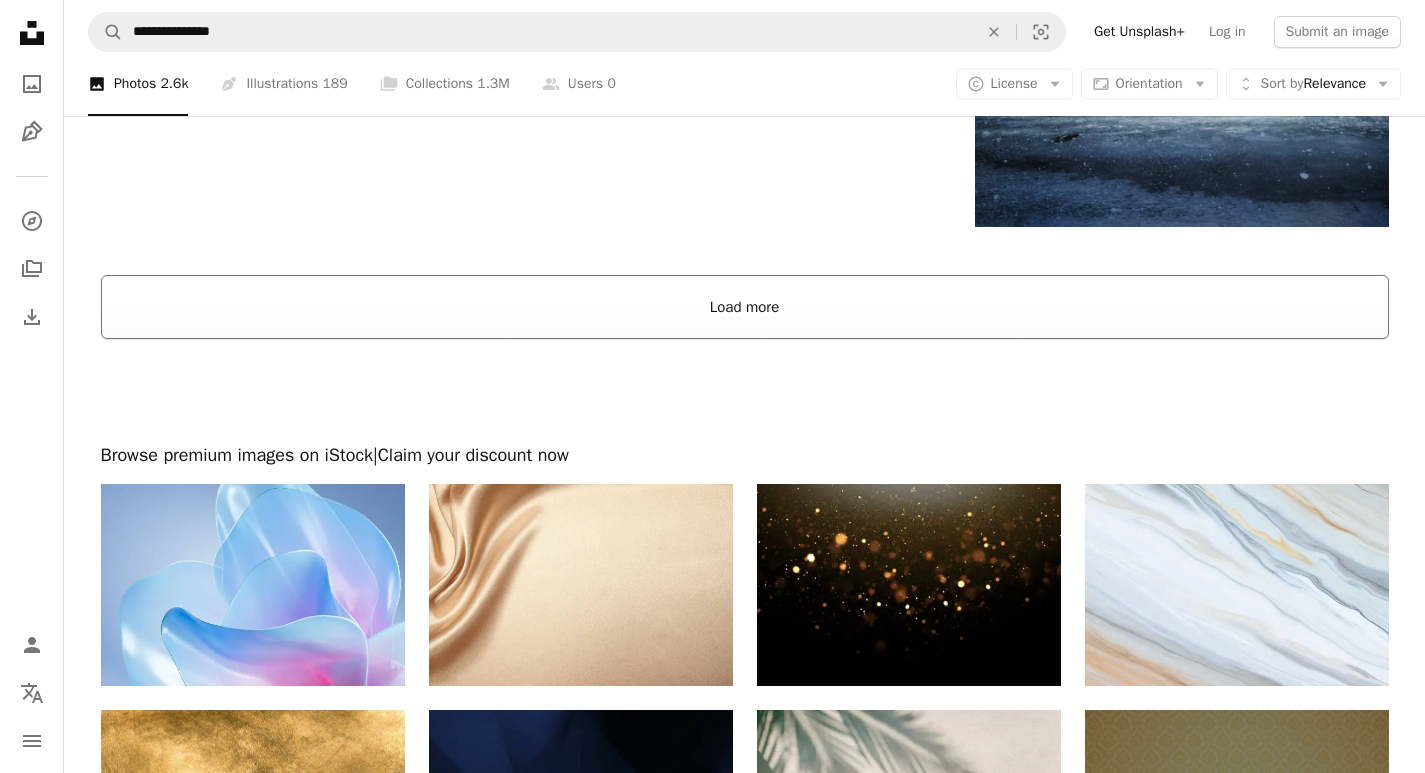 click on "Load more" at bounding box center [745, 307] 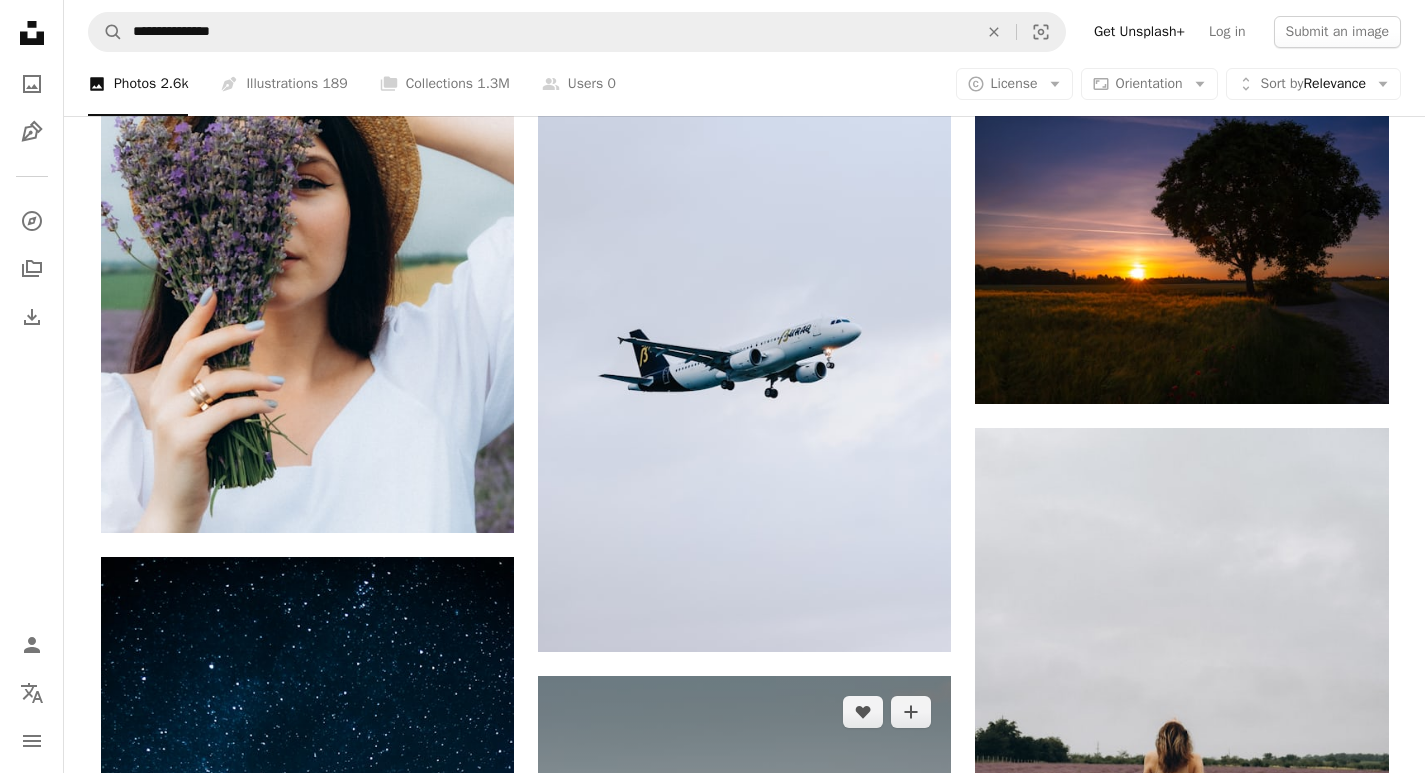 scroll, scrollTop: 20100, scrollLeft: 0, axis: vertical 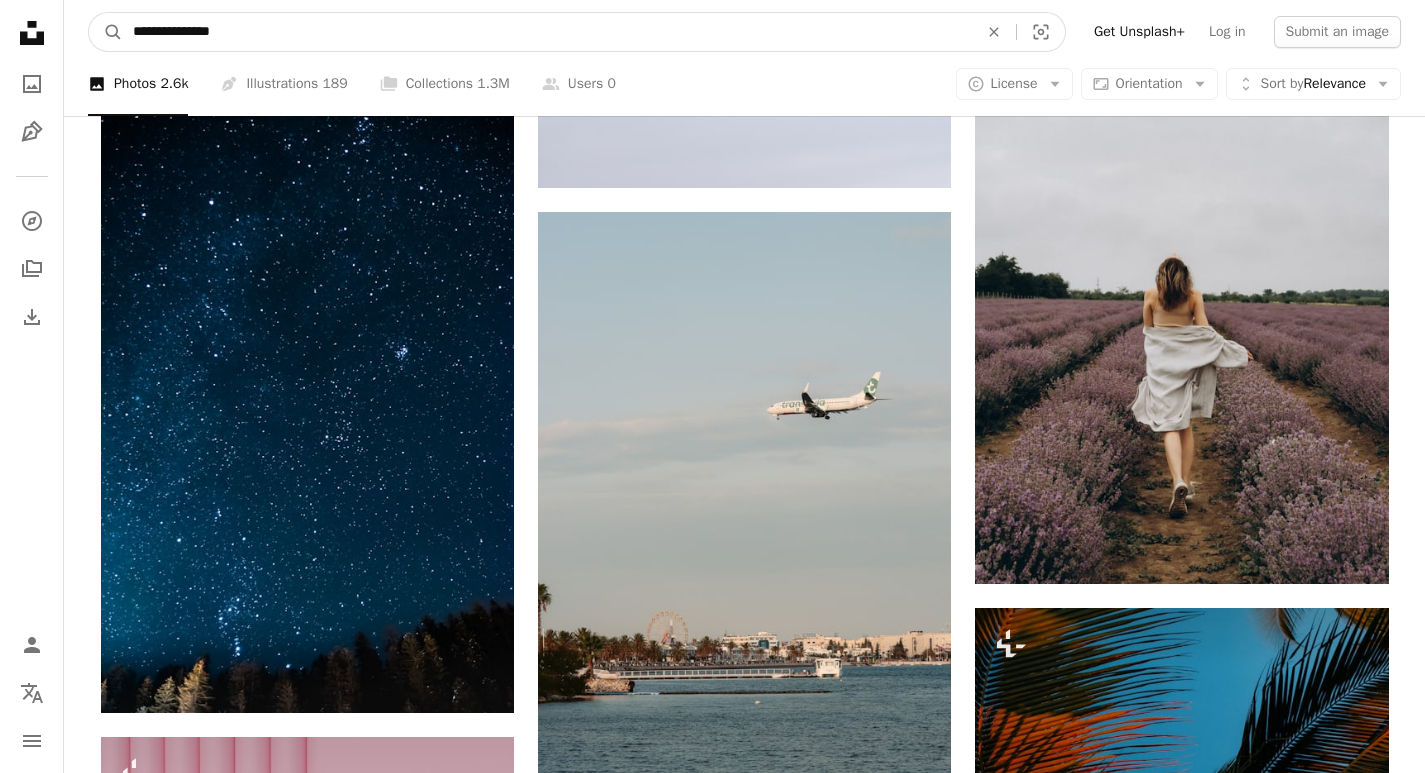 drag, startPoint x: 261, startPoint y: 37, endPoint x: 230, endPoint y: 82, distance: 54.644306 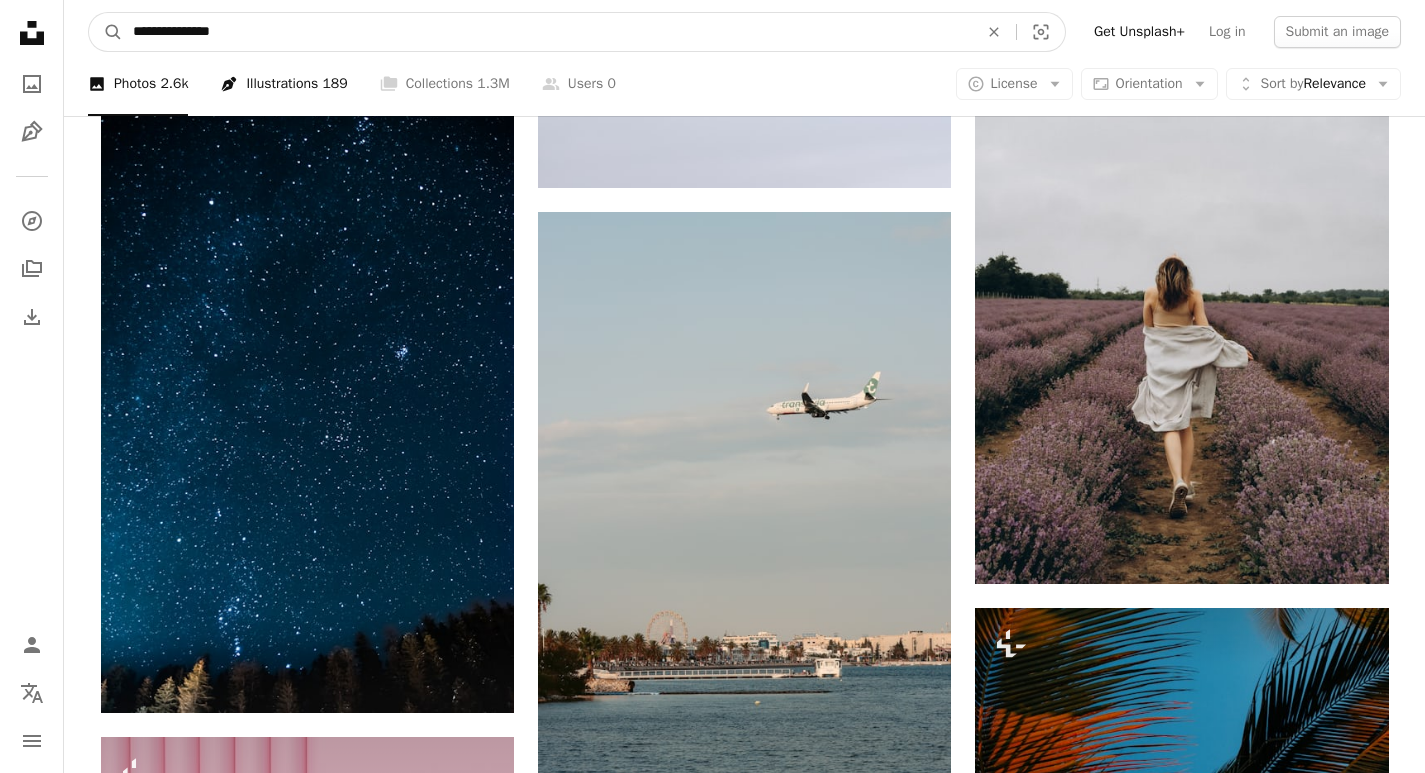click on "**********" at bounding box center [744, 32] 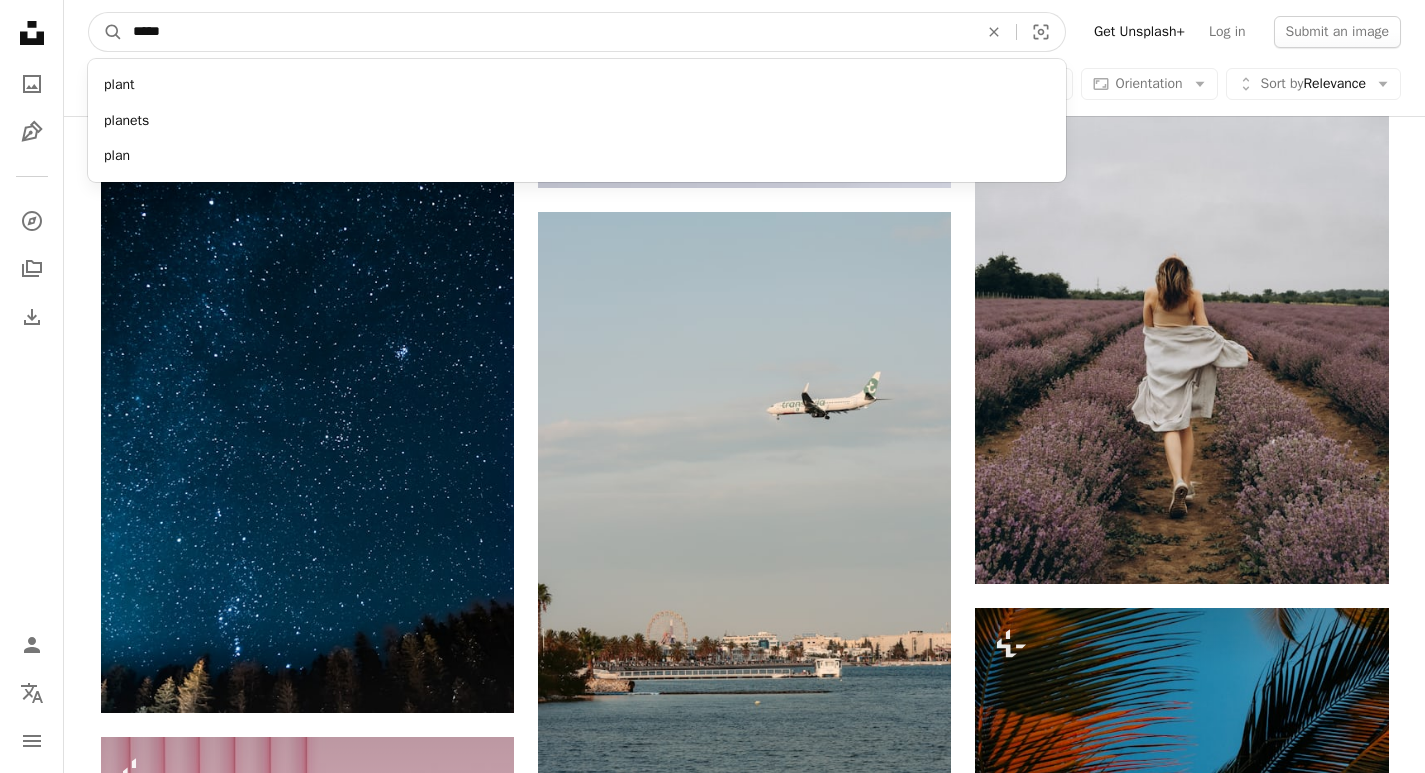 type on "*****" 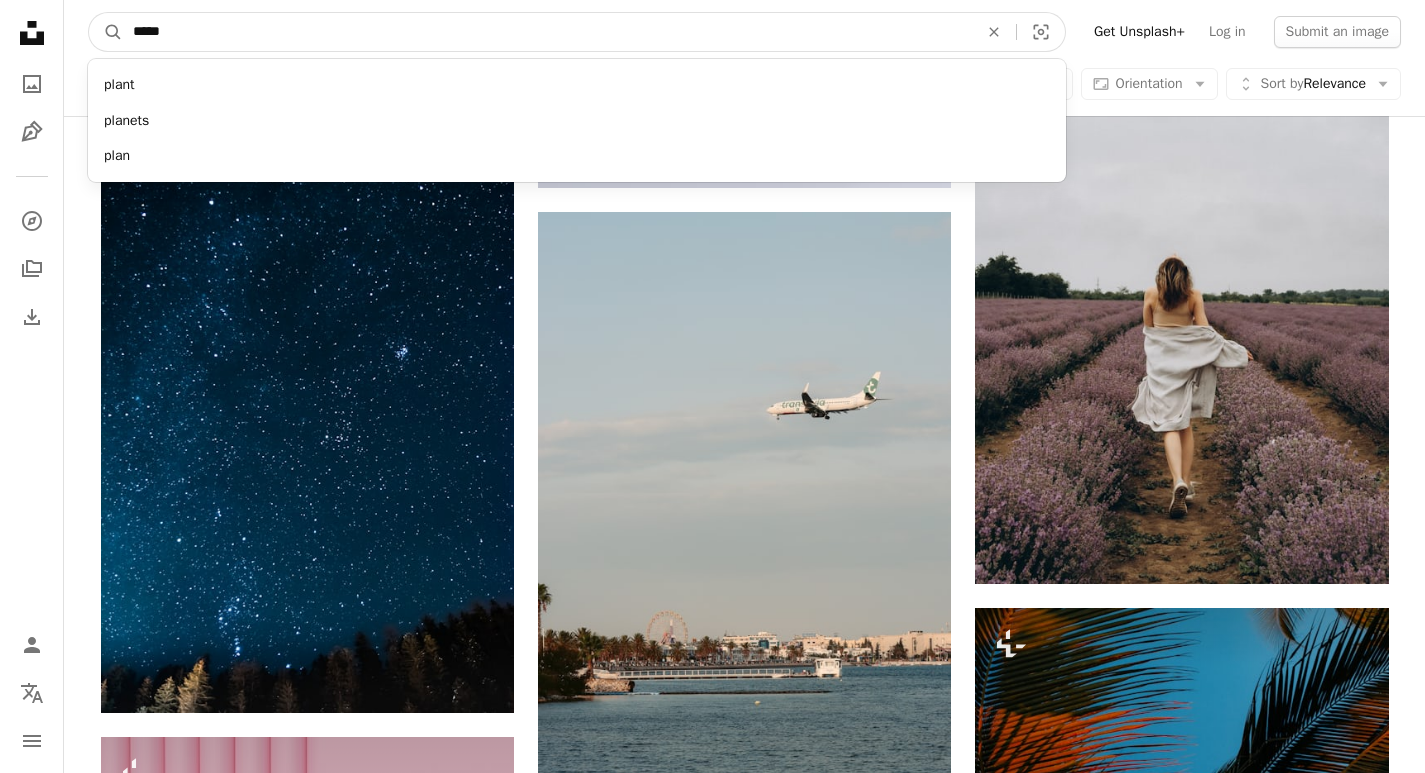 click on "A magnifying glass" at bounding box center (106, 32) 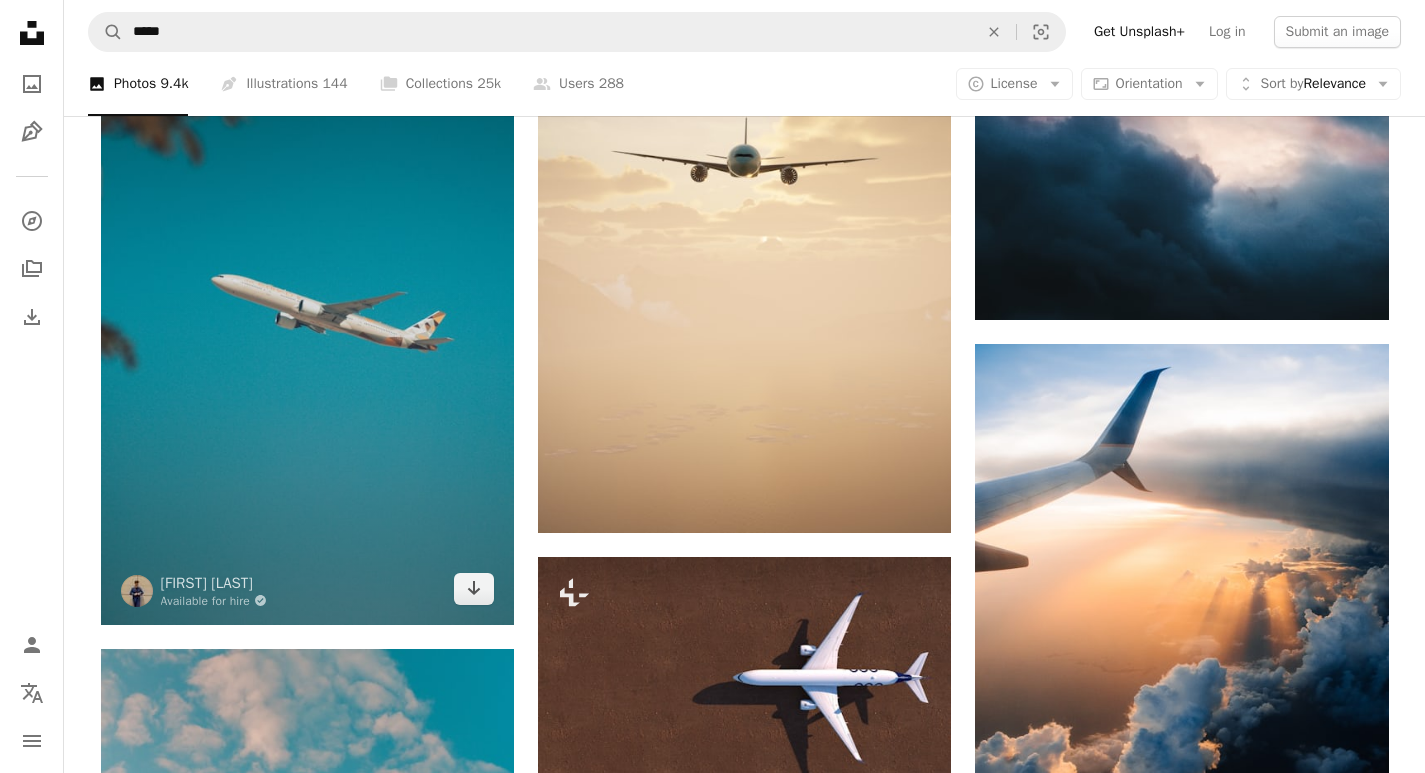 scroll, scrollTop: 1300, scrollLeft: 0, axis: vertical 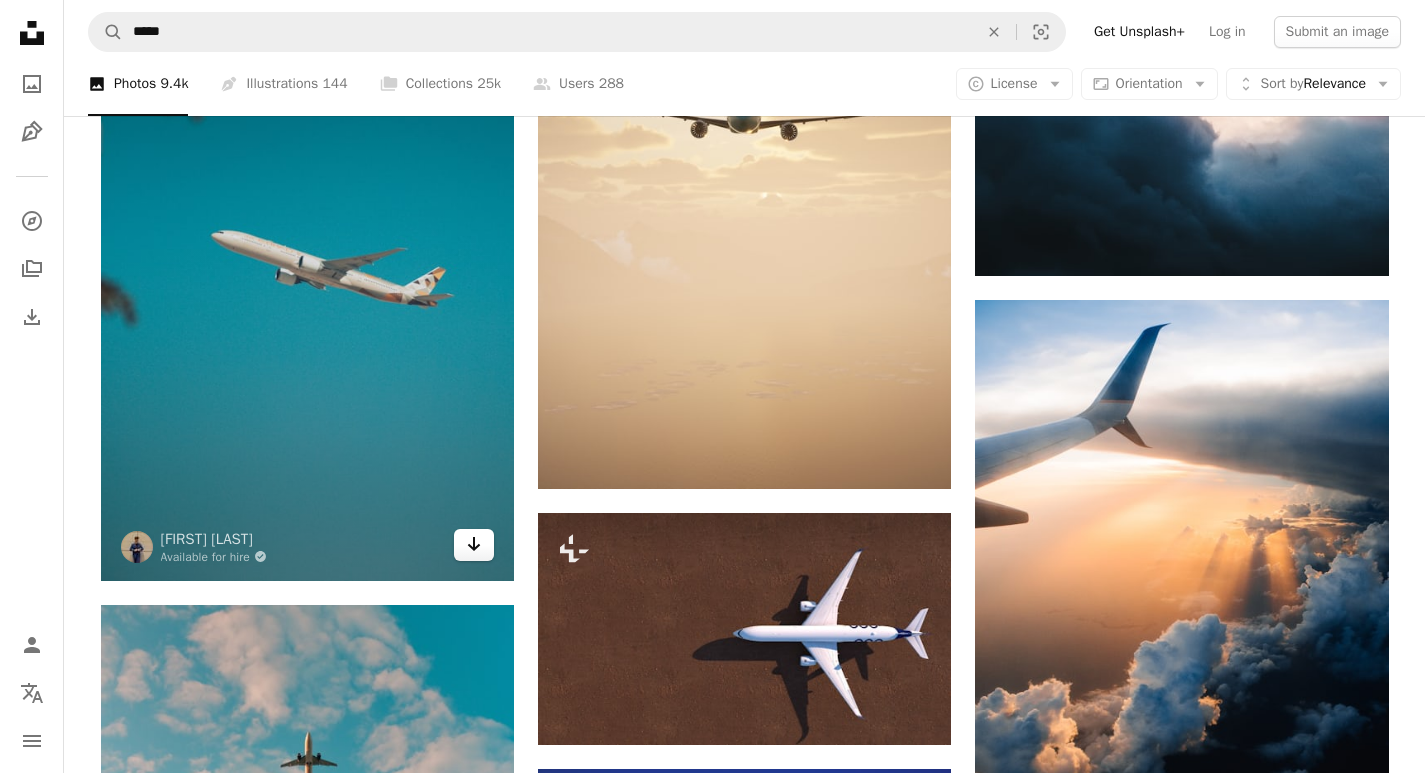 click on "Arrow pointing down" 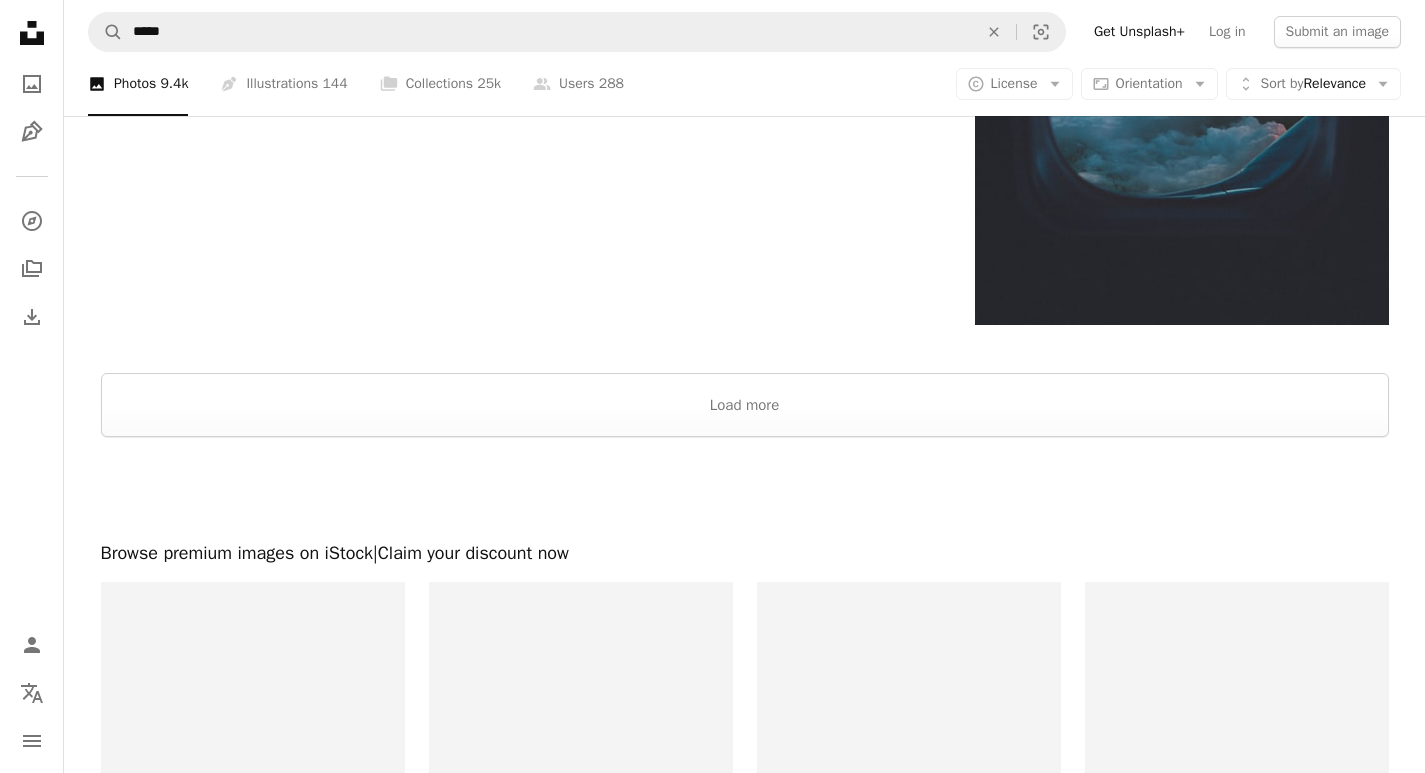scroll, scrollTop: 4200, scrollLeft: 0, axis: vertical 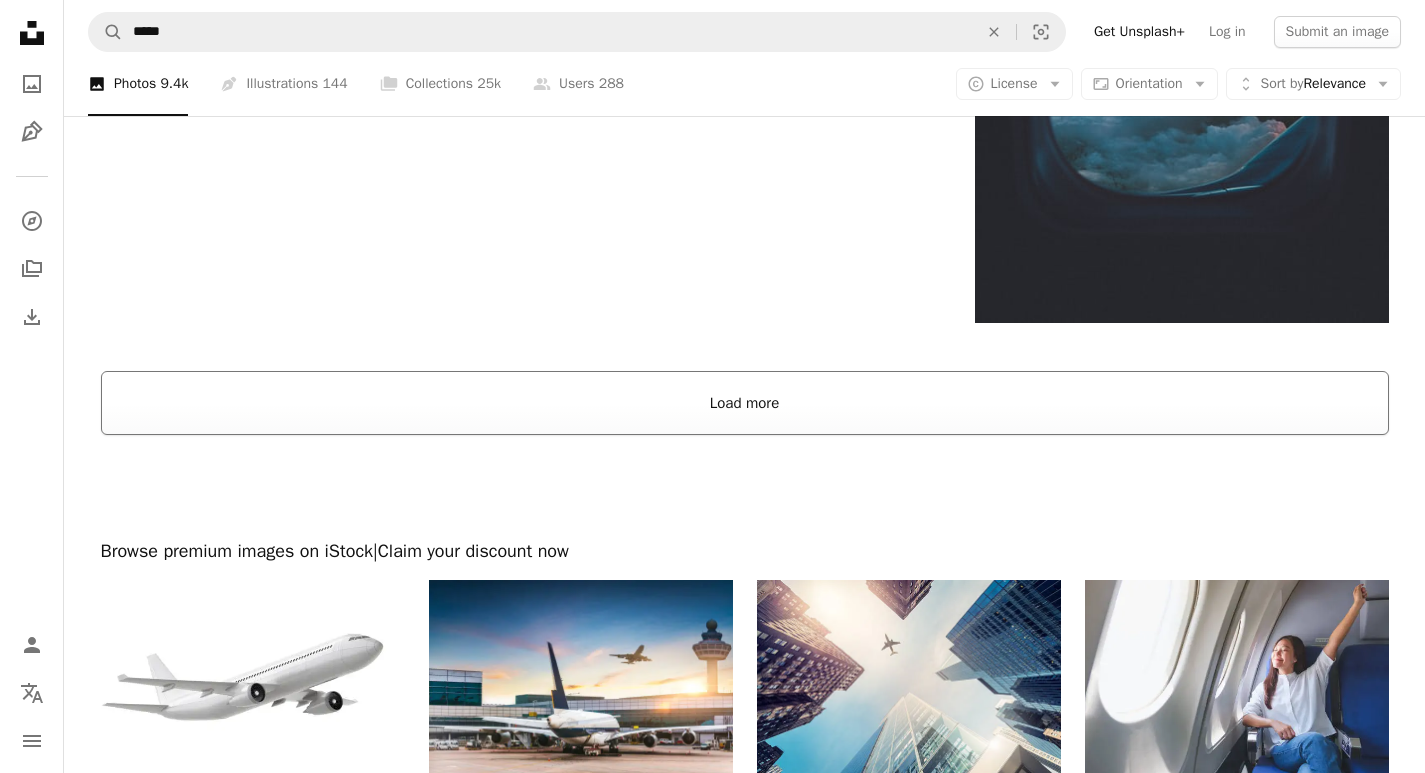click on "Load more" at bounding box center [745, 403] 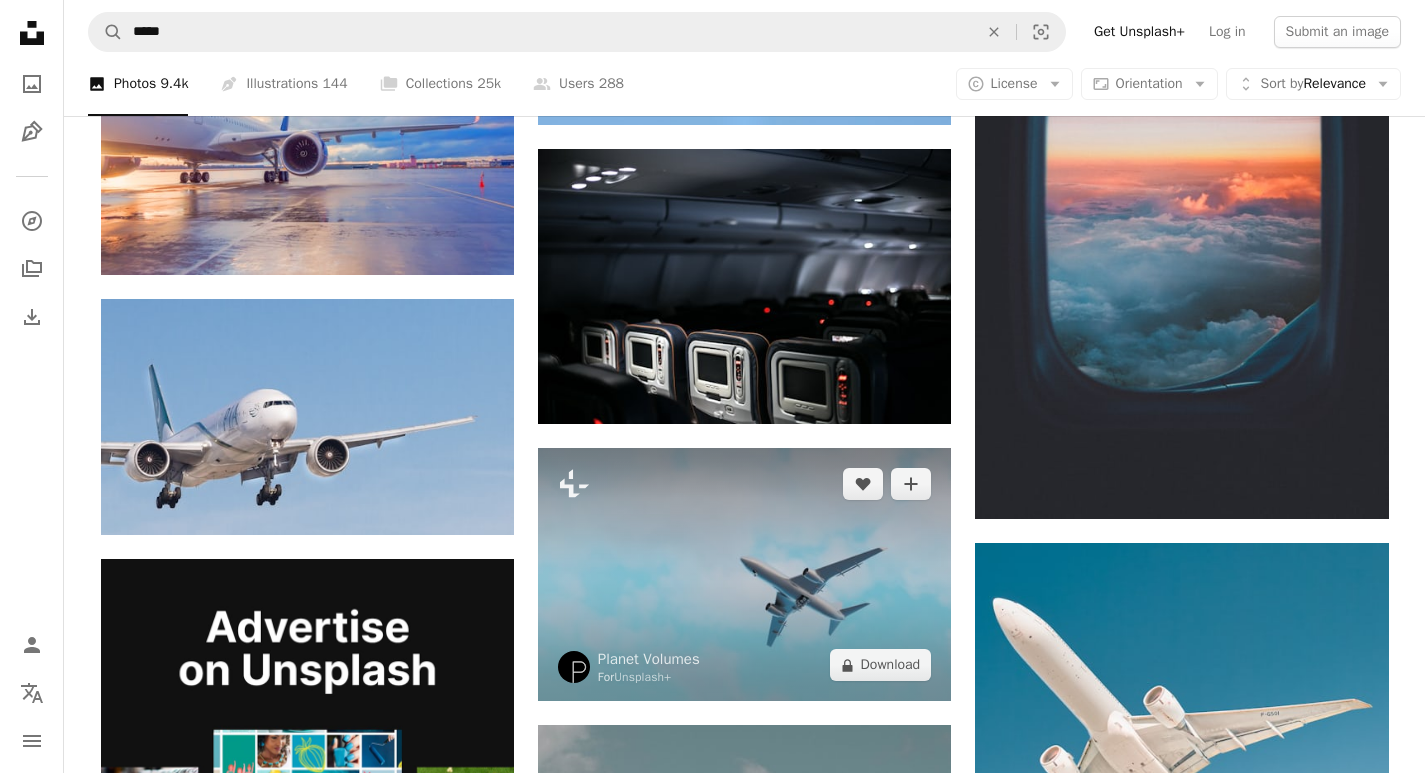 scroll, scrollTop: 4000, scrollLeft: 0, axis: vertical 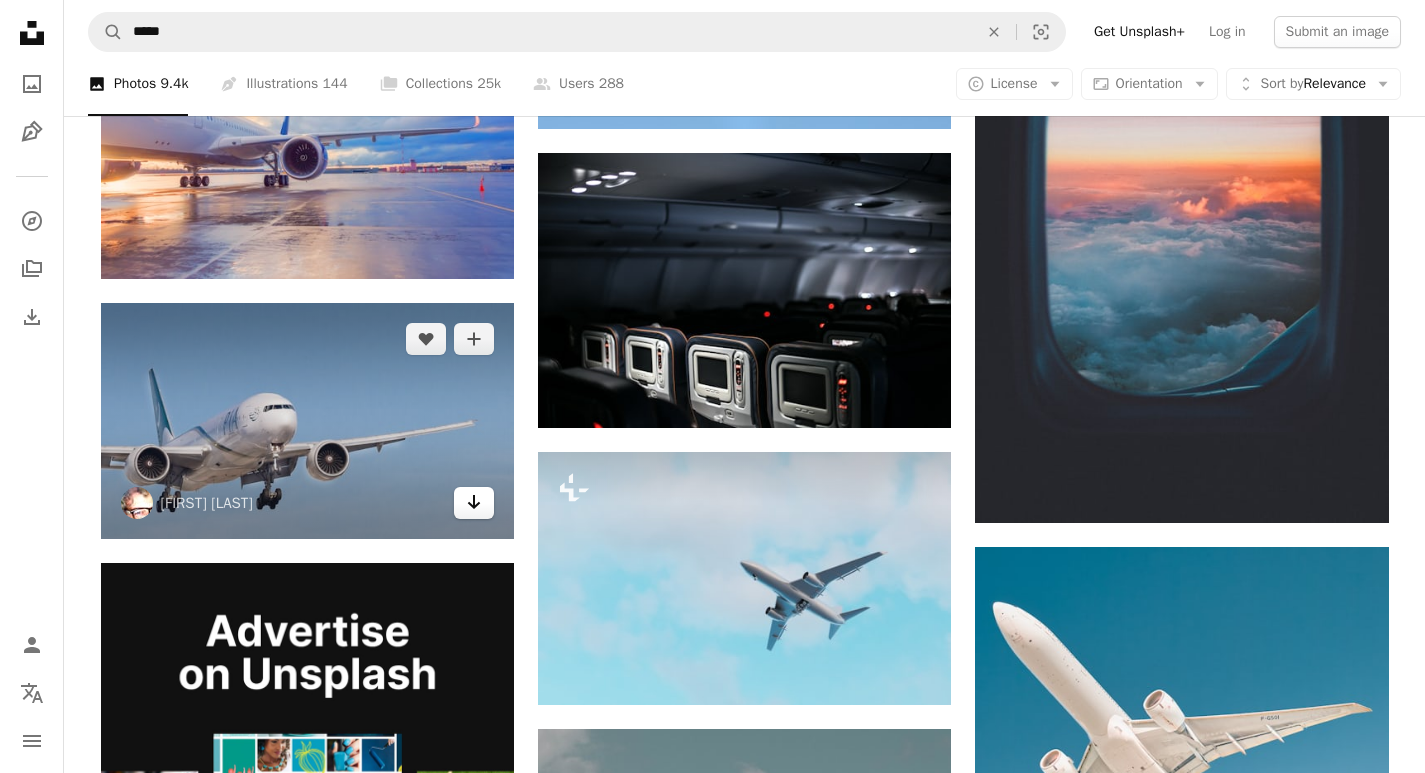 click on "Arrow pointing down" at bounding box center (474, 503) 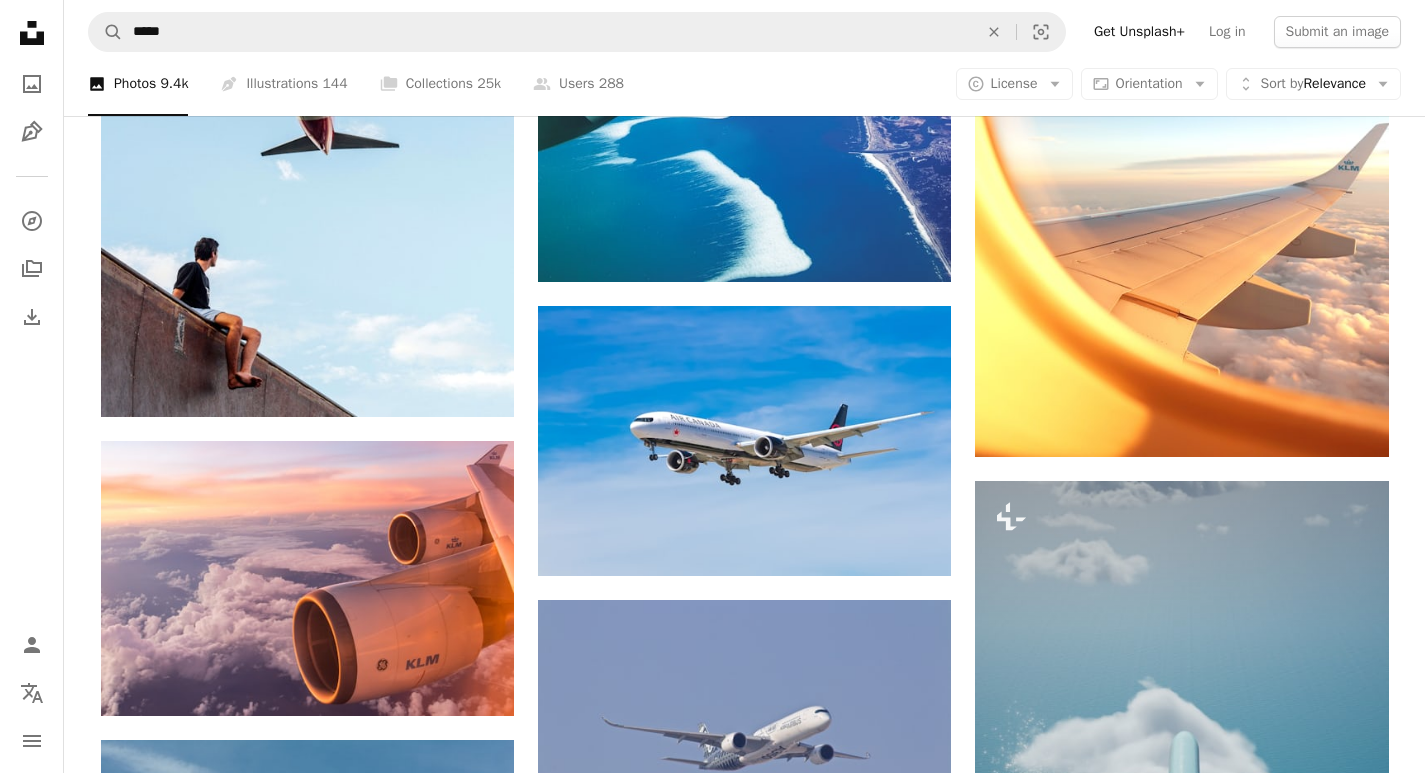 scroll, scrollTop: 2400, scrollLeft: 0, axis: vertical 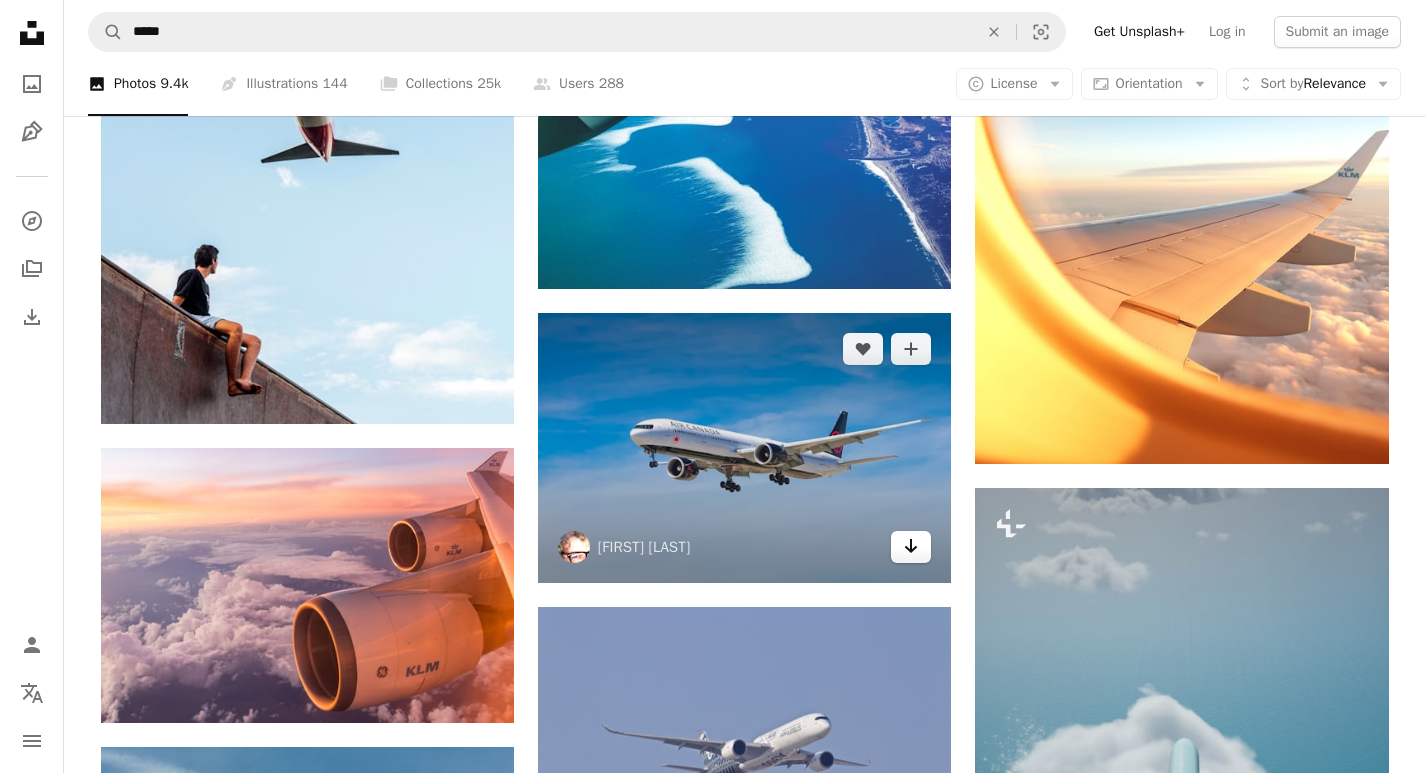 click on "Arrow pointing down" 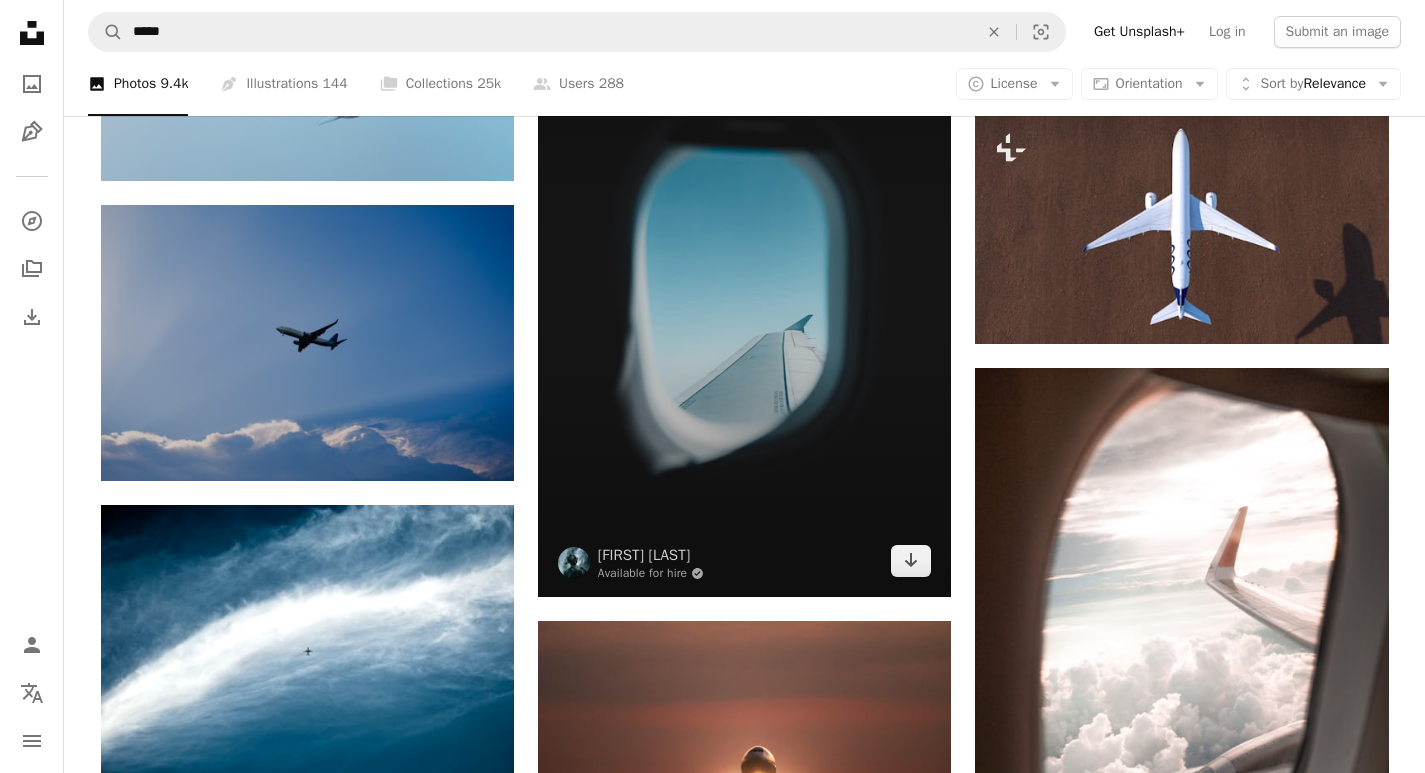 scroll, scrollTop: 11000, scrollLeft: 0, axis: vertical 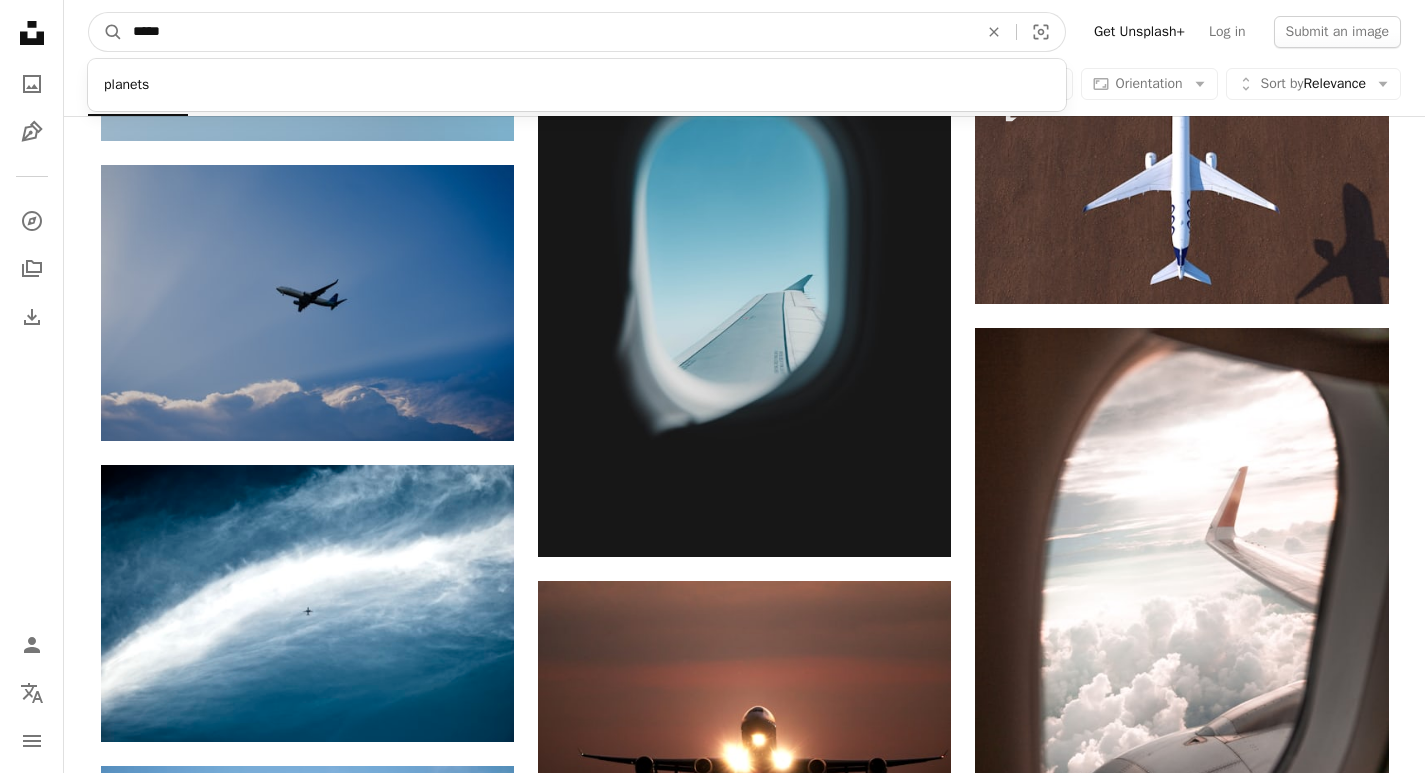 drag, startPoint x: 219, startPoint y: 29, endPoint x: 33, endPoint y: 37, distance: 186.17197 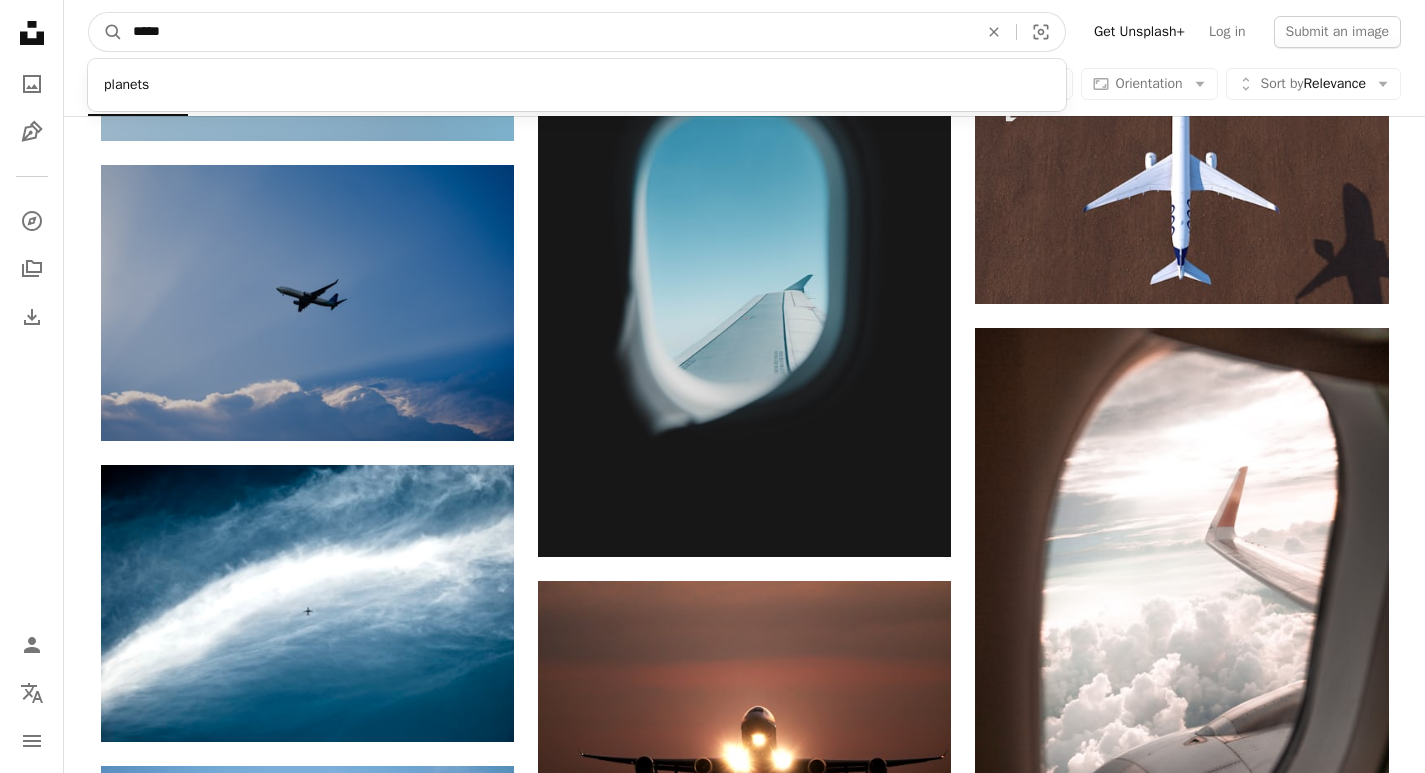 click on "[FIRST] [LAST]" at bounding box center (712, -3419) 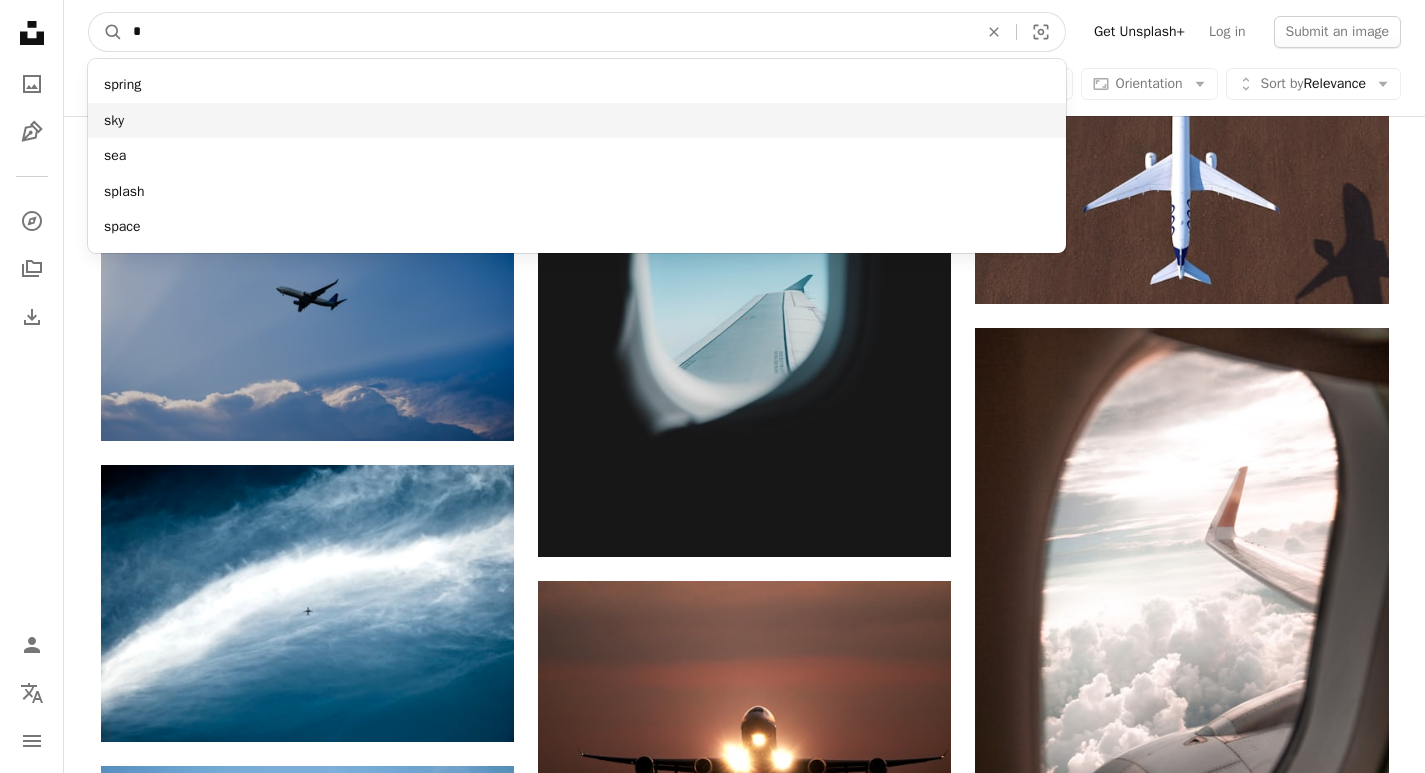 type on "*" 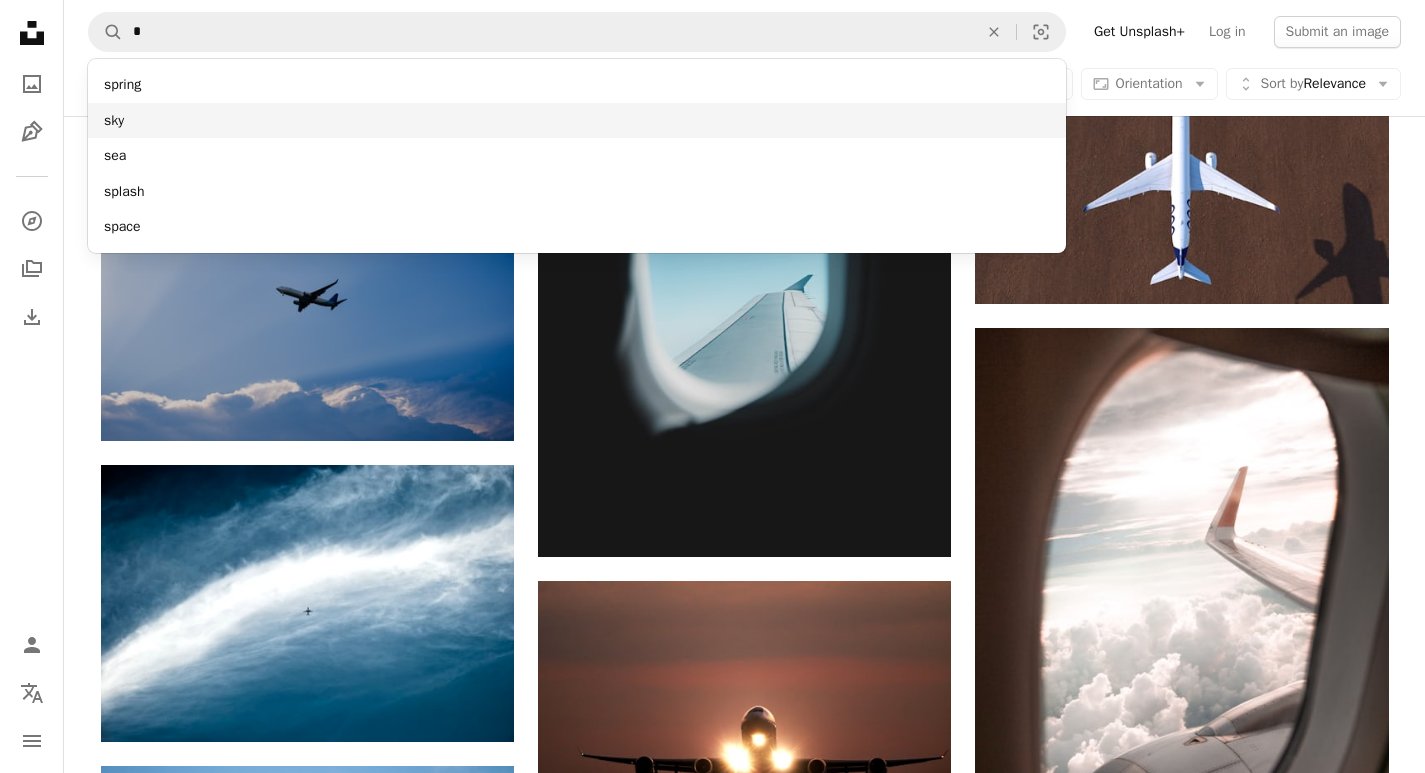 click on "sky" at bounding box center (577, 121) 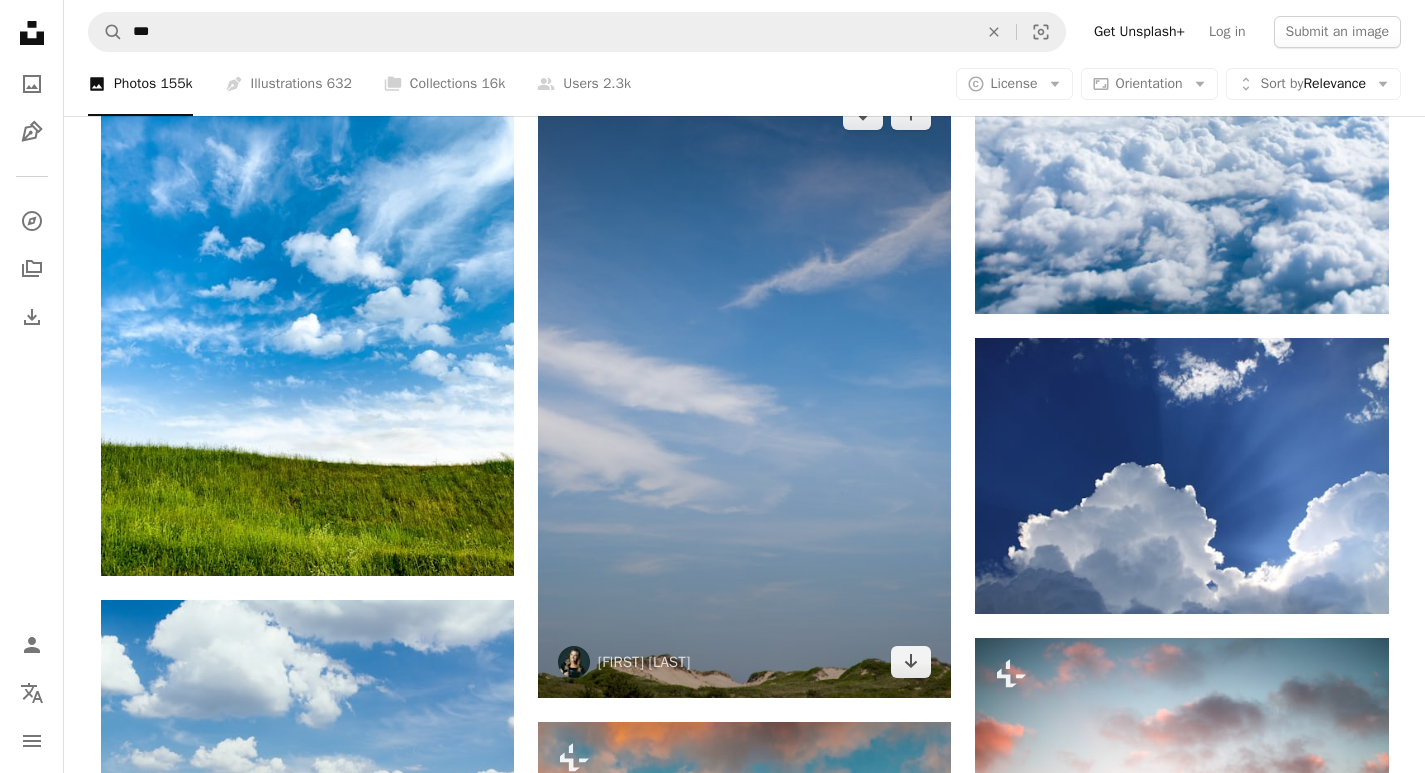 scroll, scrollTop: 1400, scrollLeft: 0, axis: vertical 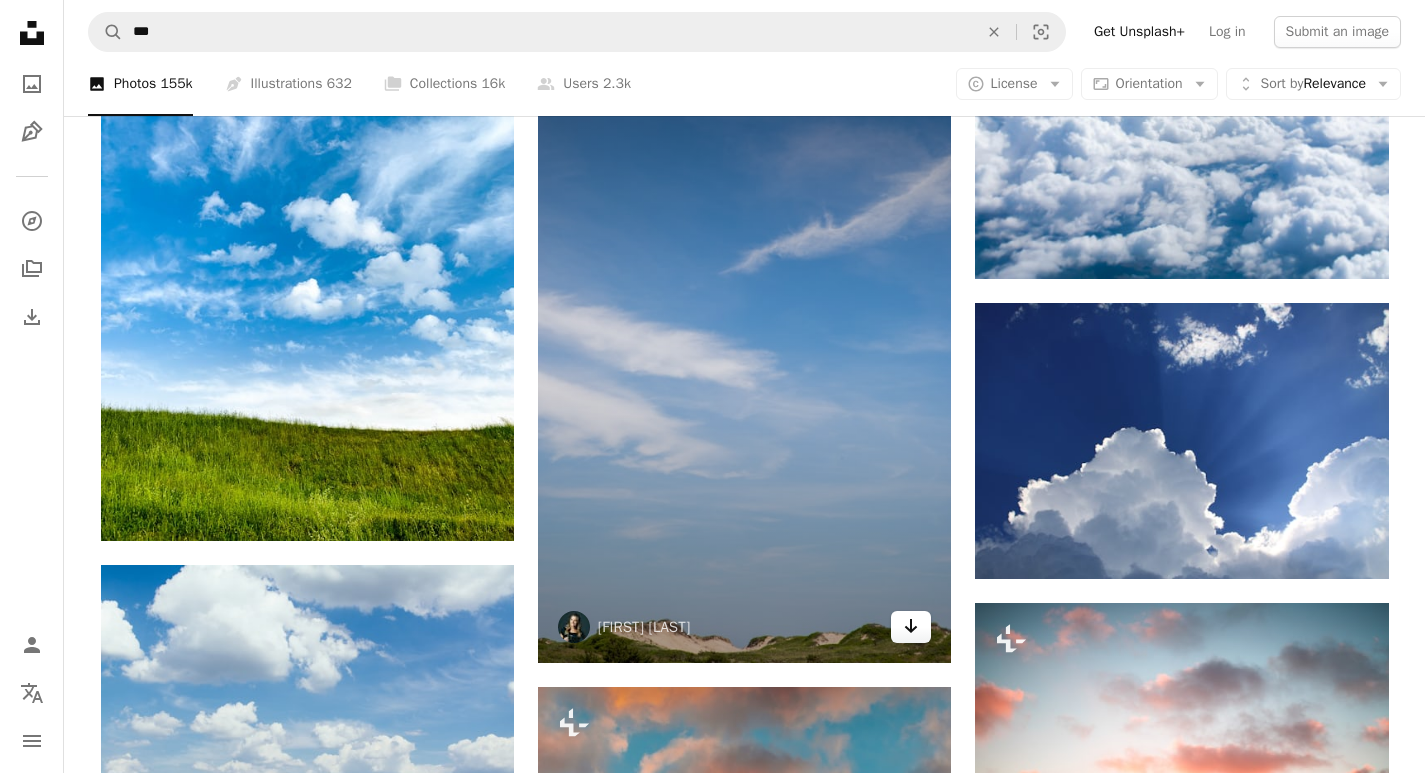 click on "Arrow pointing down" 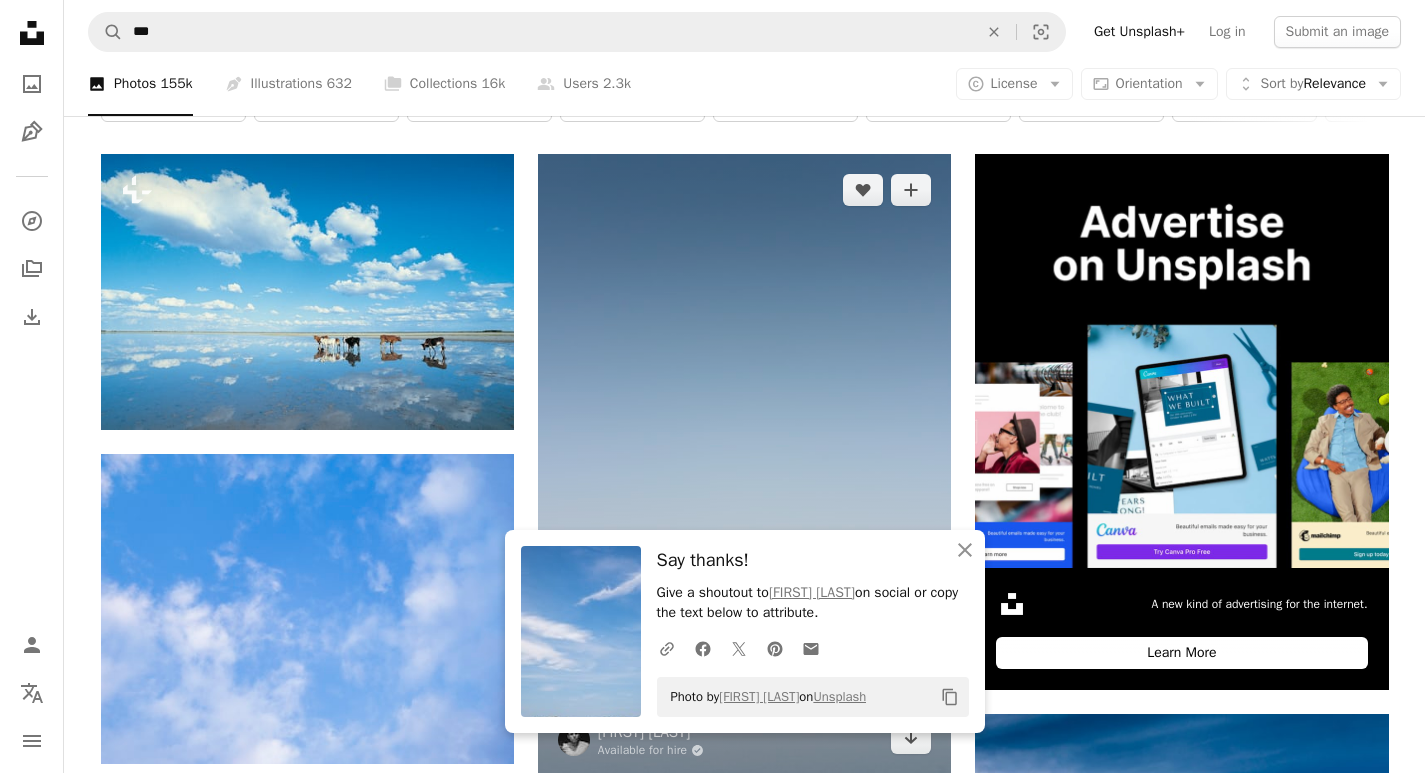 scroll, scrollTop: 300, scrollLeft: 0, axis: vertical 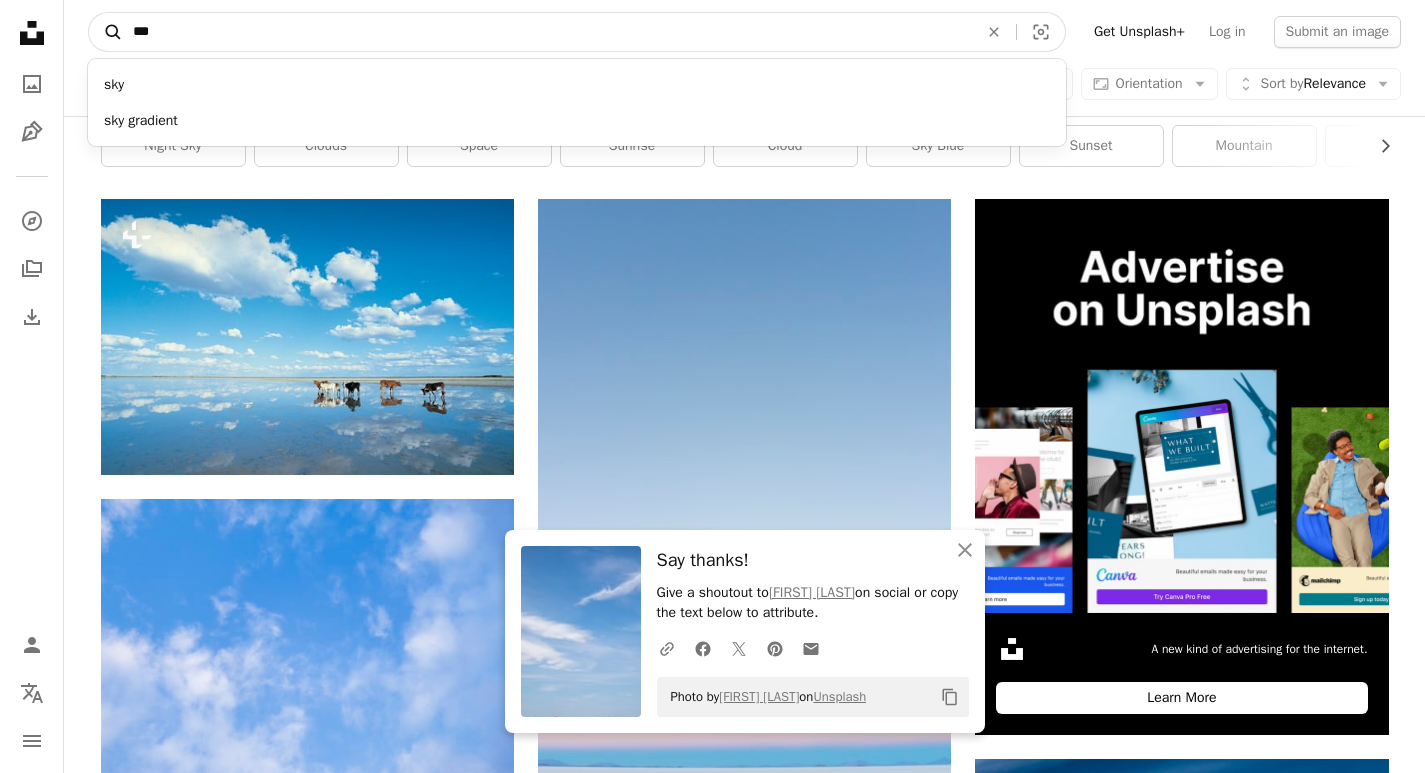 drag, startPoint x: 206, startPoint y: 25, endPoint x: 259, endPoint y: 115, distance: 104.44616 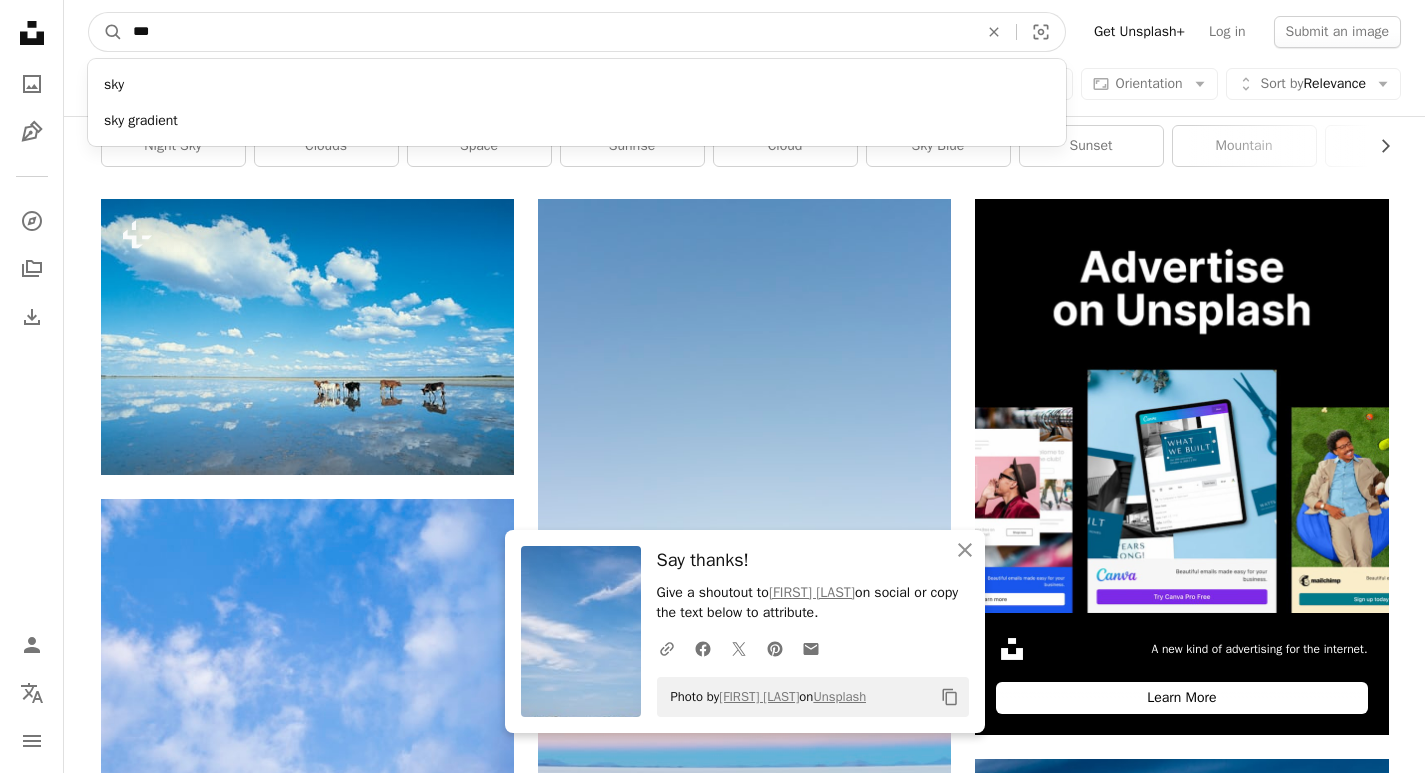 click on "A magnifying glass *** sky sky gradient An X shape Visual search" at bounding box center [577, 32] 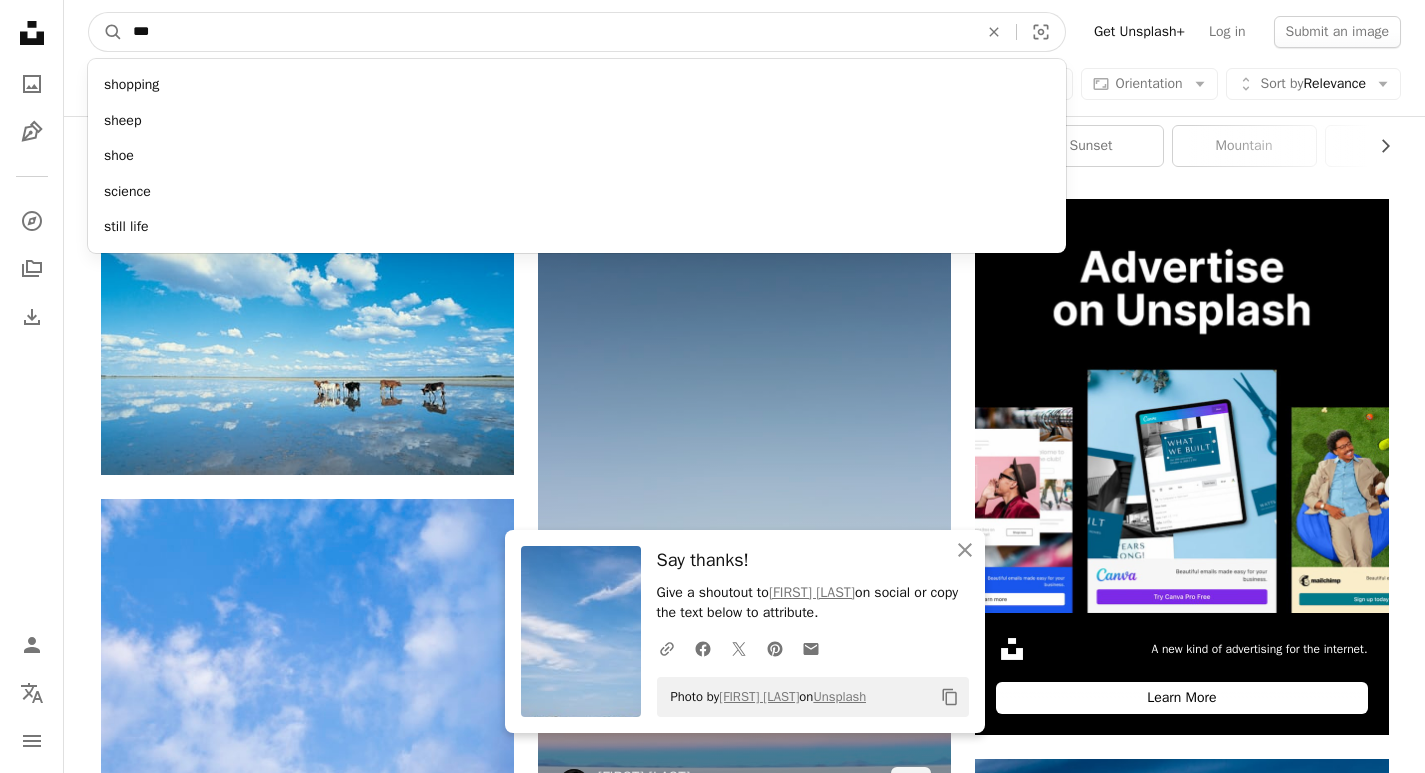 type on "****" 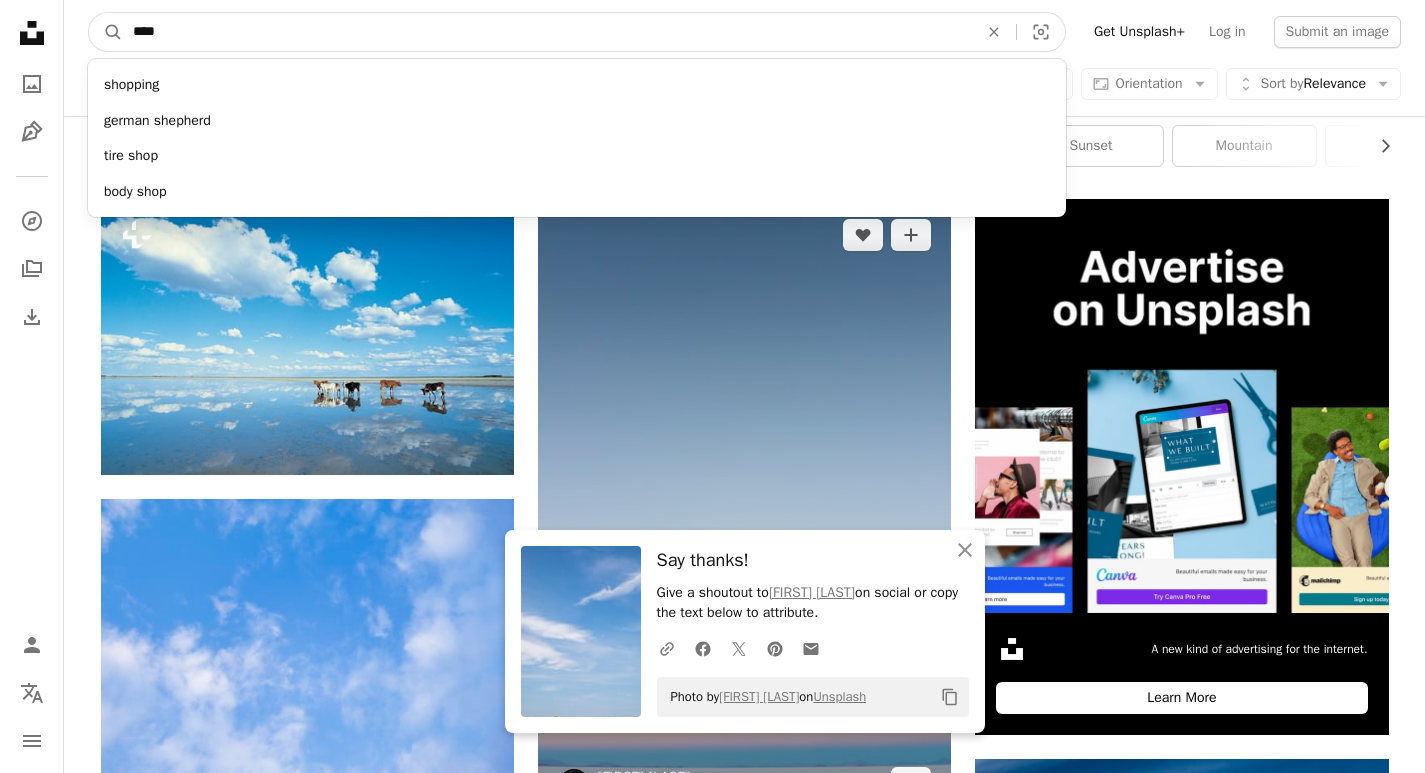 click on "A magnifying glass" at bounding box center (106, 32) 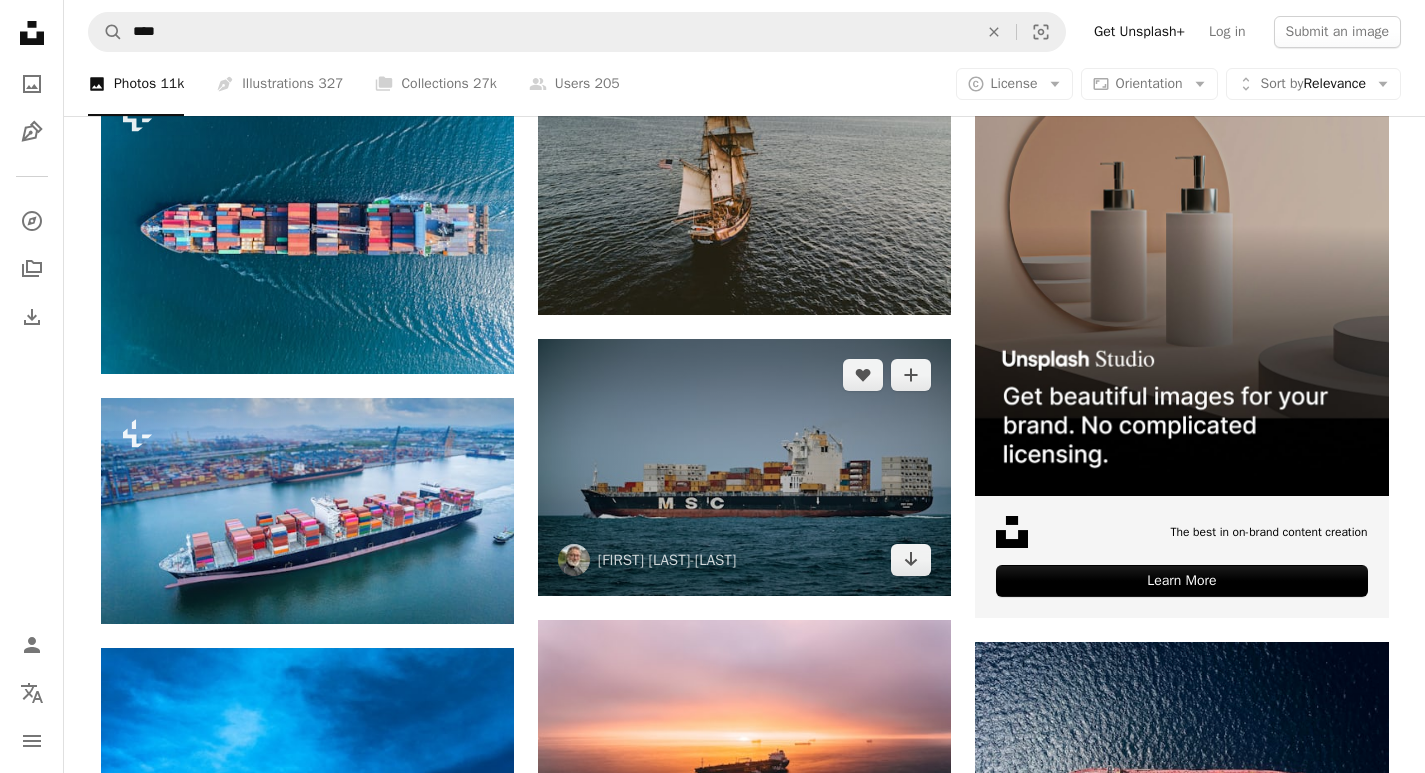 scroll, scrollTop: 400, scrollLeft: 0, axis: vertical 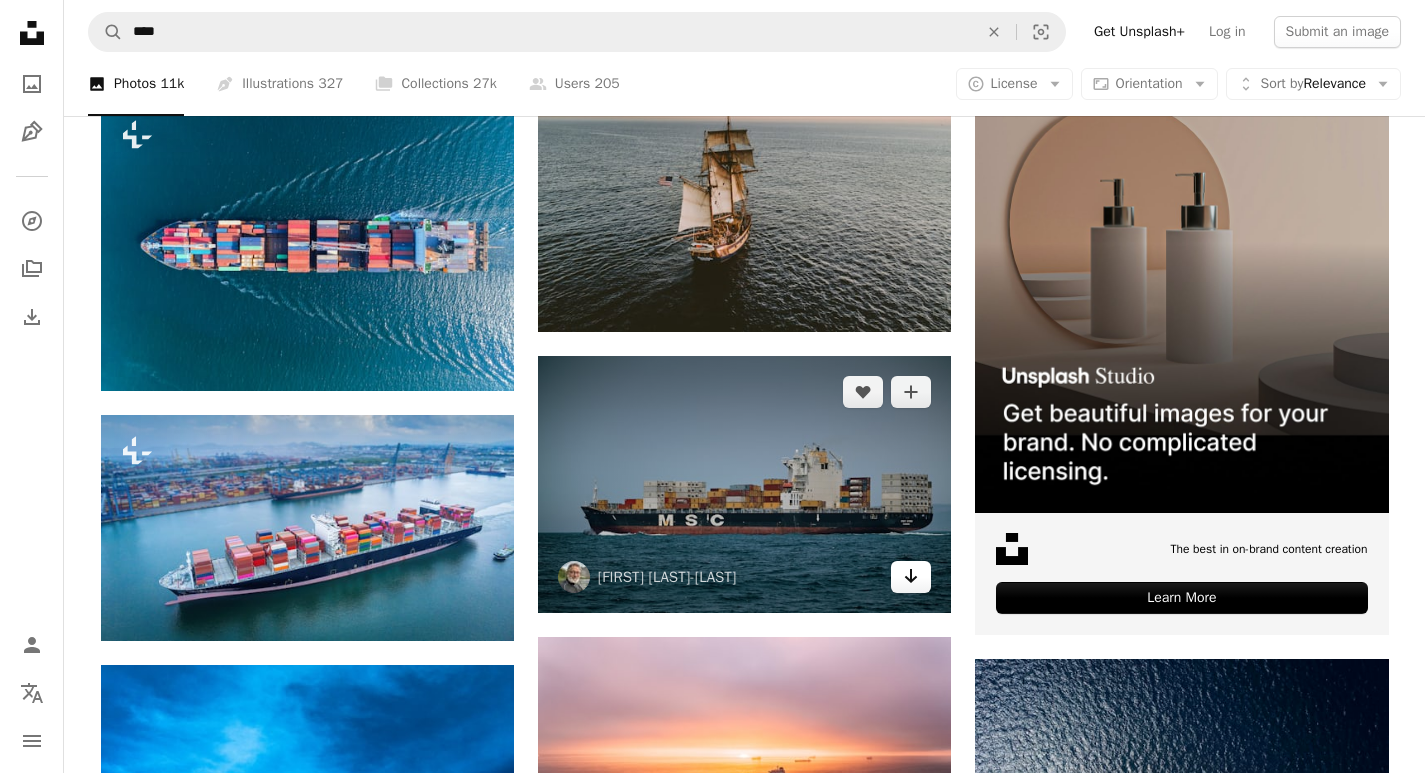 click on "Arrow pointing down" 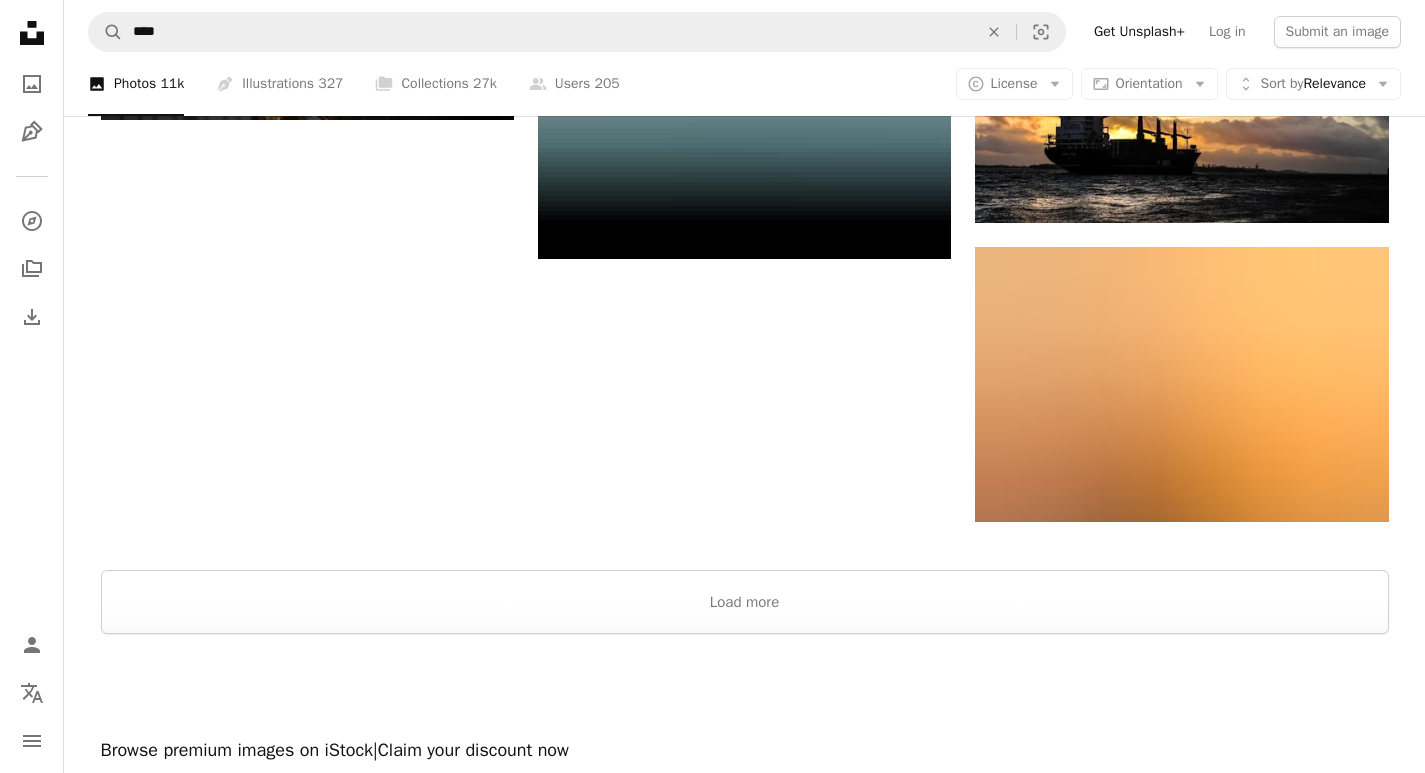 scroll, scrollTop: 3100, scrollLeft: 0, axis: vertical 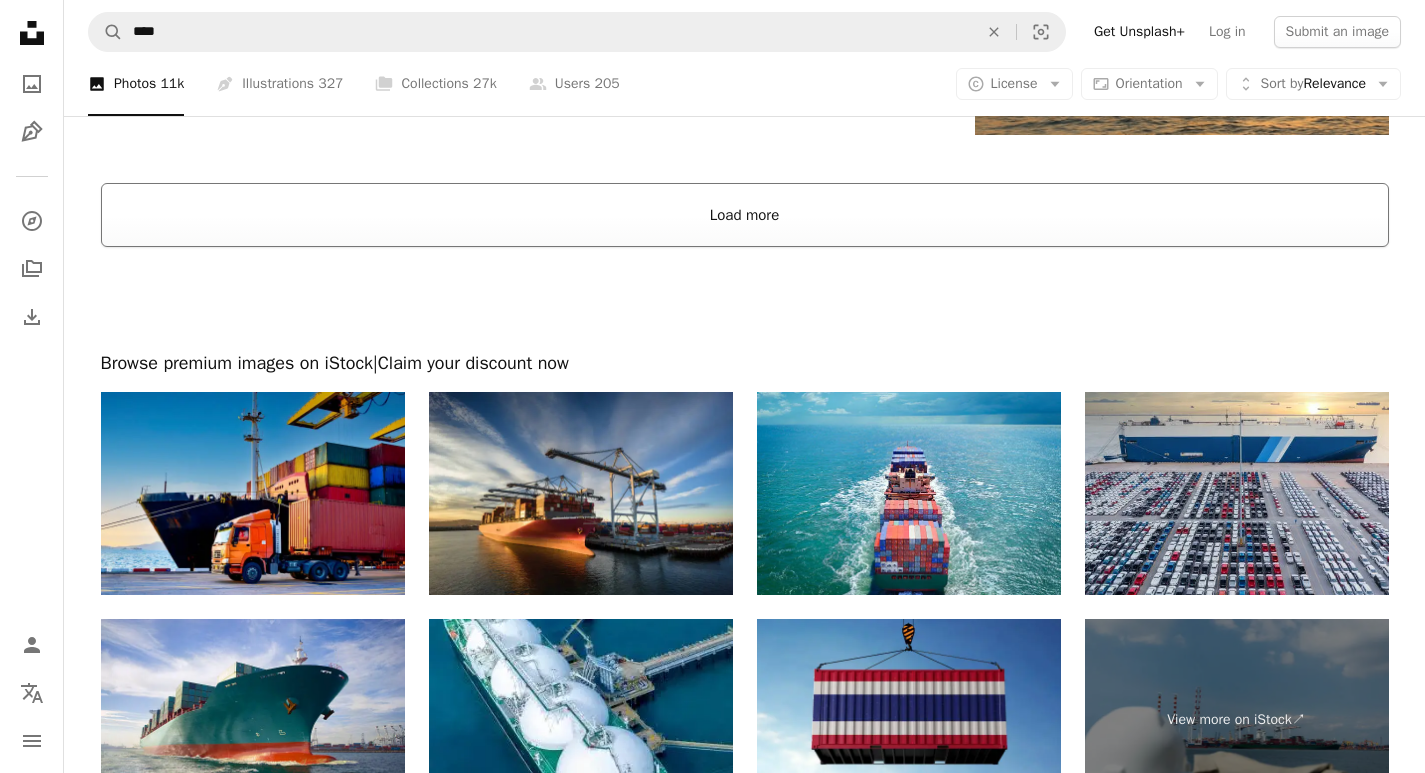 click on "Load more" at bounding box center (745, 215) 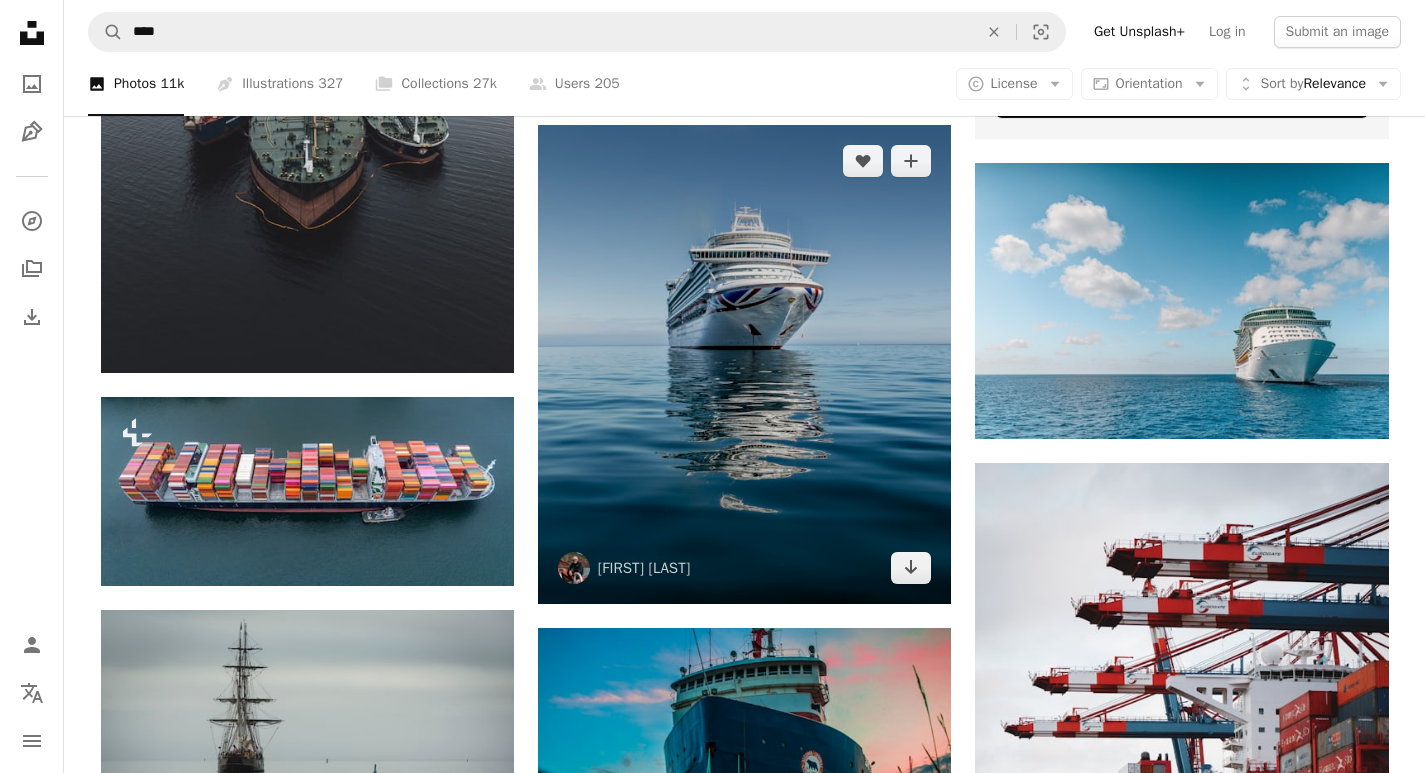 scroll, scrollTop: 7900, scrollLeft: 0, axis: vertical 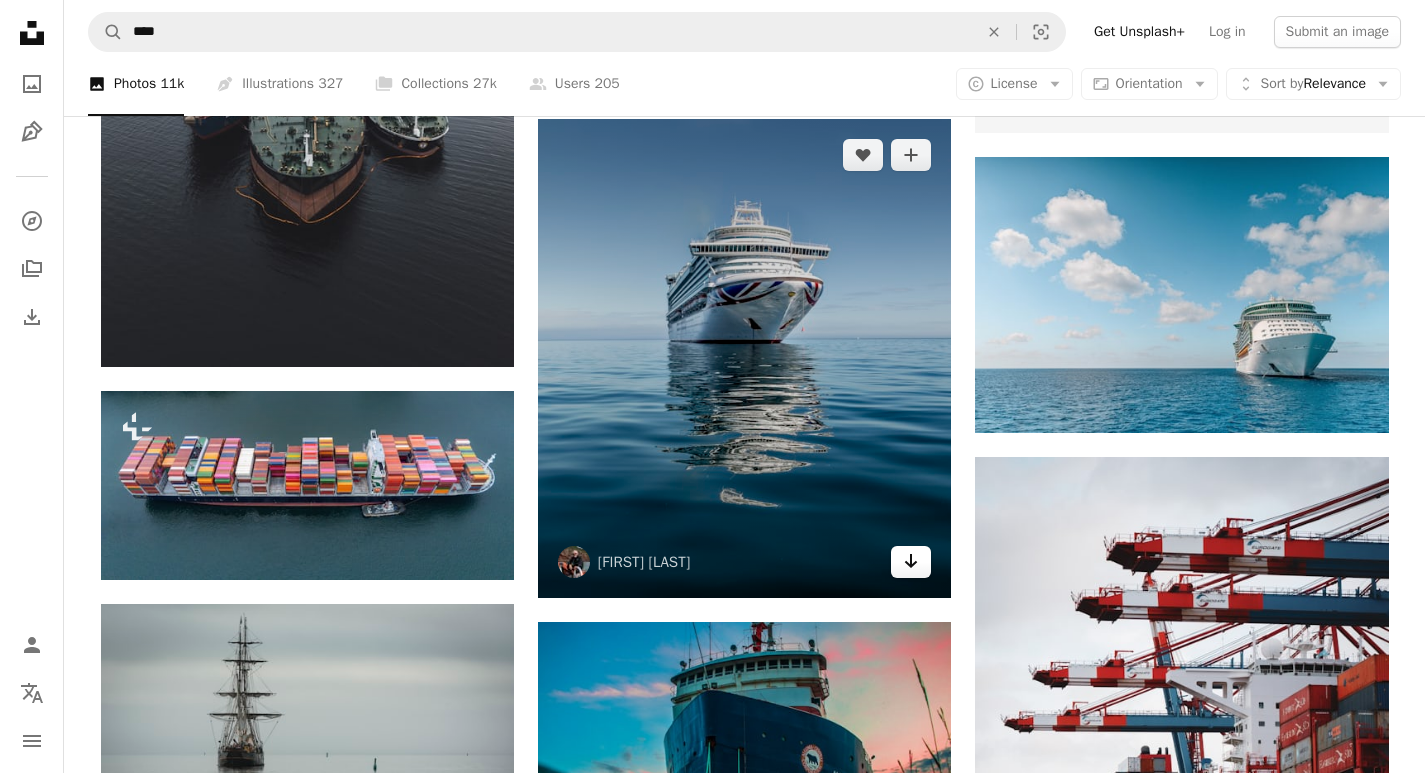 click on "Arrow pointing down" 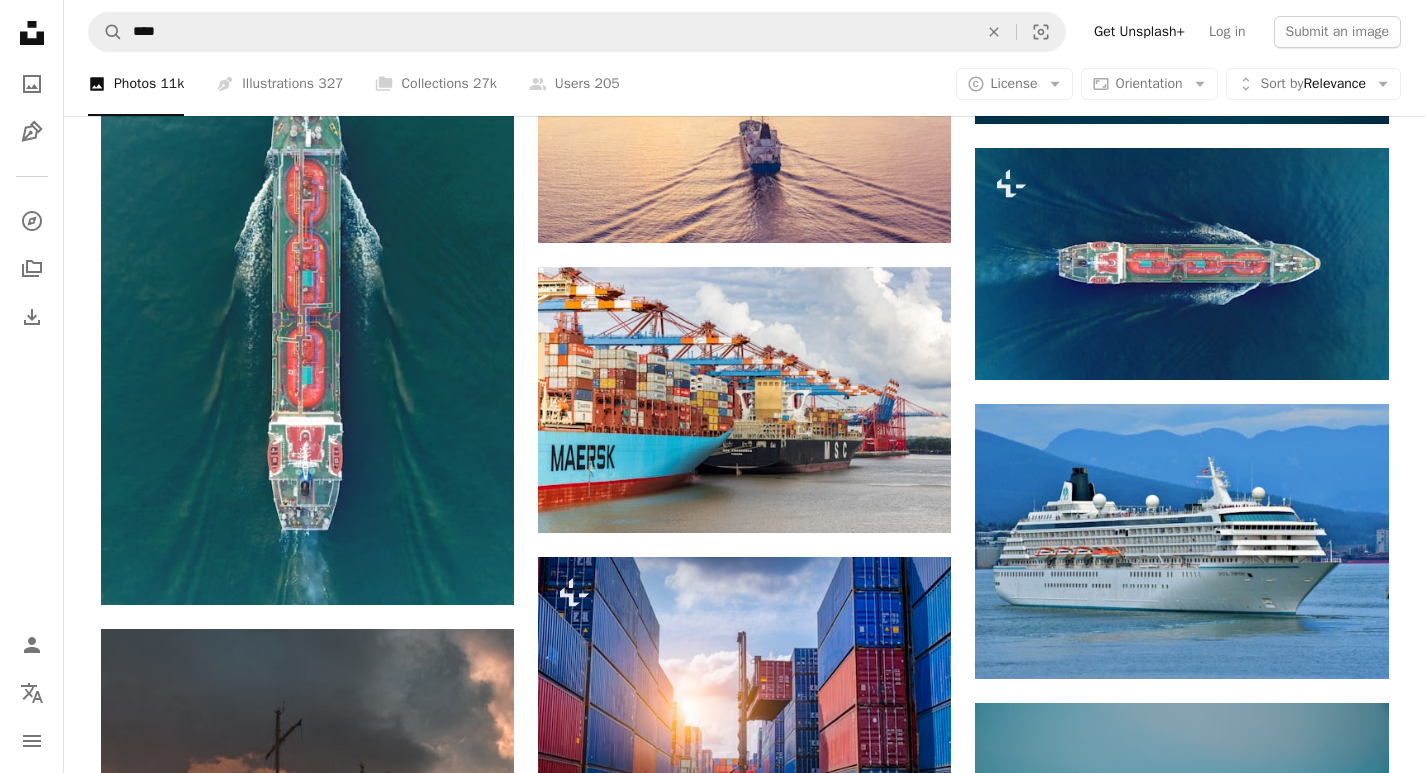 scroll, scrollTop: 9200, scrollLeft: 0, axis: vertical 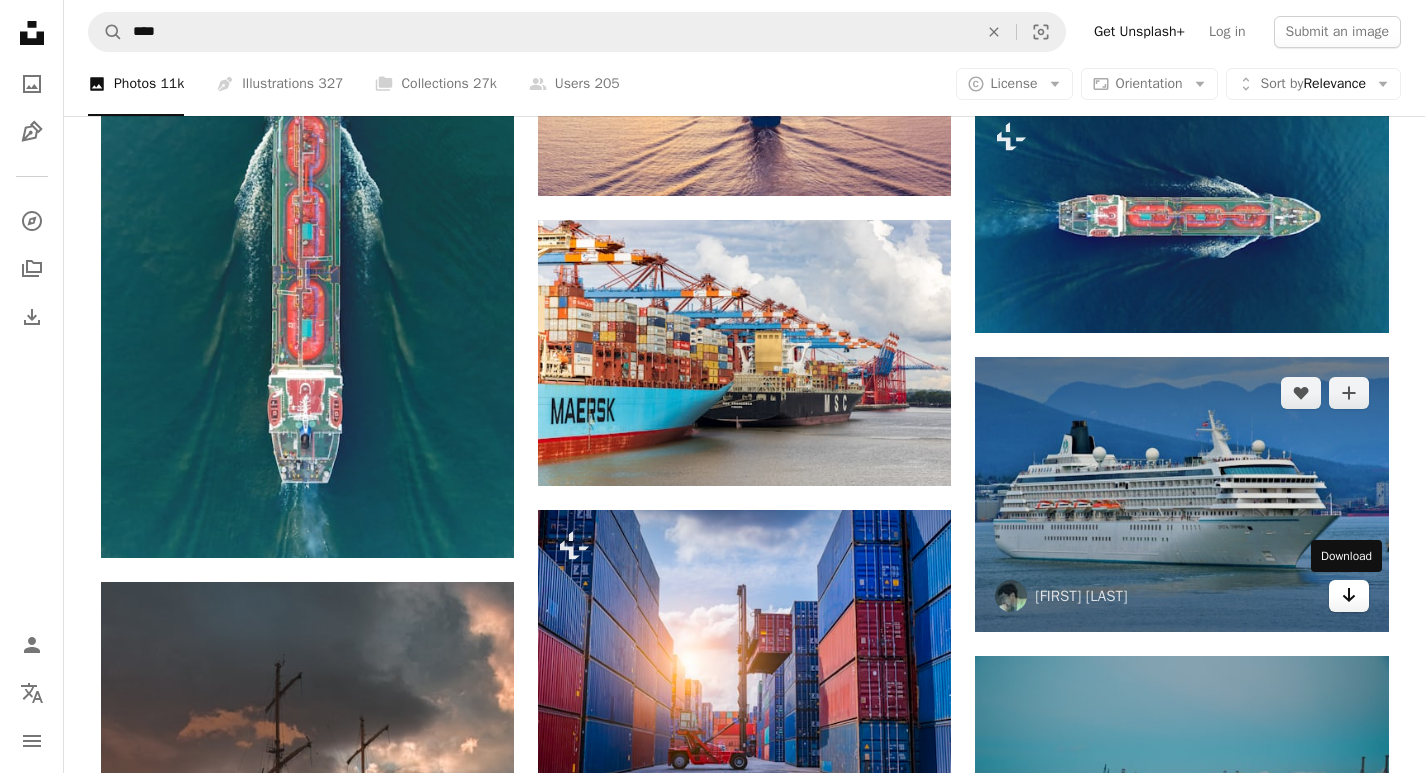 click on "Arrow pointing down" 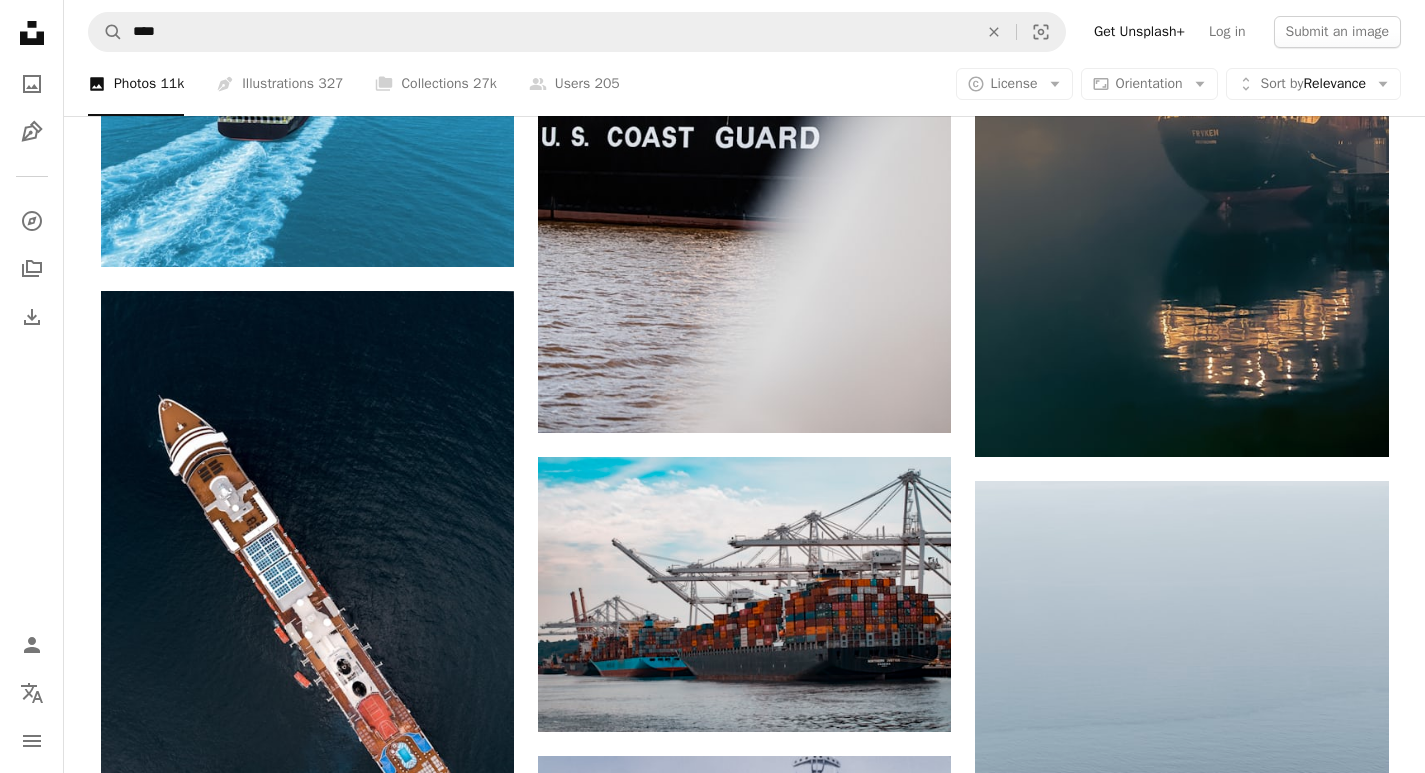 scroll, scrollTop: 13100, scrollLeft: 0, axis: vertical 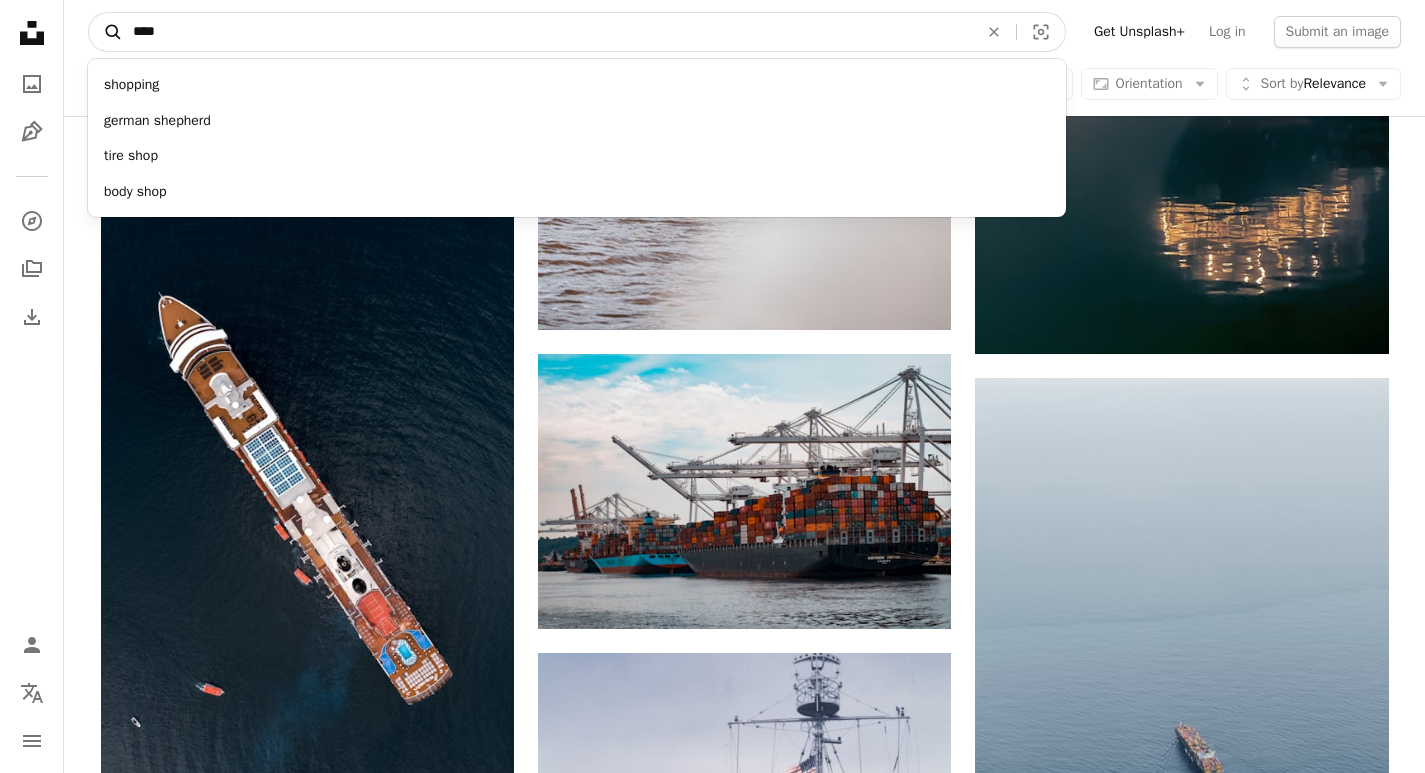 drag, startPoint x: 182, startPoint y: 39, endPoint x: 111, endPoint y: 30, distance: 71.568146 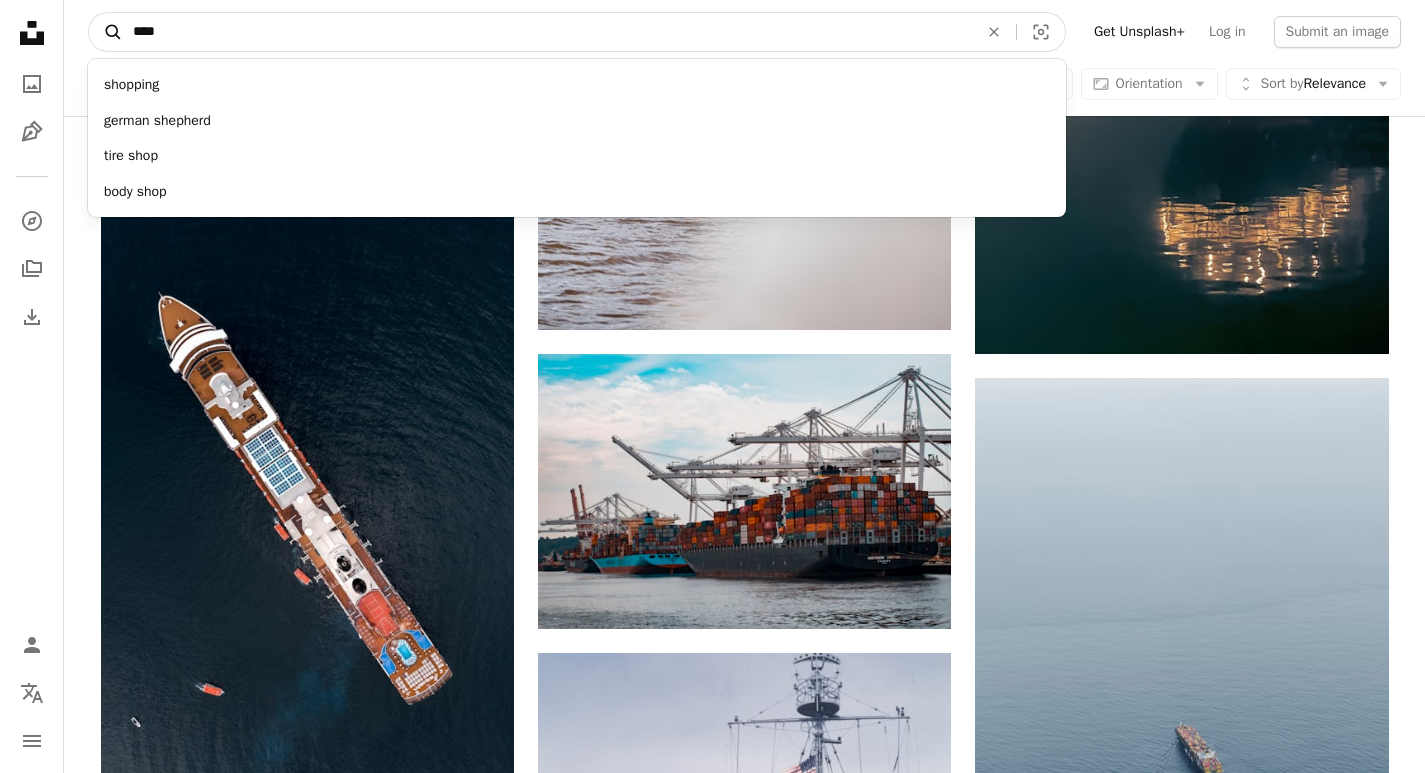 click on "A magnifying glass **** shopping german shepherd tire shop body shop An X shape Visual search" at bounding box center [577, 32] 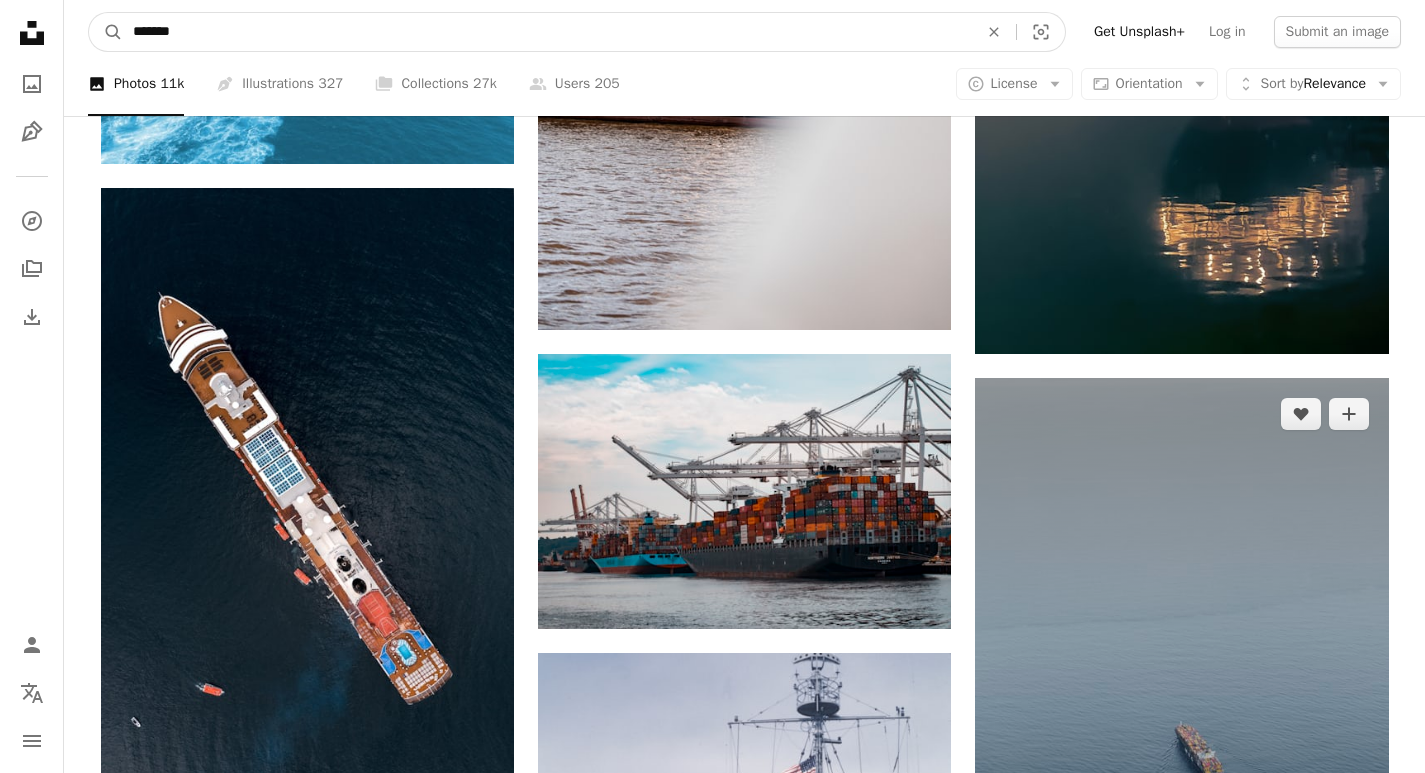 type on "*******" 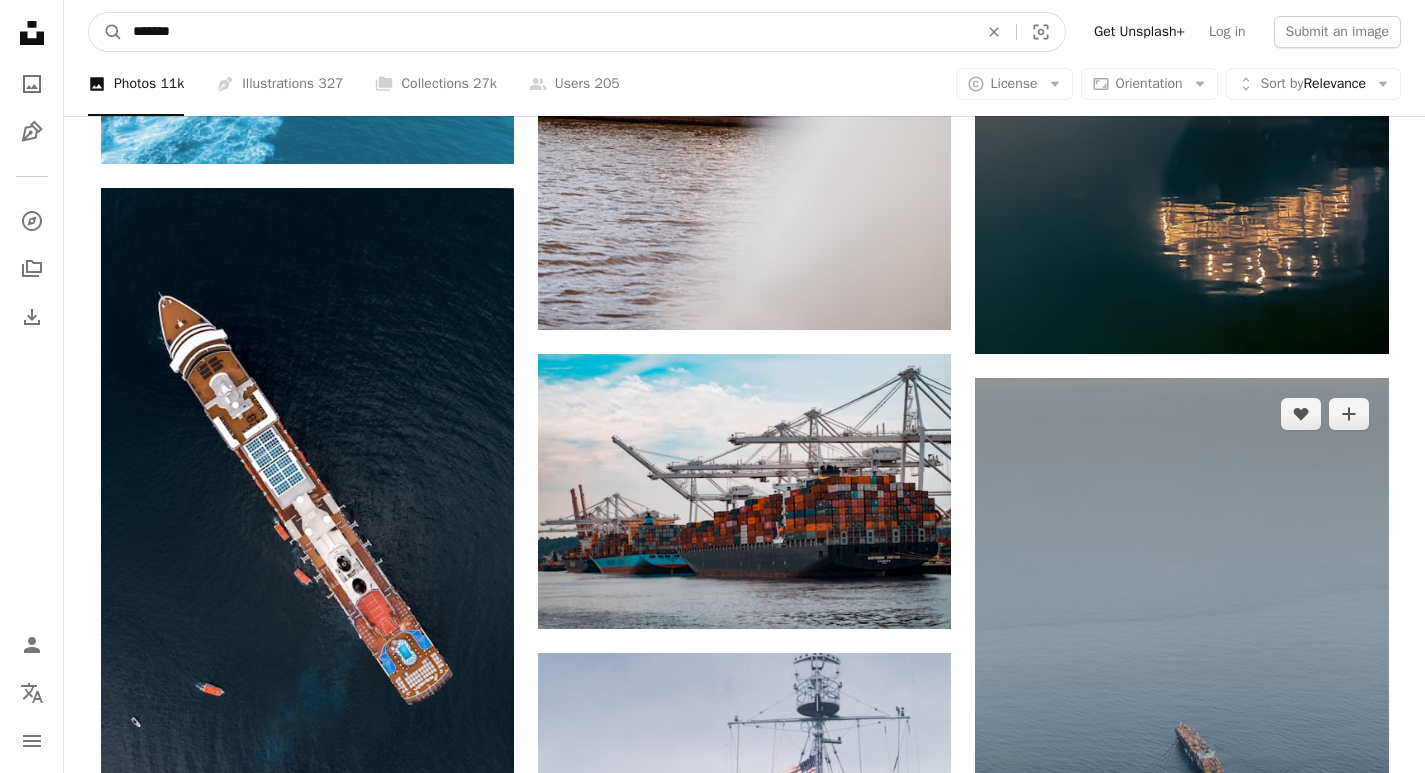 click on "A magnifying glass" at bounding box center [106, 32] 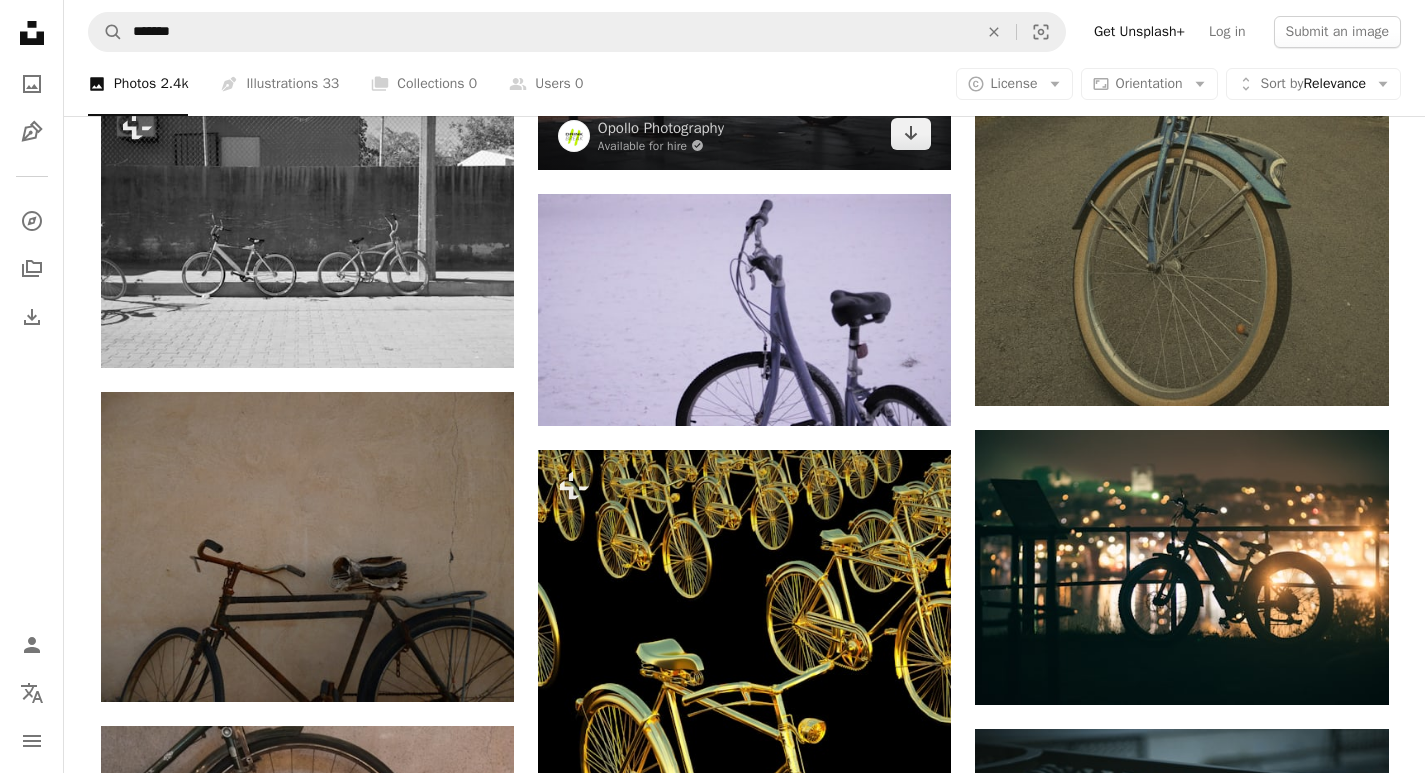 scroll, scrollTop: 2200, scrollLeft: 0, axis: vertical 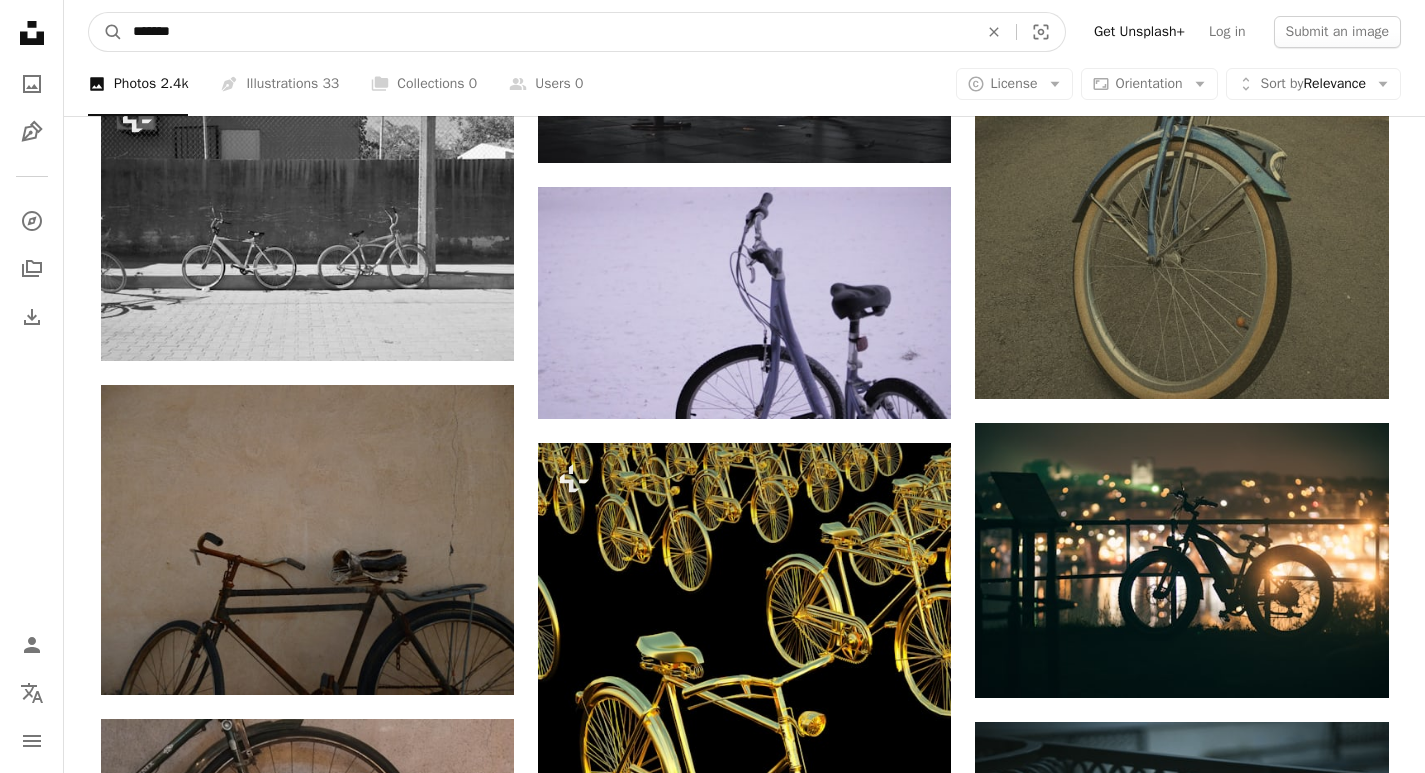 drag, startPoint x: 178, startPoint y: 38, endPoint x: 124, endPoint y: 41, distance: 54.08327 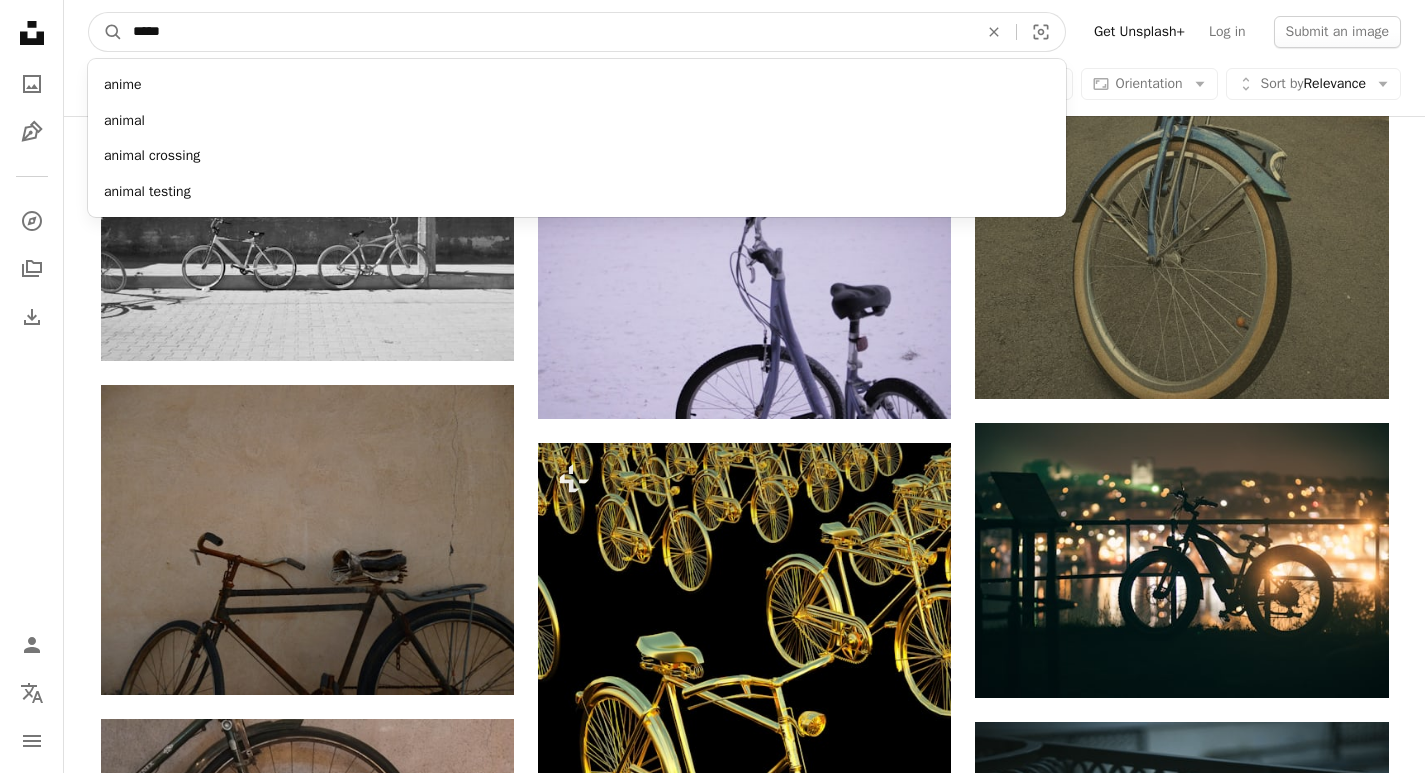 type on "******" 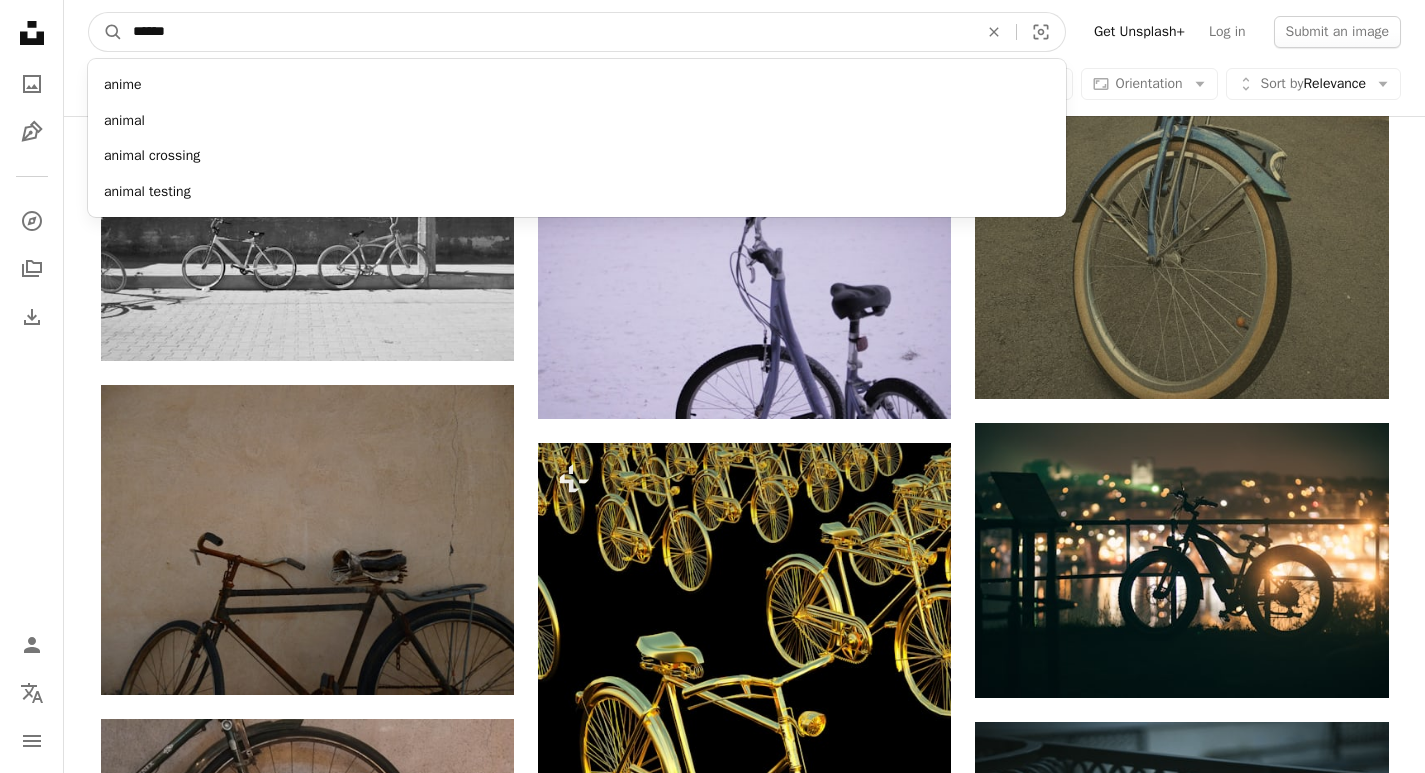 click on "A magnifying glass" at bounding box center [106, 32] 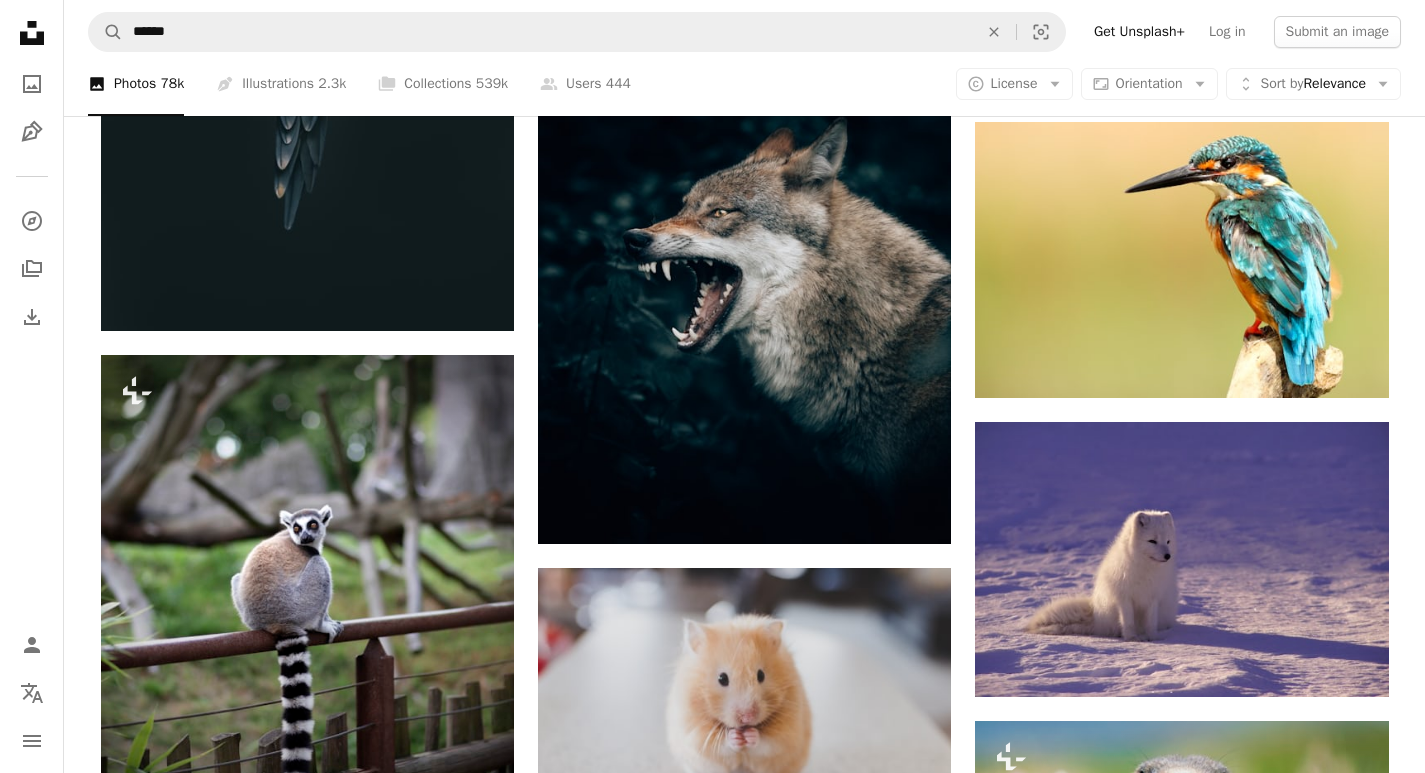 scroll, scrollTop: 1900, scrollLeft: 0, axis: vertical 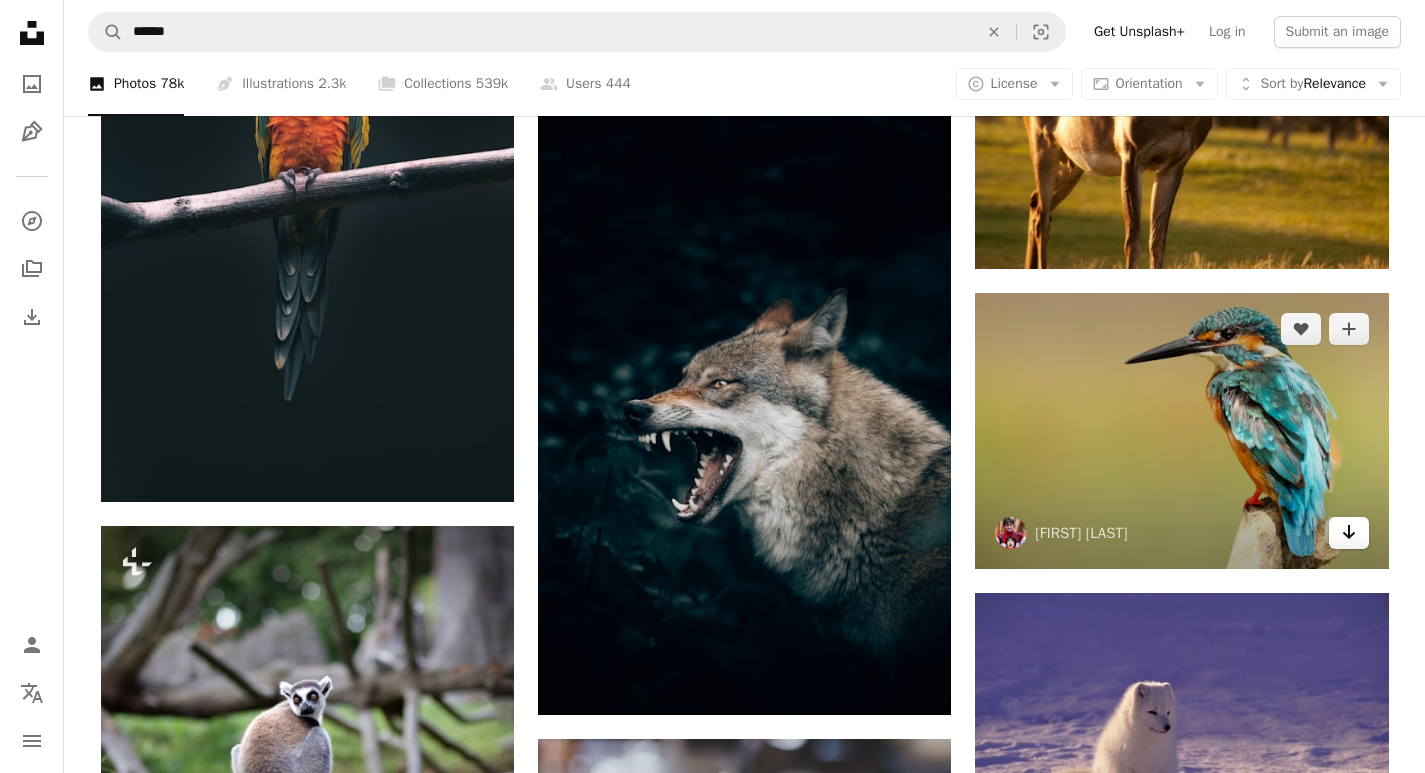 click on "Arrow pointing down" 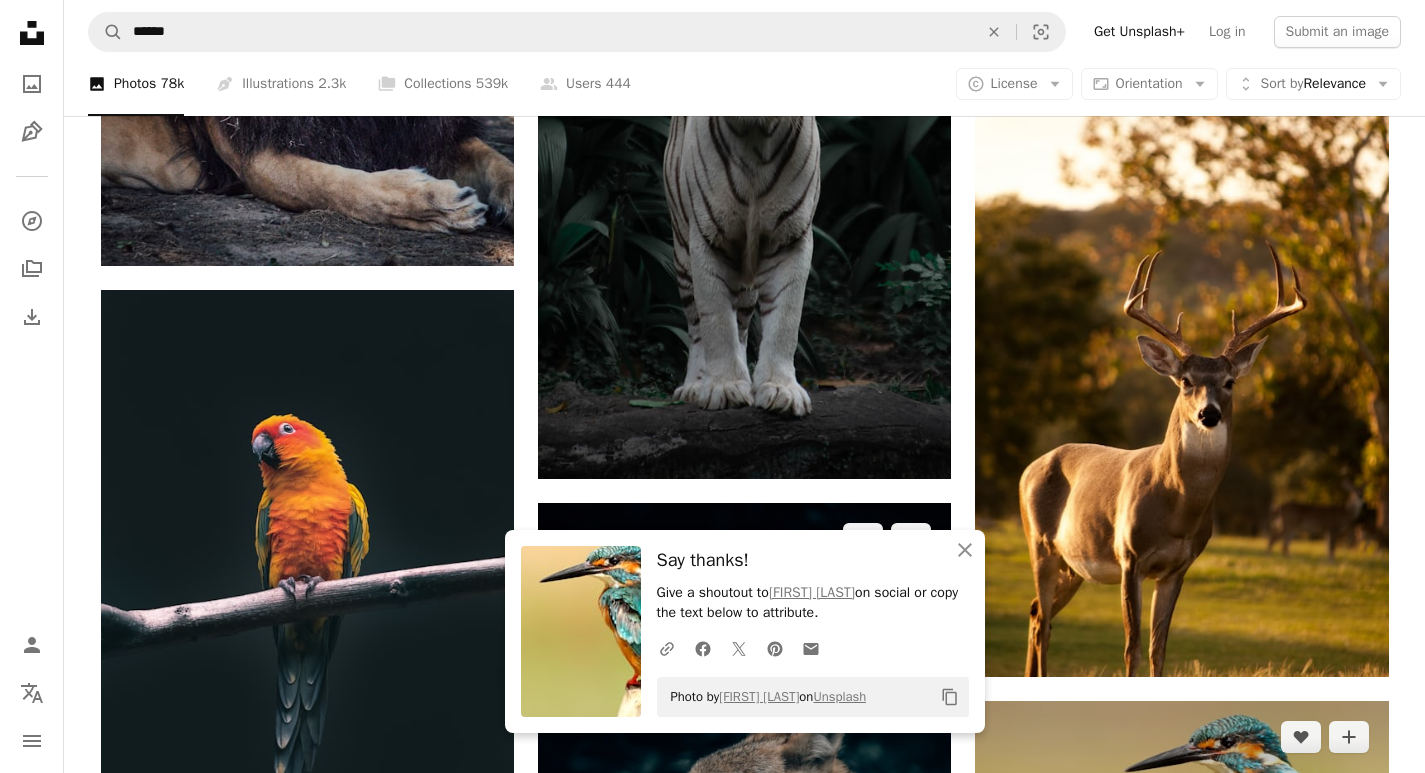 scroll, scrollTop: 1500, scrollLeft: 0, axis: vertical 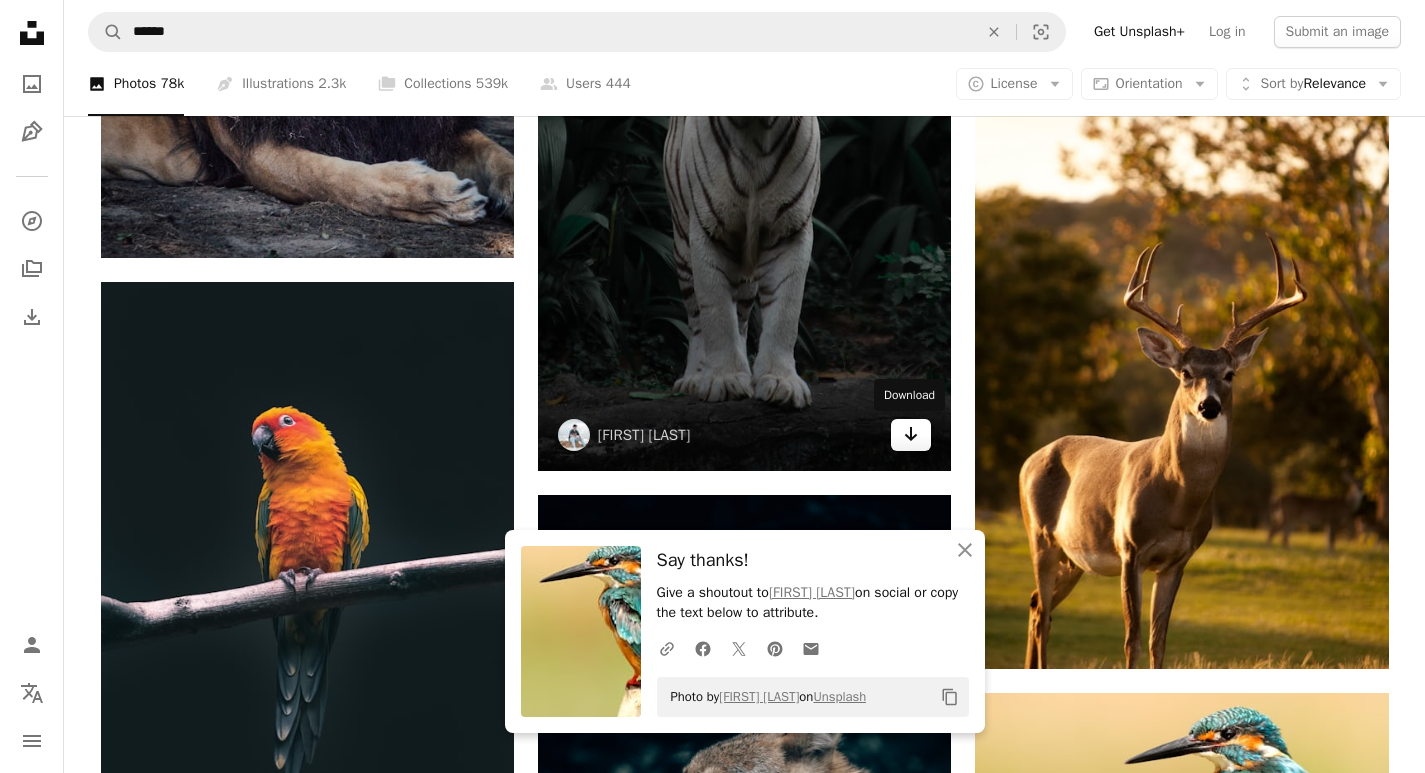 click on "Arrow pointing down" 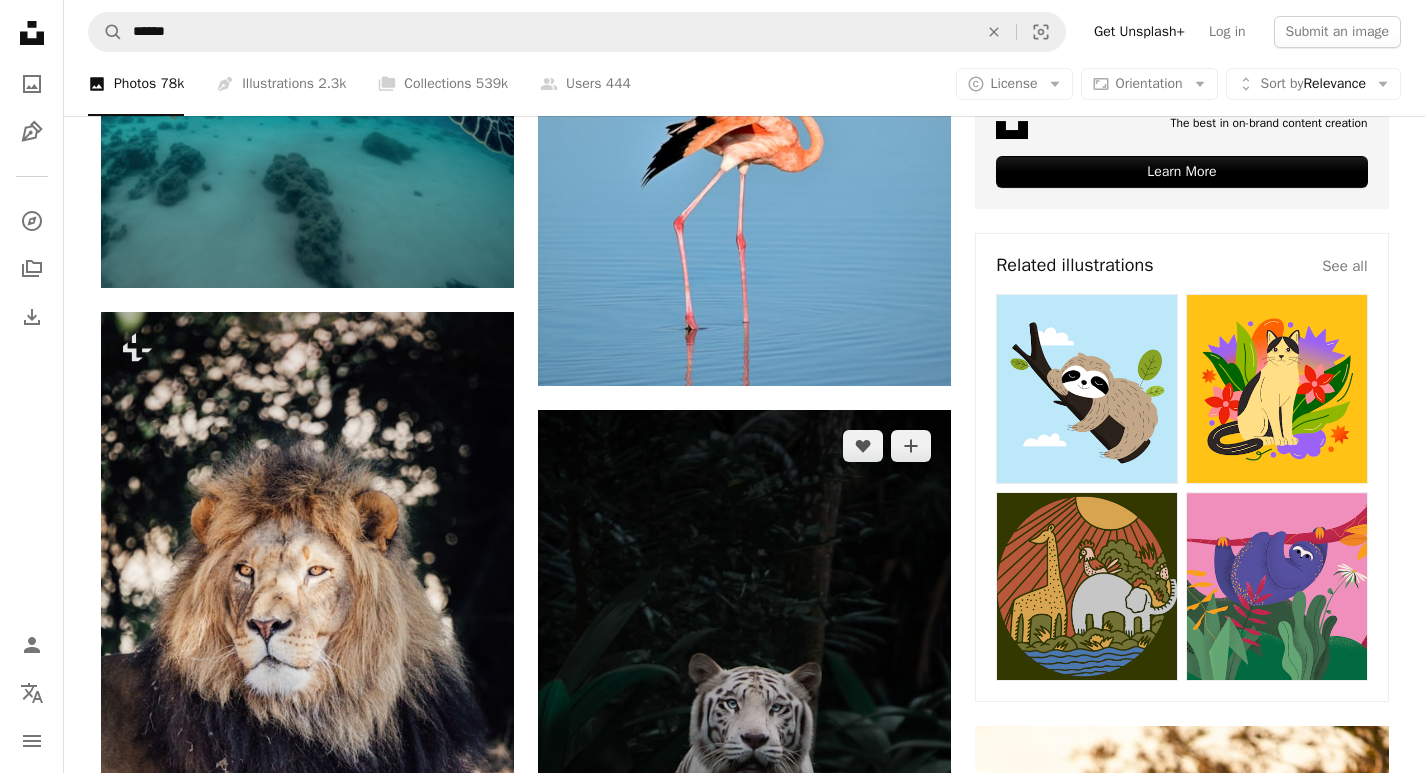 scroll, scrollTop: 700, scrollLeft: 0, axis: vertical 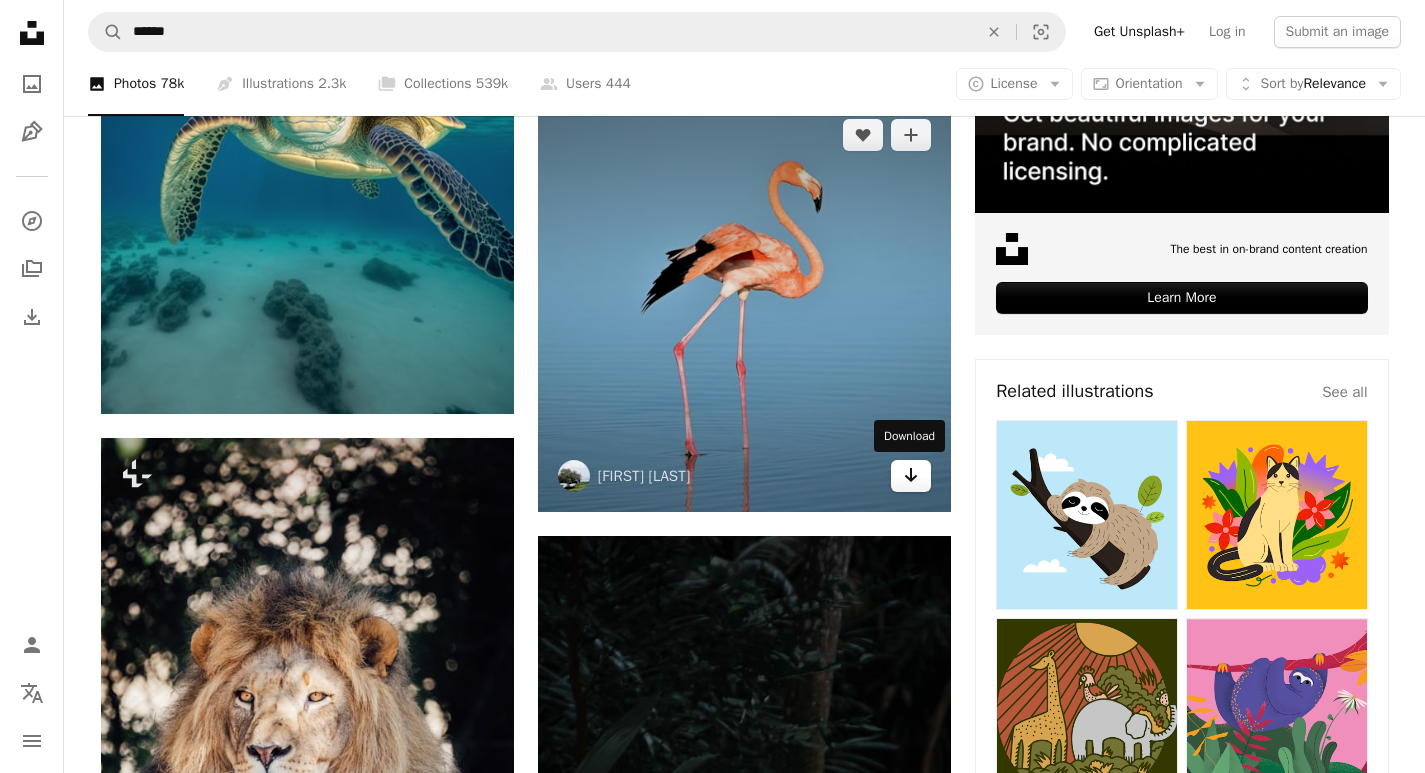 click on "Arrow pointing down" 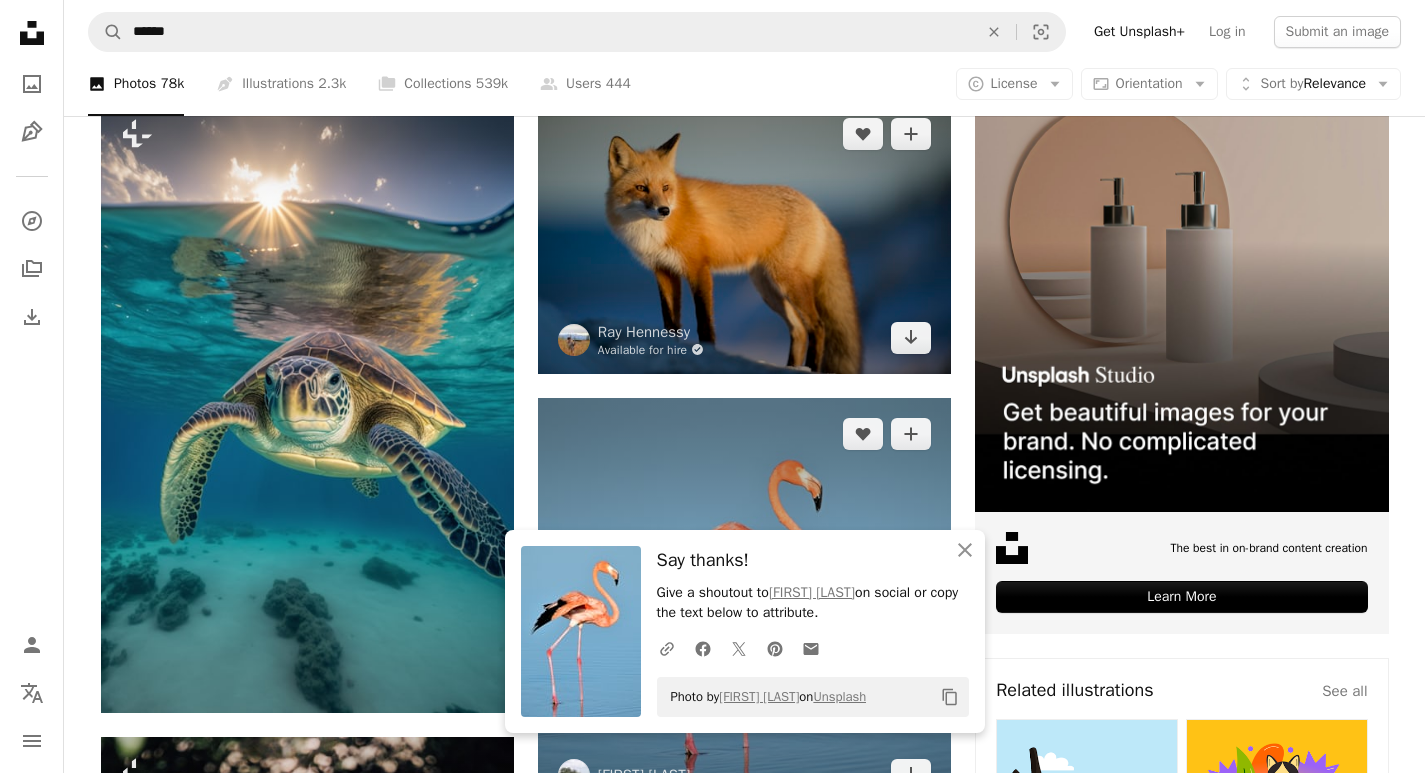 scroll, scrollTop: 400, scrollLeft: 0, axis: vertical 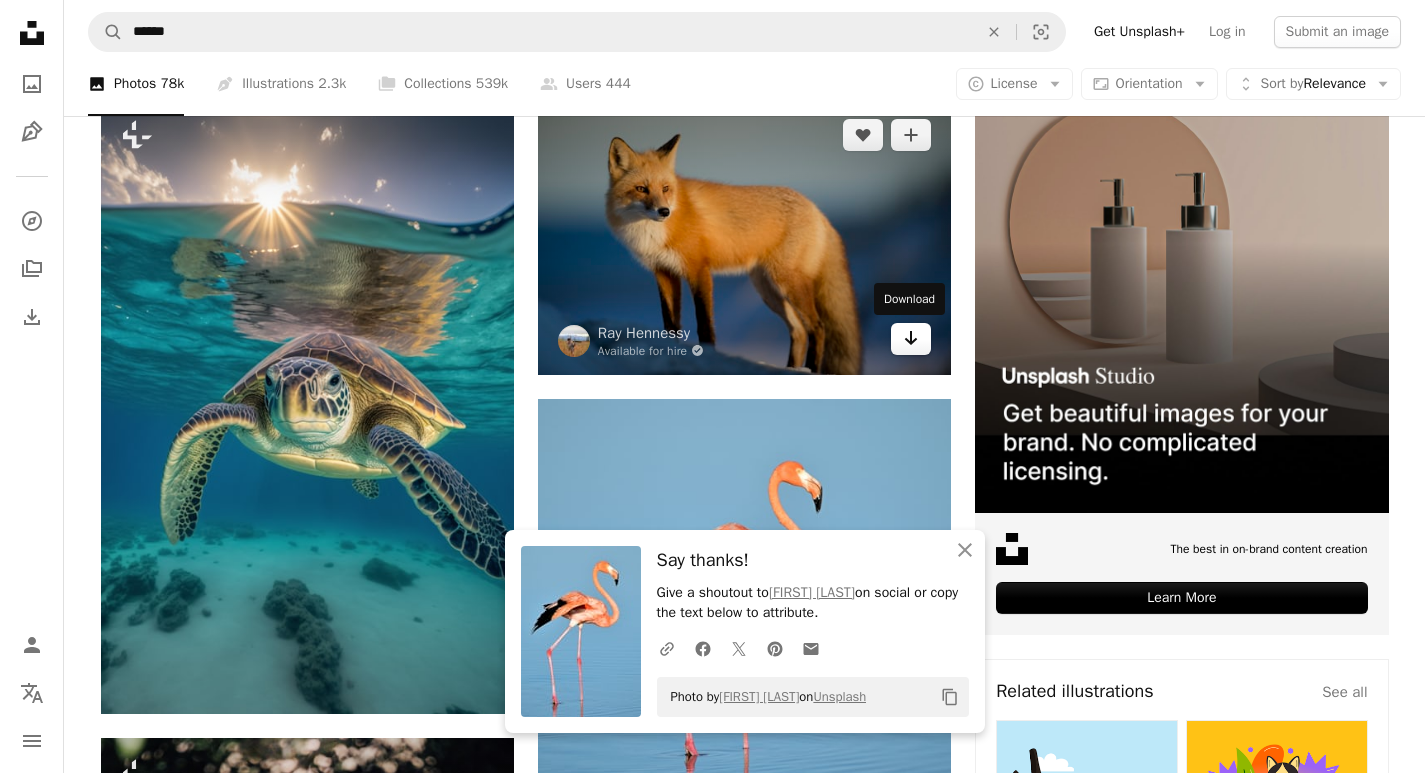 click on "Arrow pointing down" at bounding box center (911, 339) 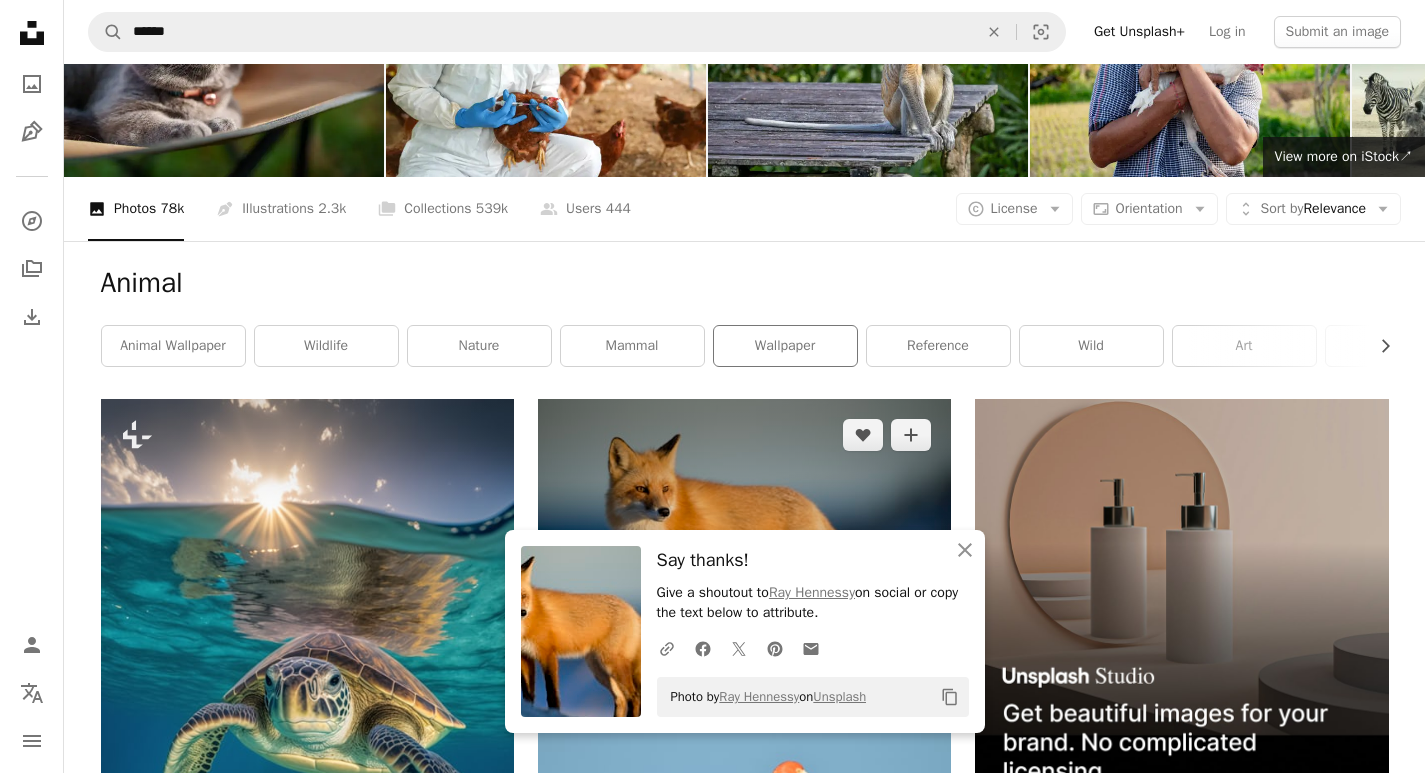 scroll, scrollTop: 0, scrollLeft: 0, axis: both 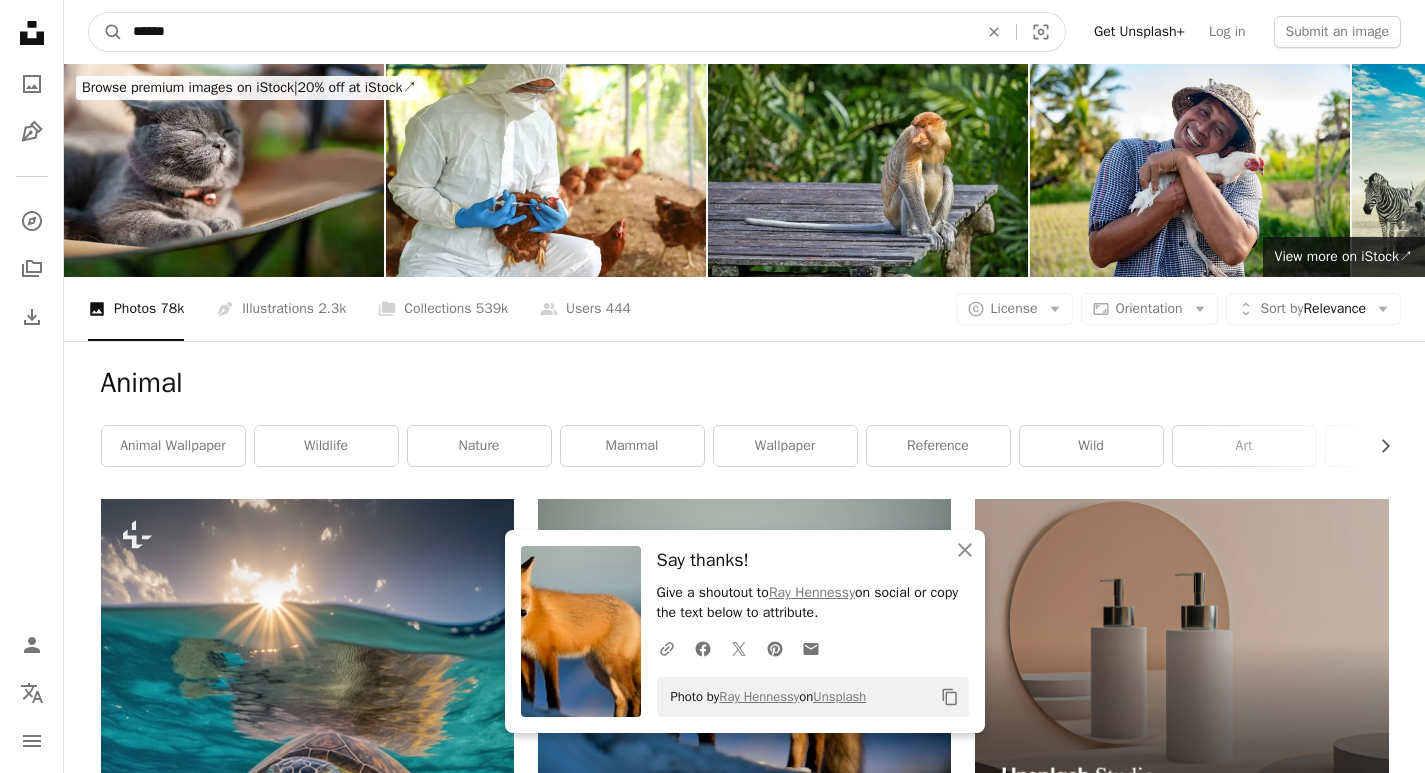 drag, startPoint x: 200, startPoint y: 27, endPoint x: 74, endPoint y: 27, distance: 126 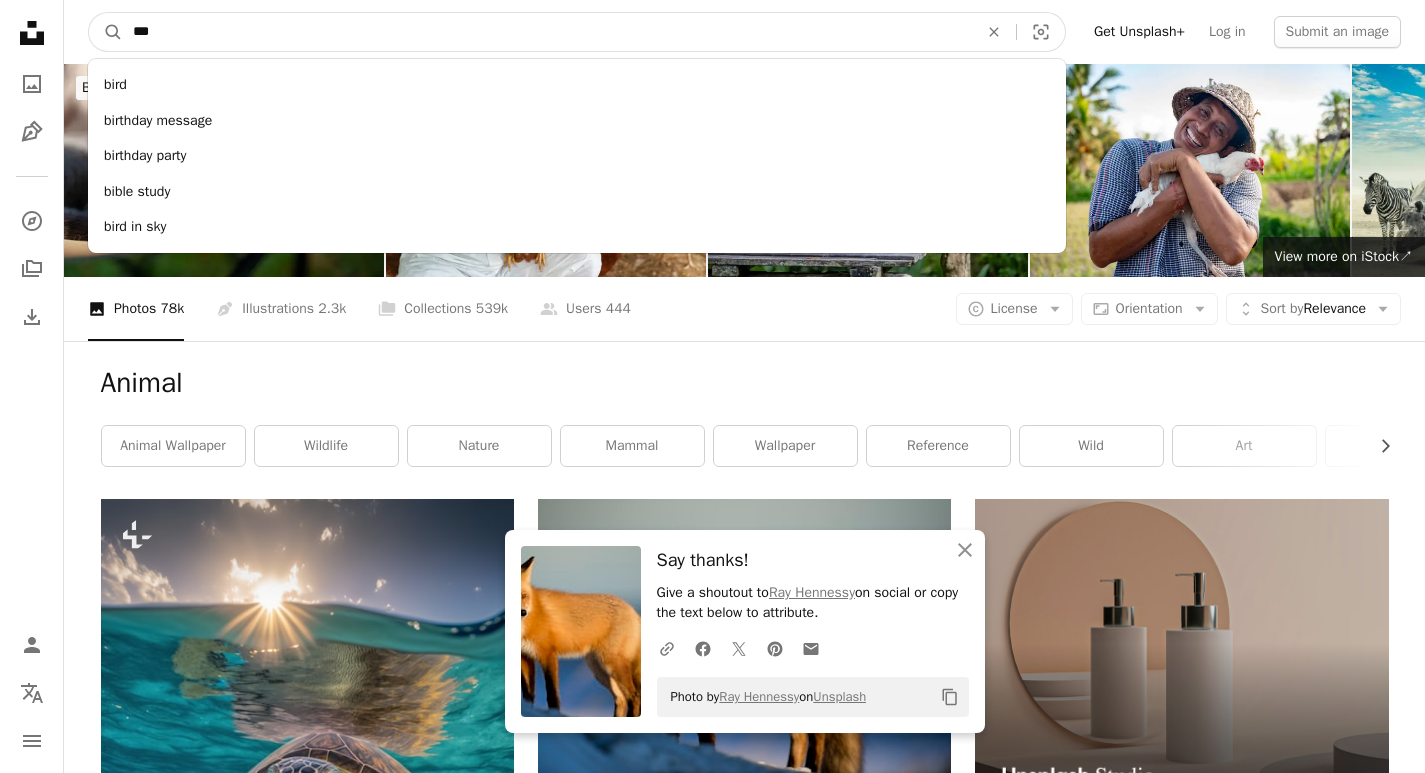 type on "****" 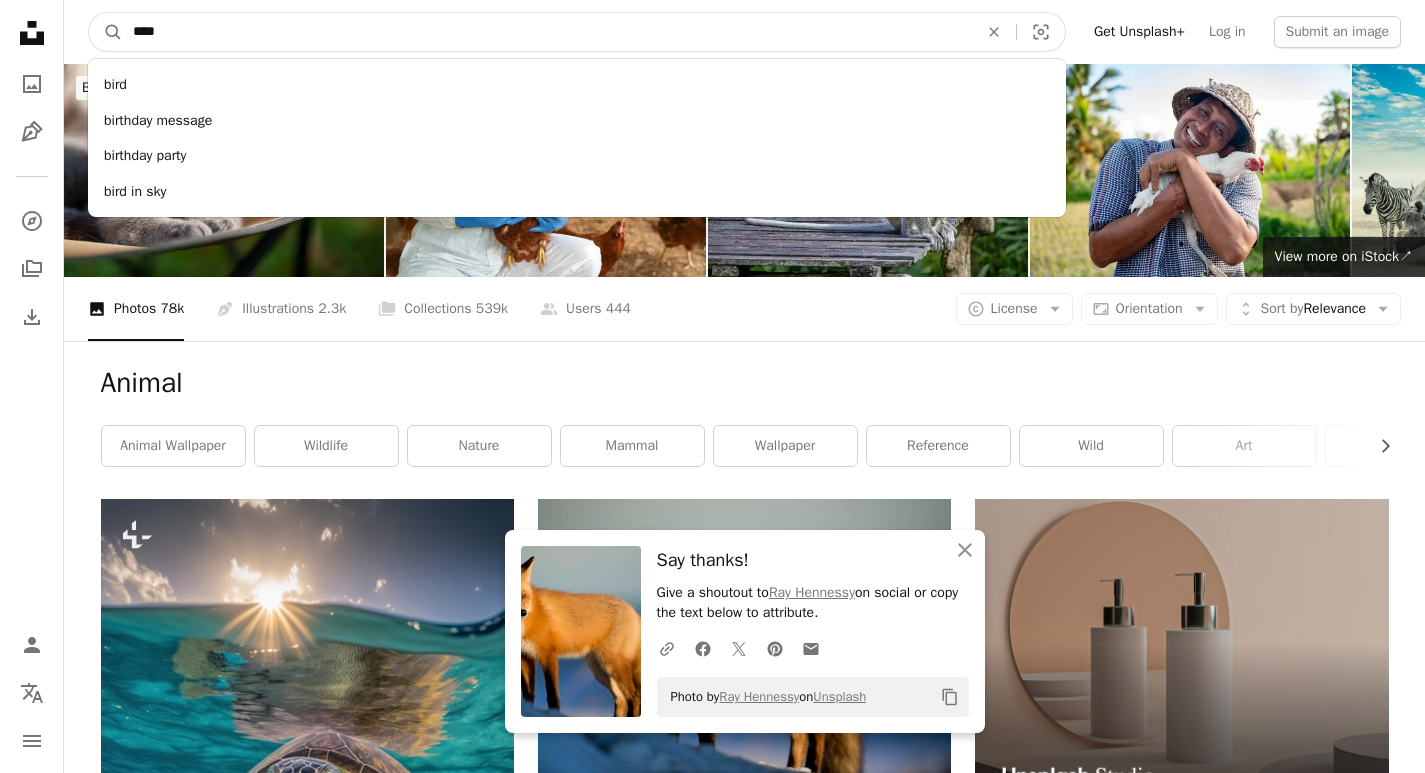 click on "A magnifying glass" at bounding box center [106, 32] 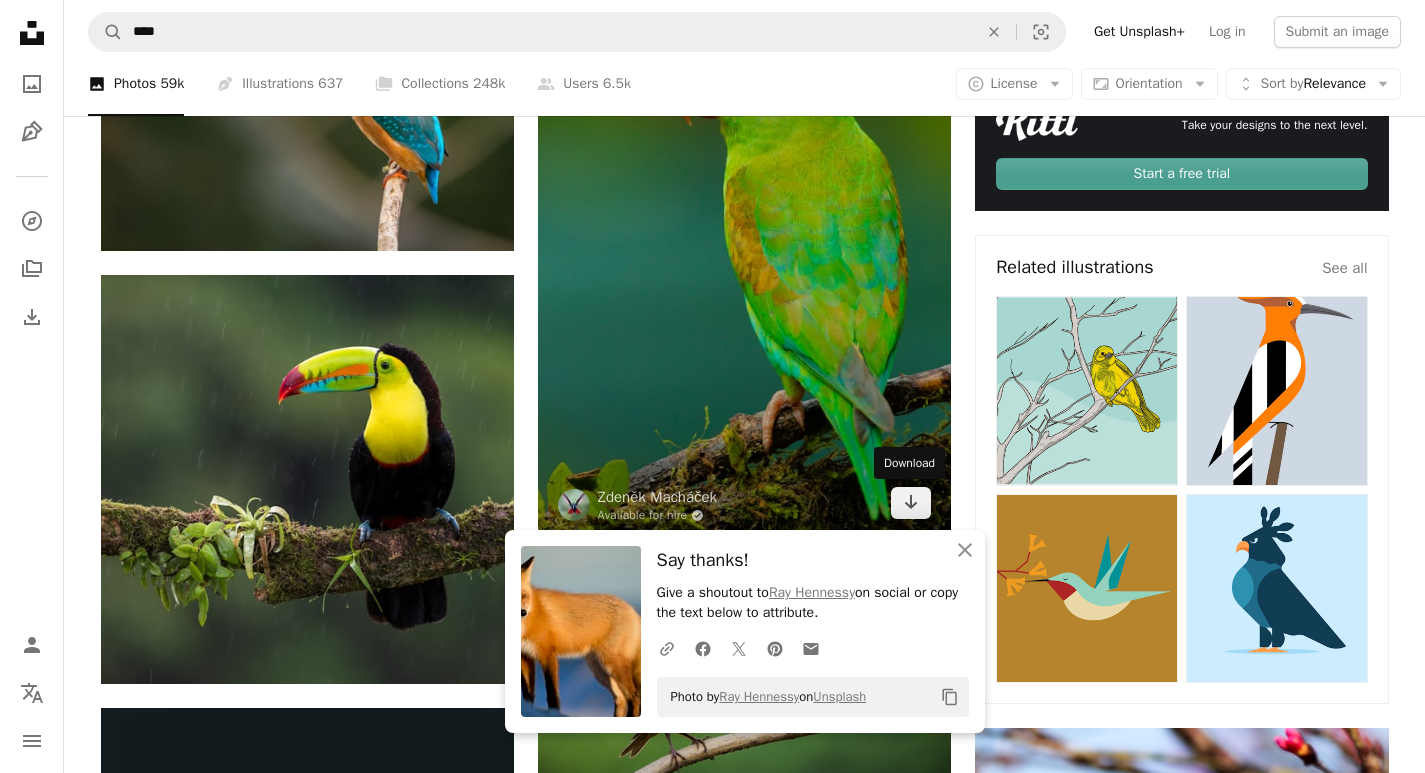 scroll, scrollTop: 900, scrollLeft: 0, axis: vertical 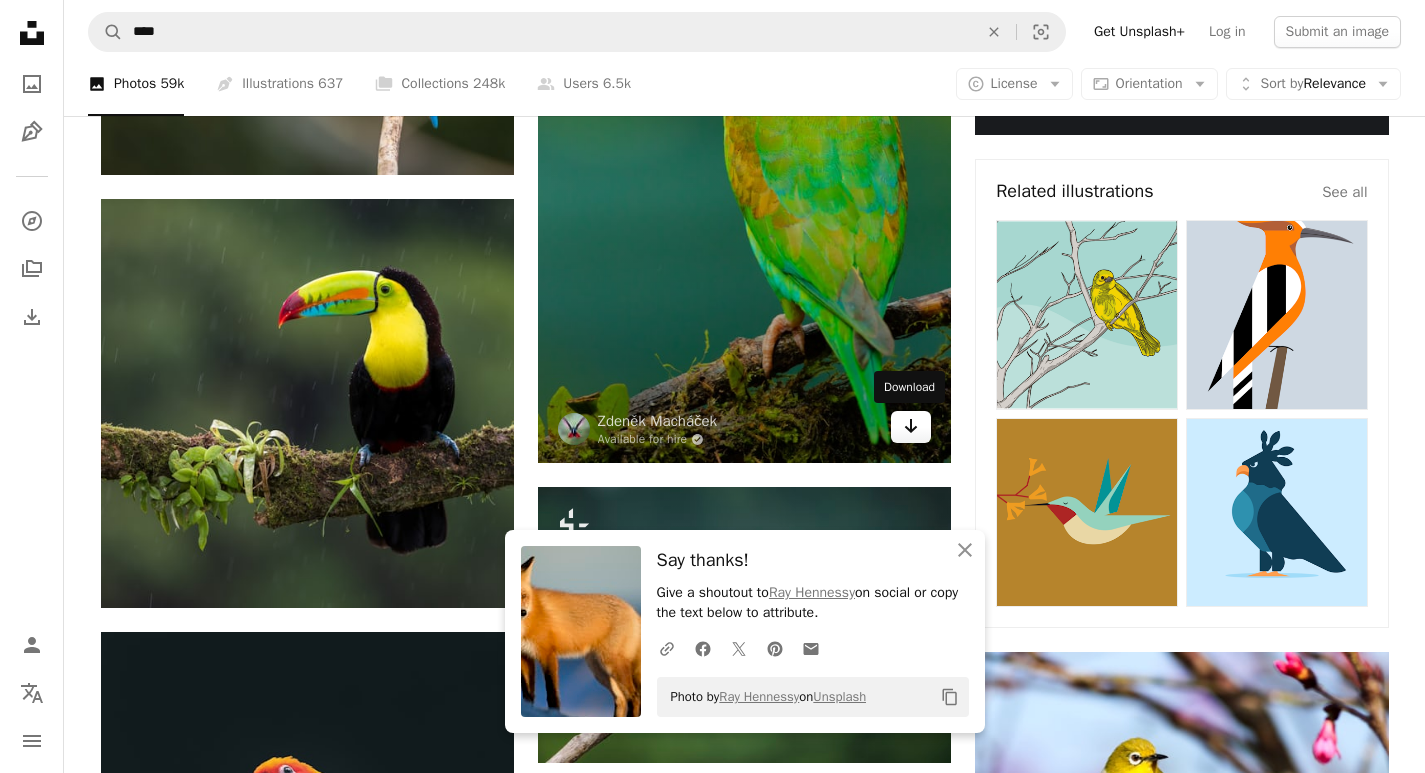 click on "Arrow pointing down" 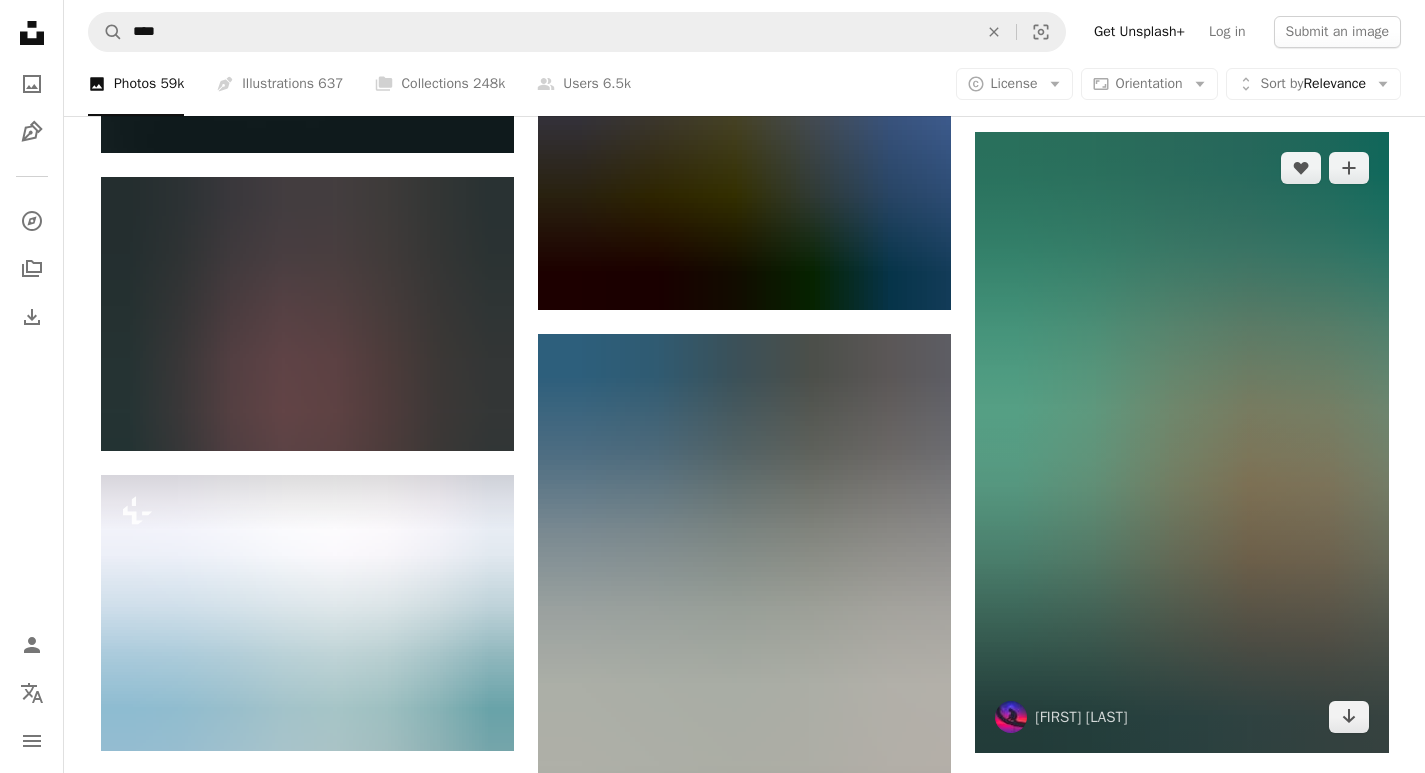 scroll, scrollTop: 2000, scrollLeft: 0, axis: vertical 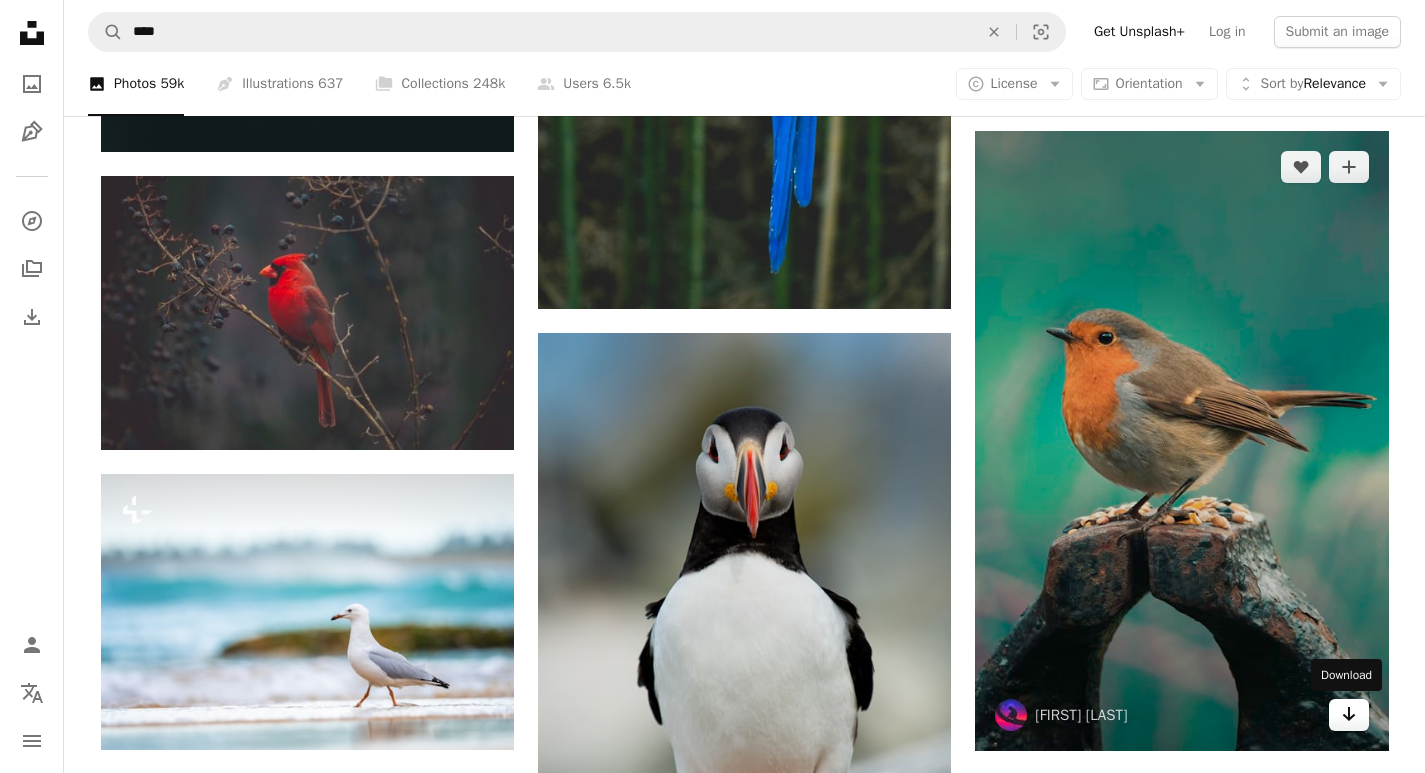 click on "Arrow pointing down" 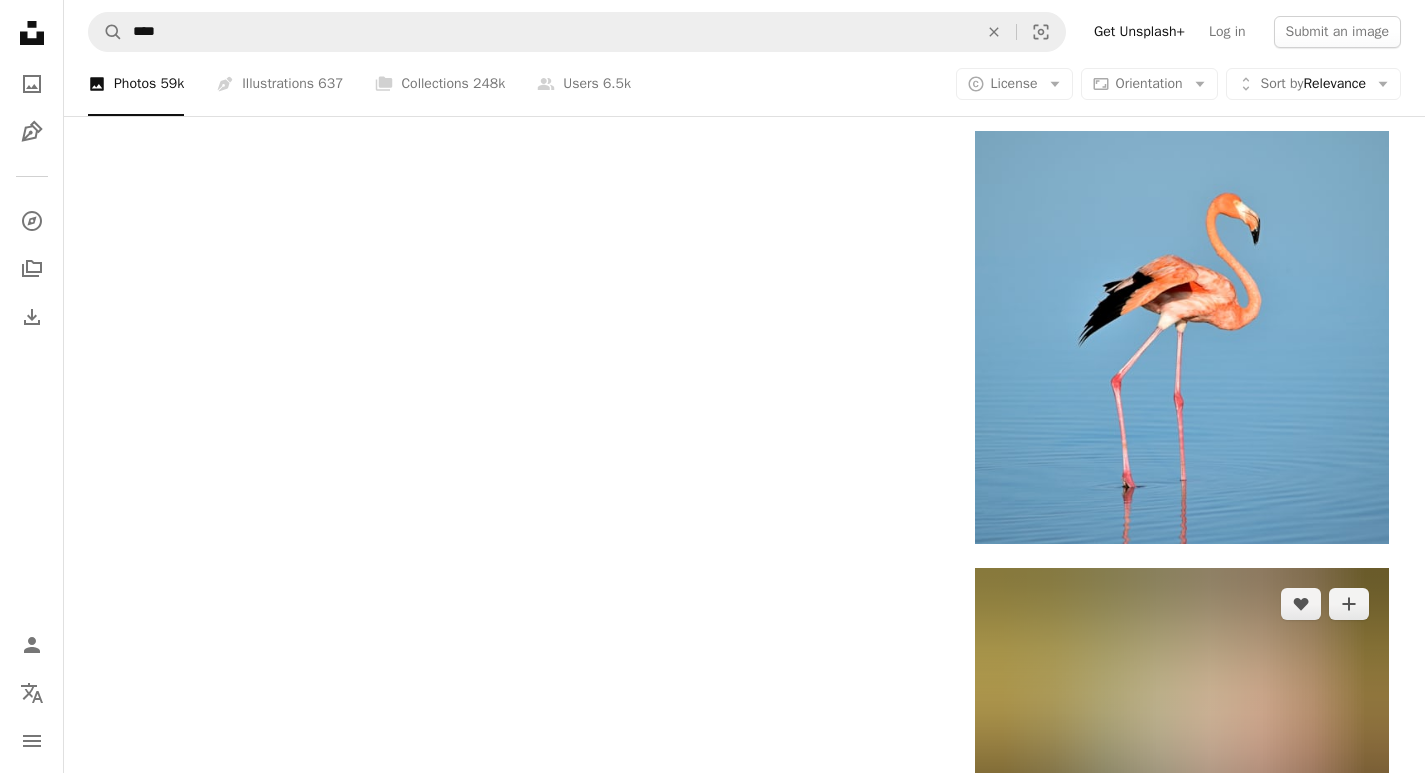 scroll, scrollTop: 3400, scrollLeft: 0, axis: vertical 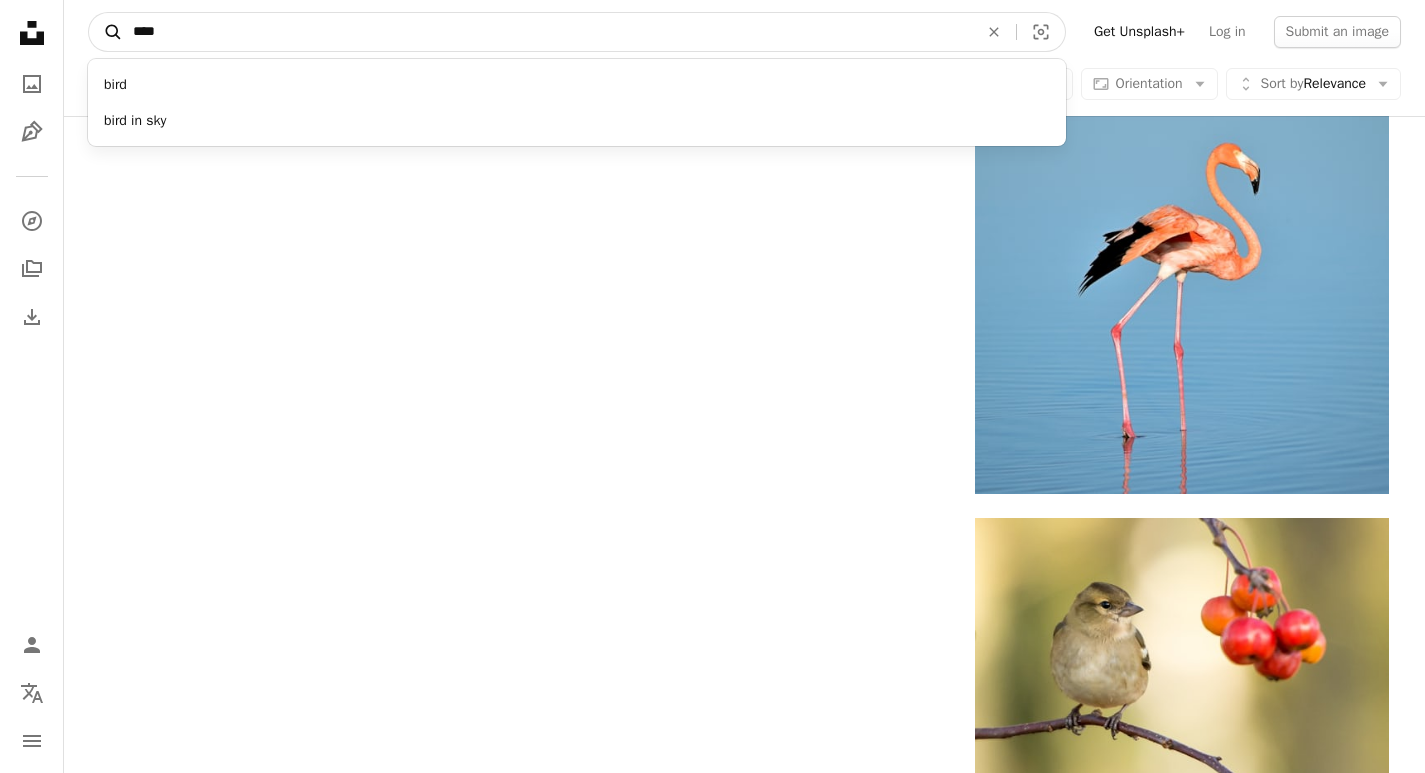 drag, startPoint x: 182, startPoint y: 22, endPoint x: 105, endPoint y: 24, distance: 77.02597 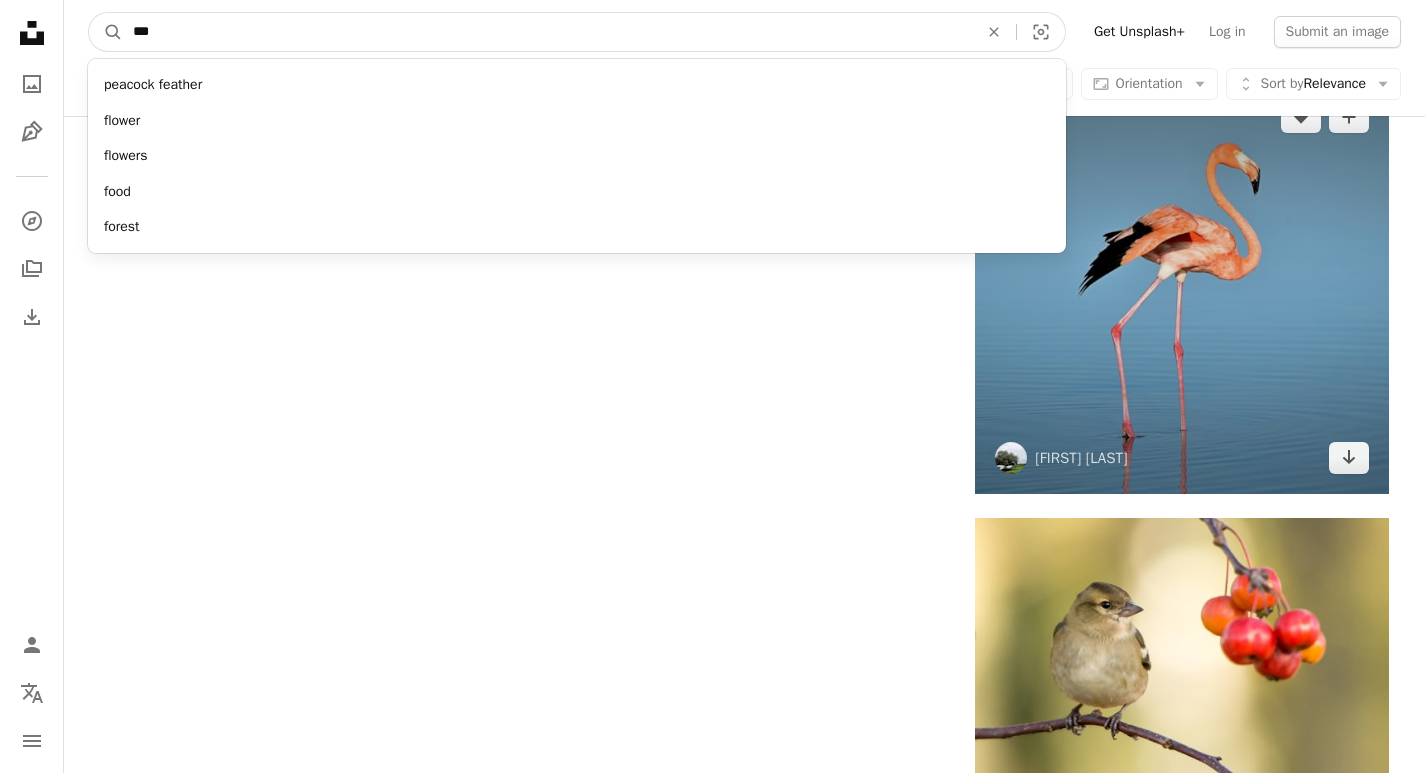 type on "****" 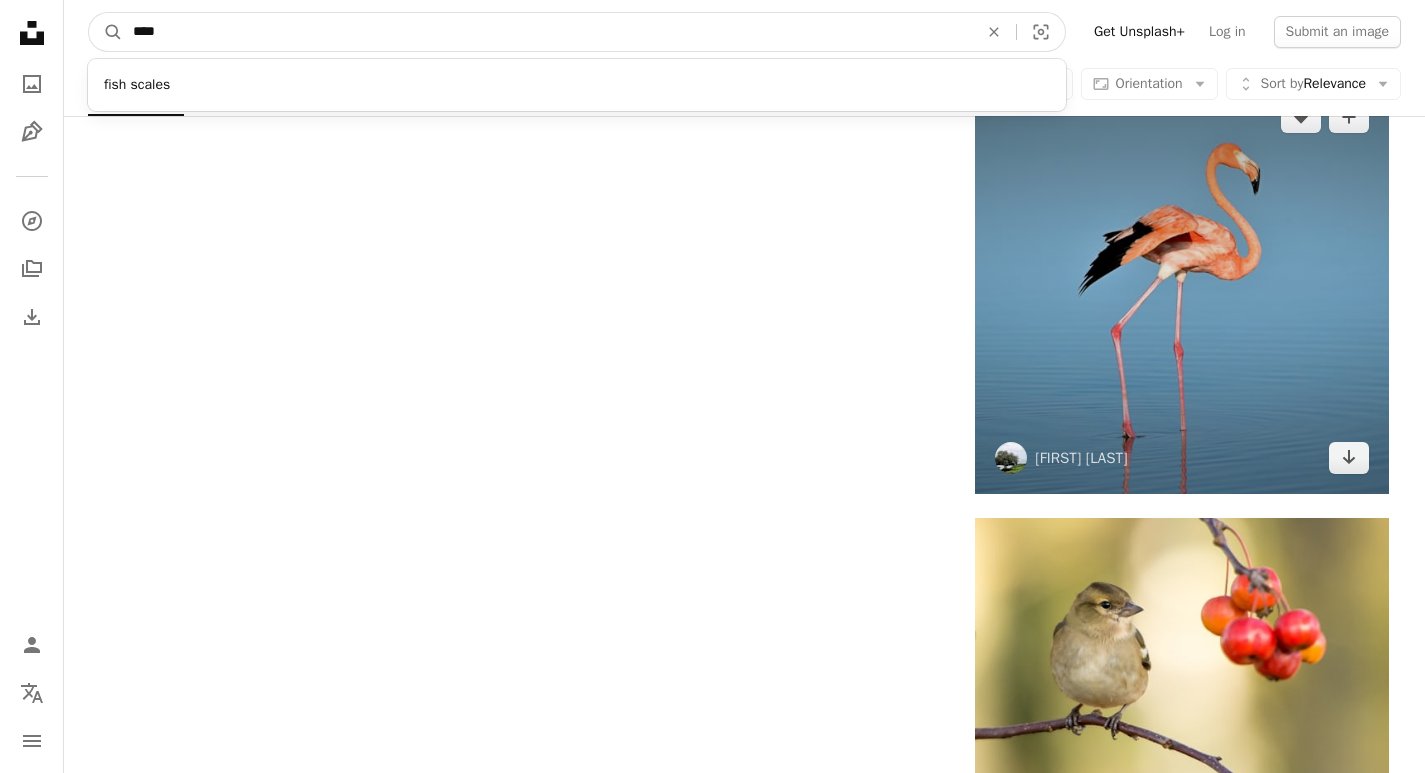 click on "A magnifying glass" at bounding box center [106, 32] 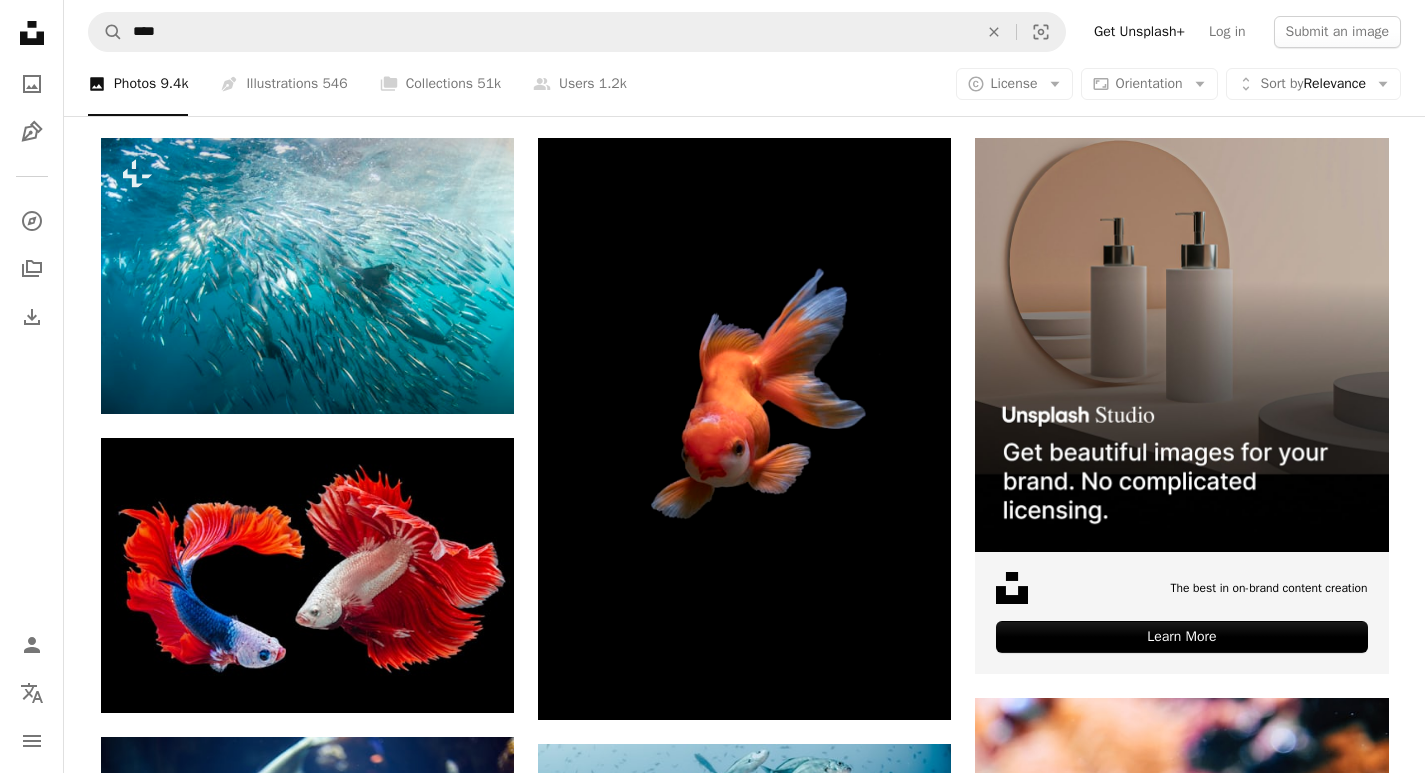 scroll, scrollTop: 400, scrollLeft: 0, axis: vertical 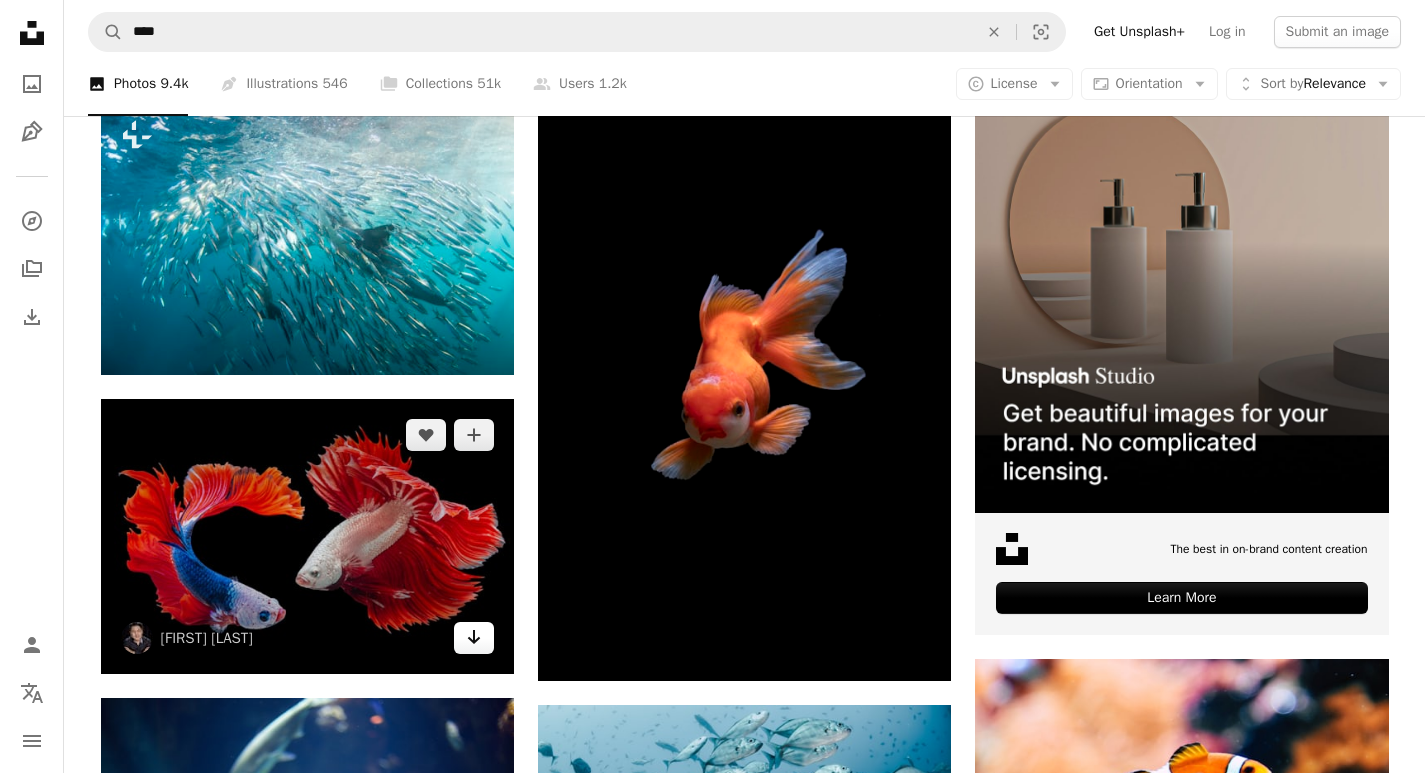 click on "Arrow pointing down" at bounding box center (474, 638) 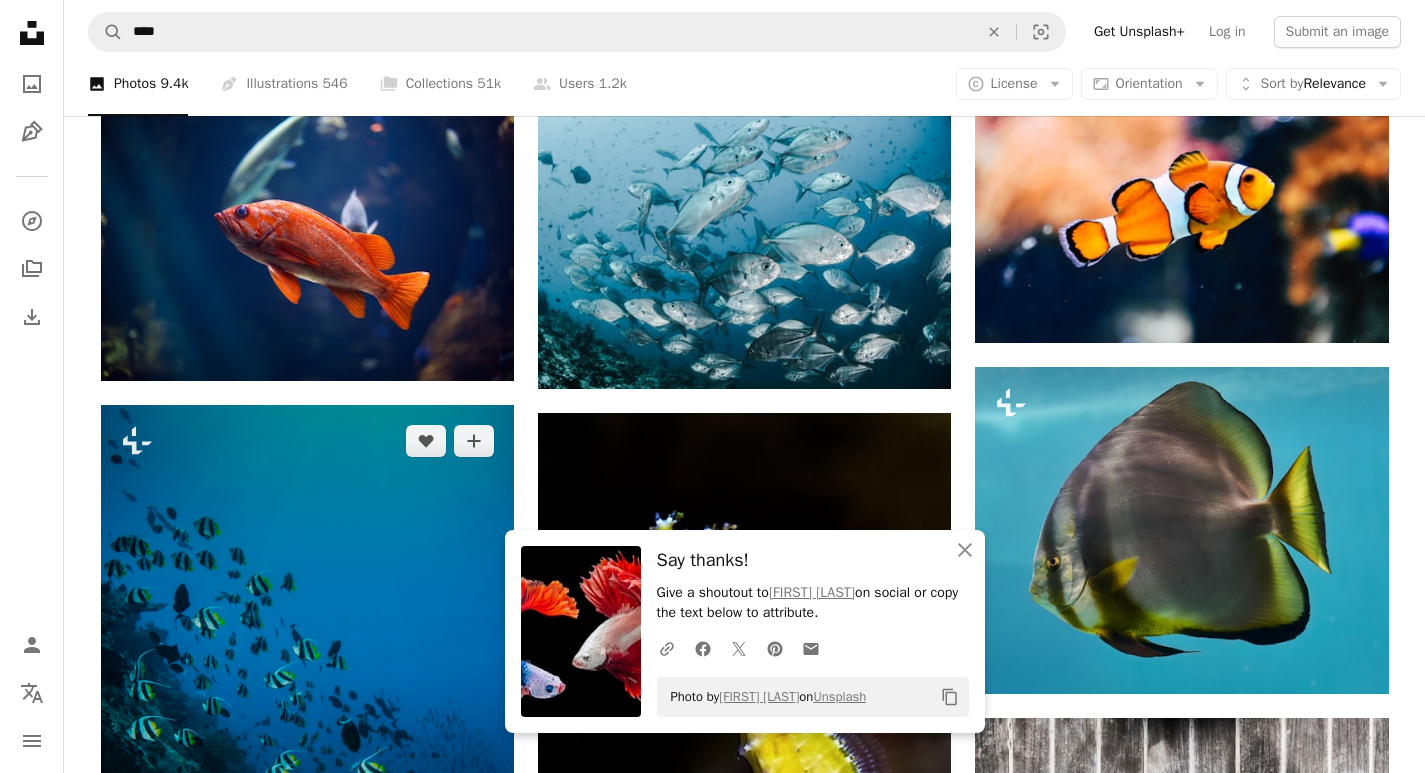 scroll, scrollTop: 1000, scrollLeft: 0, axis: vertical 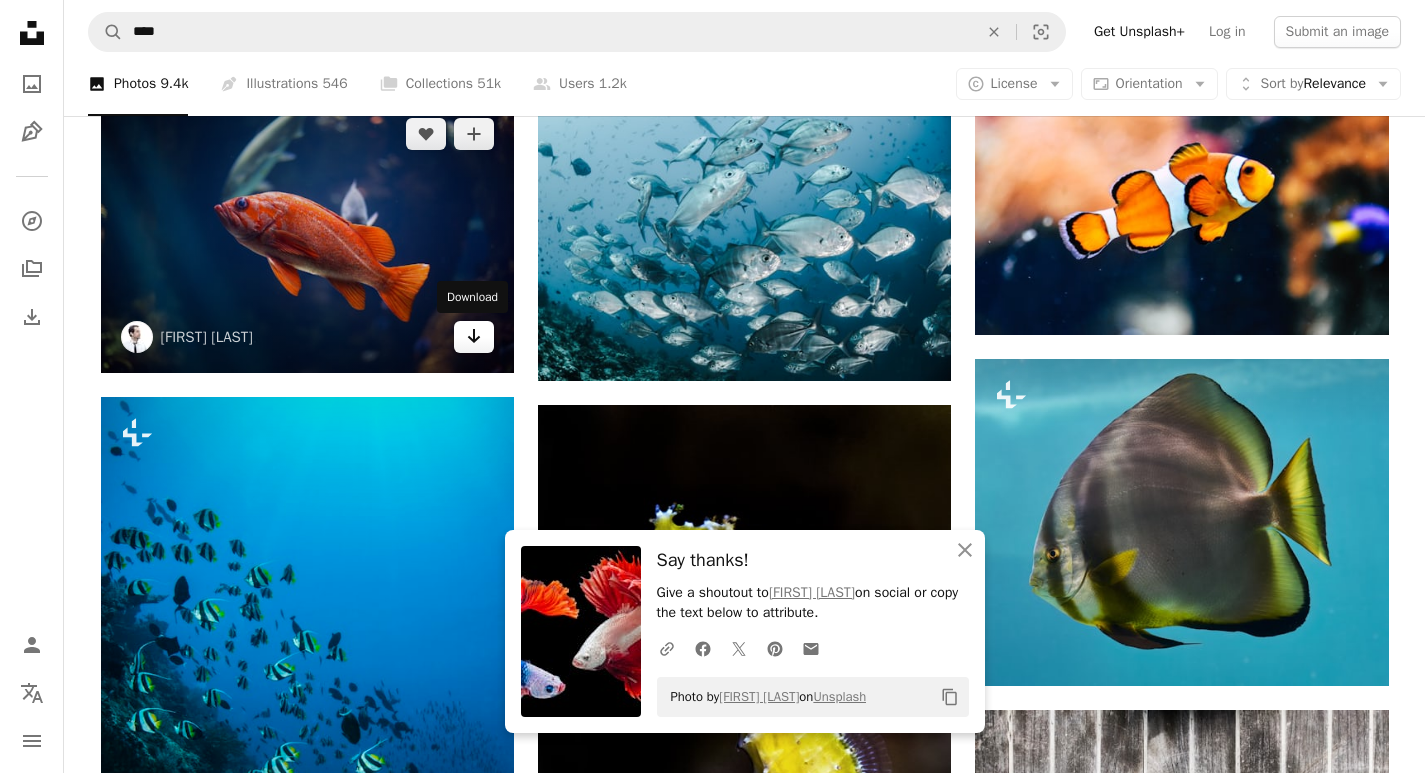 click on "Arrow pointing down" 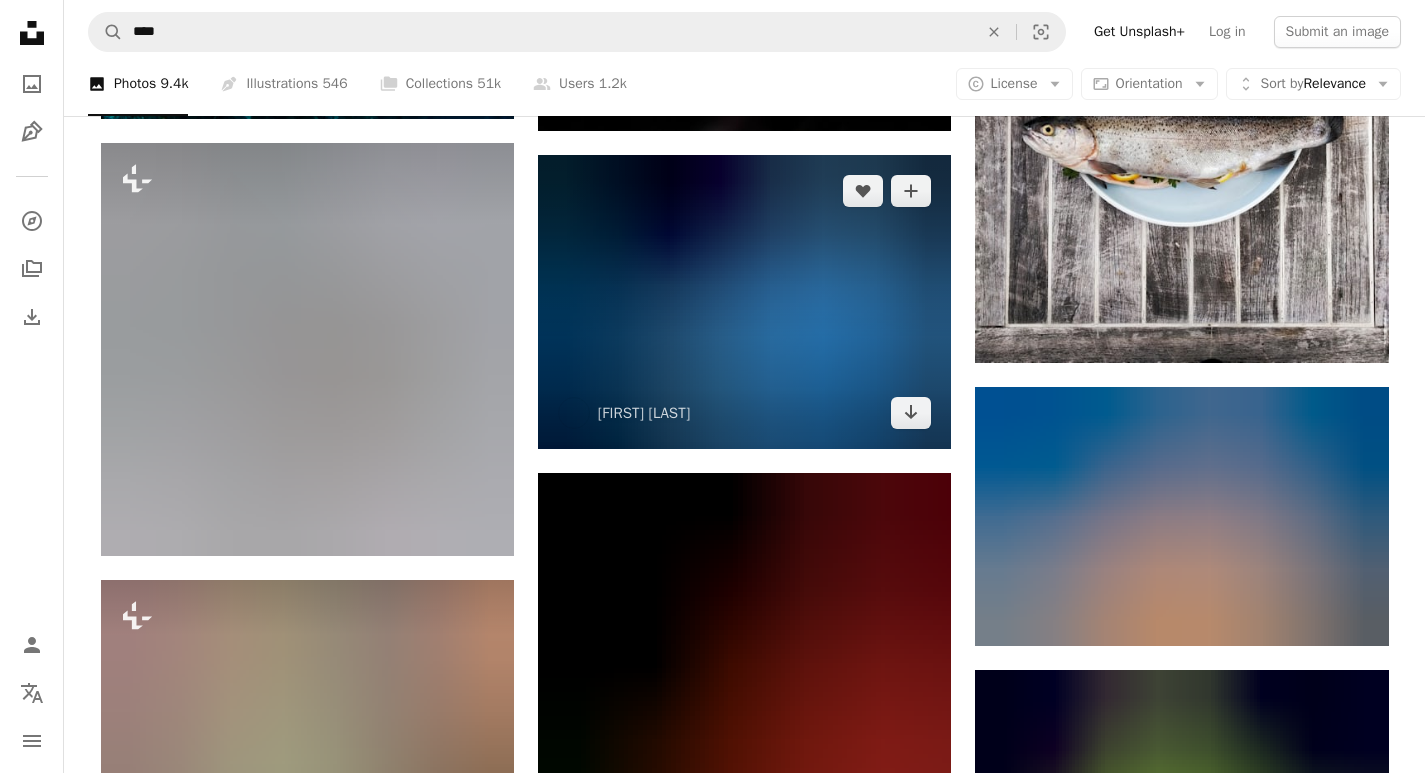 scroll, scrollTop: 1900, scrollLeft: 0, axis: vertical 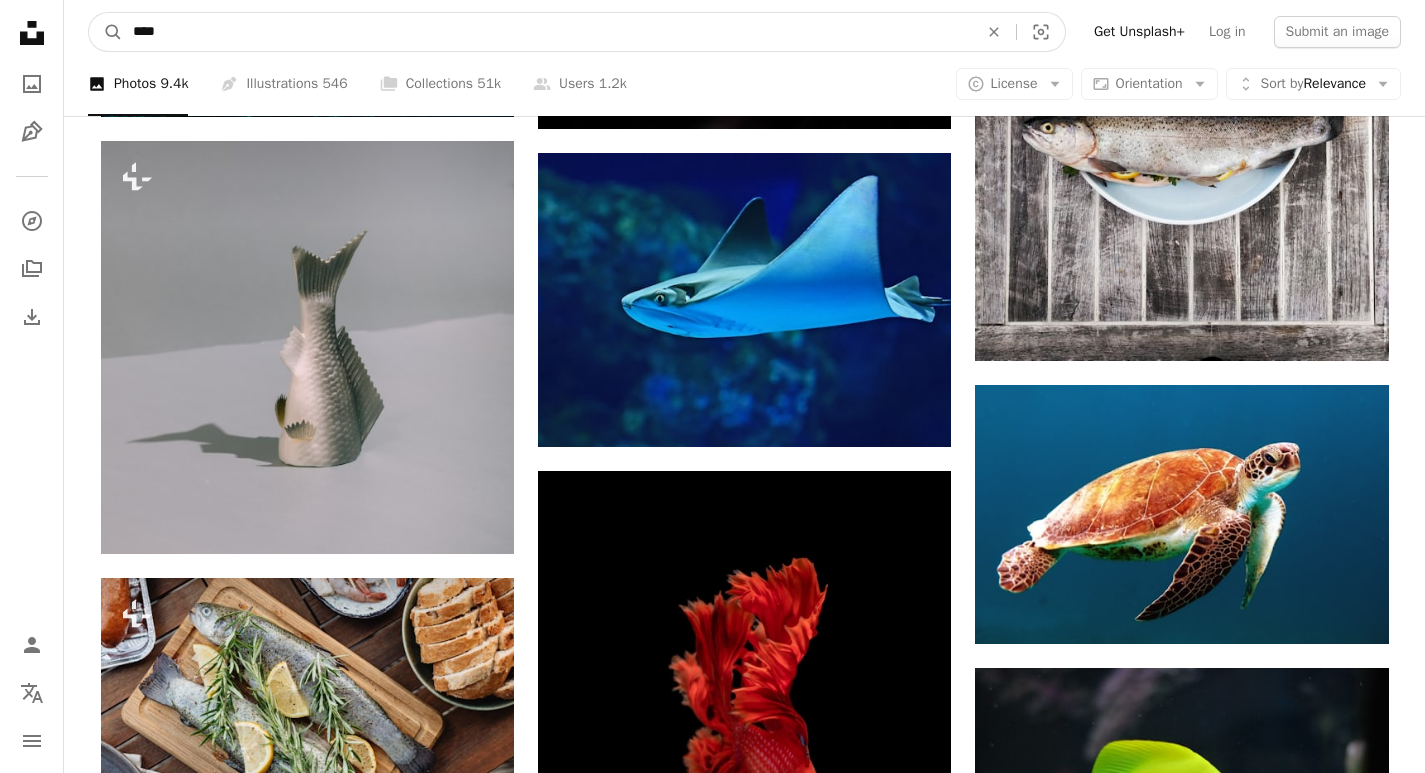 click on "****" at bounding box center (547, 32) 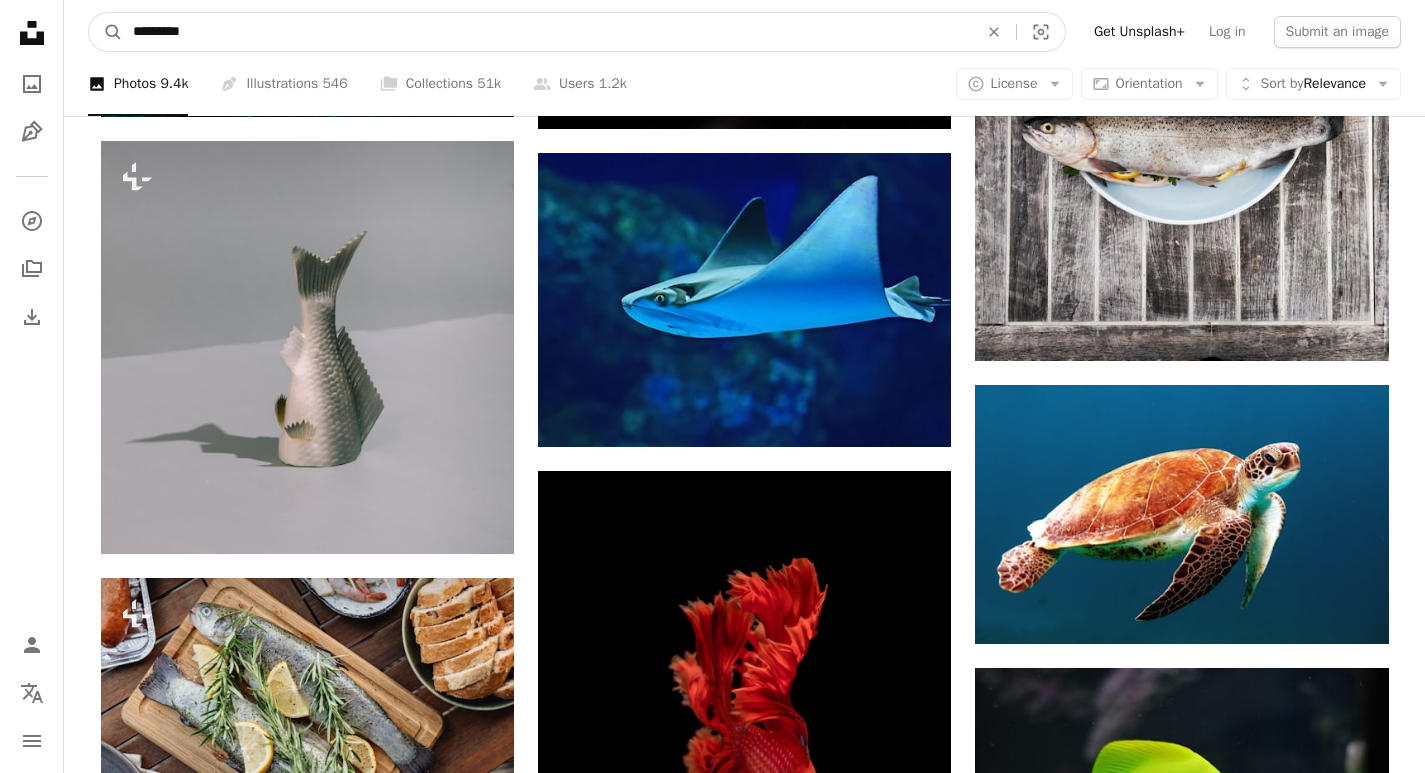 type on "*********" 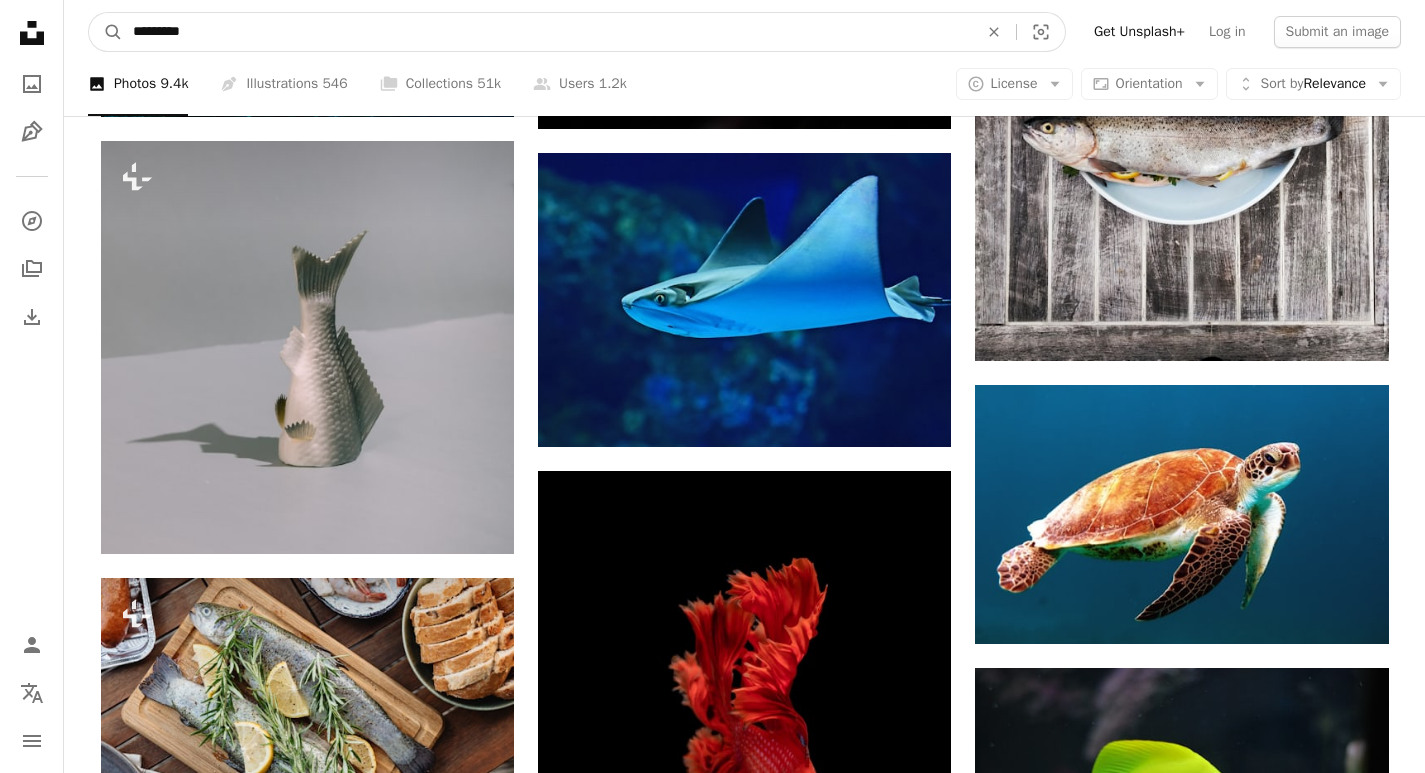 click on "A magnifying glass" at bounding box center [106, 32] 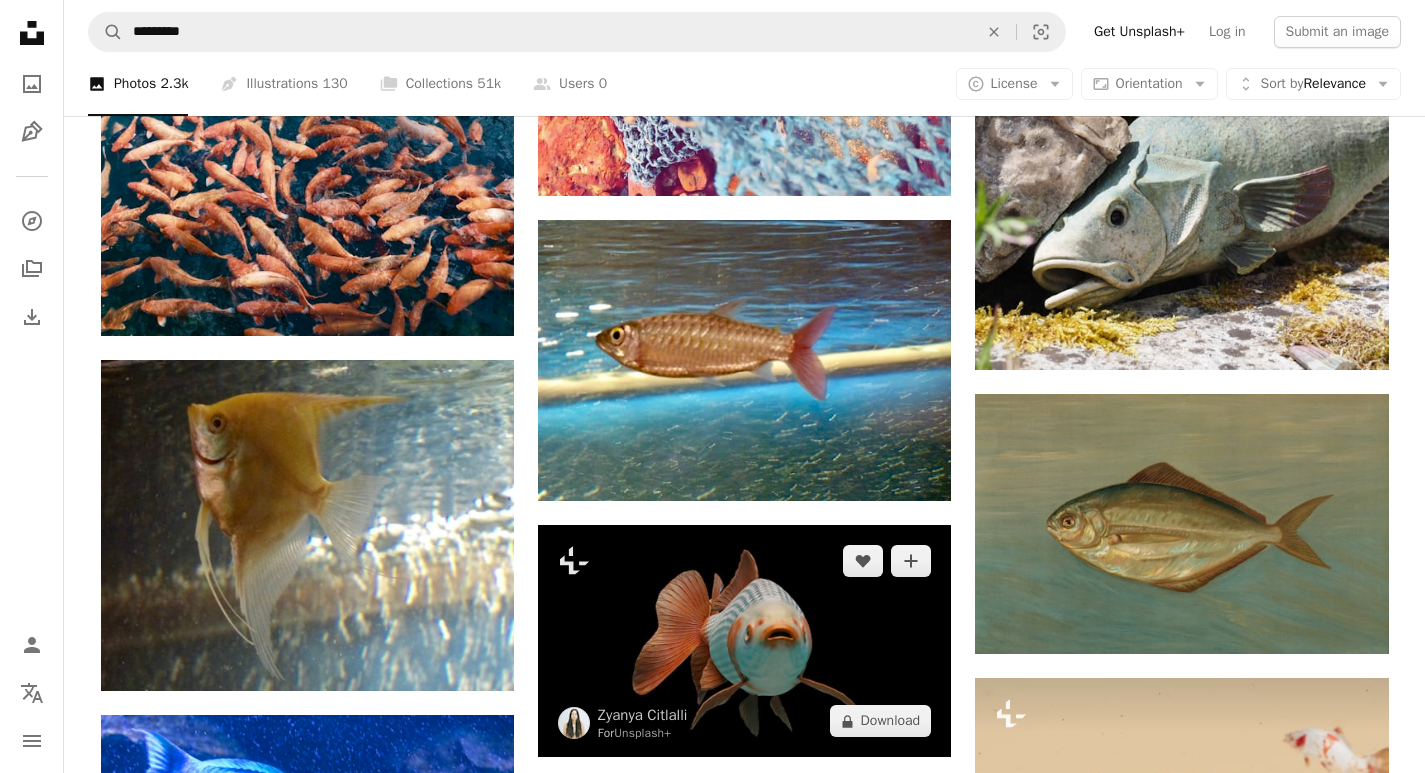 scroll, scrollTop: 2000, scrollLeft: 0, axis: vertical 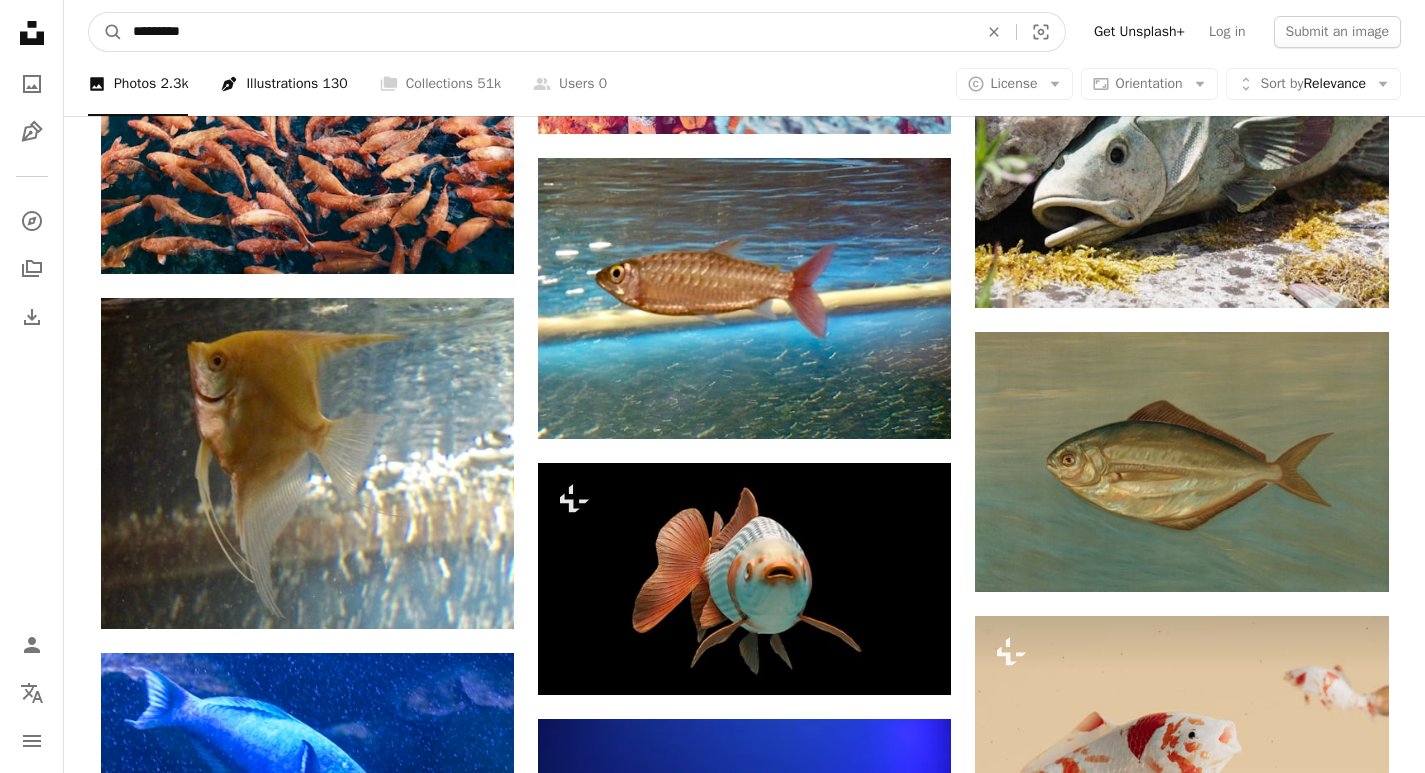 drag, startPoint x: 136, startPoint y: 31, endPoint x: 243, endPoint y: 98, distance: 126.24579 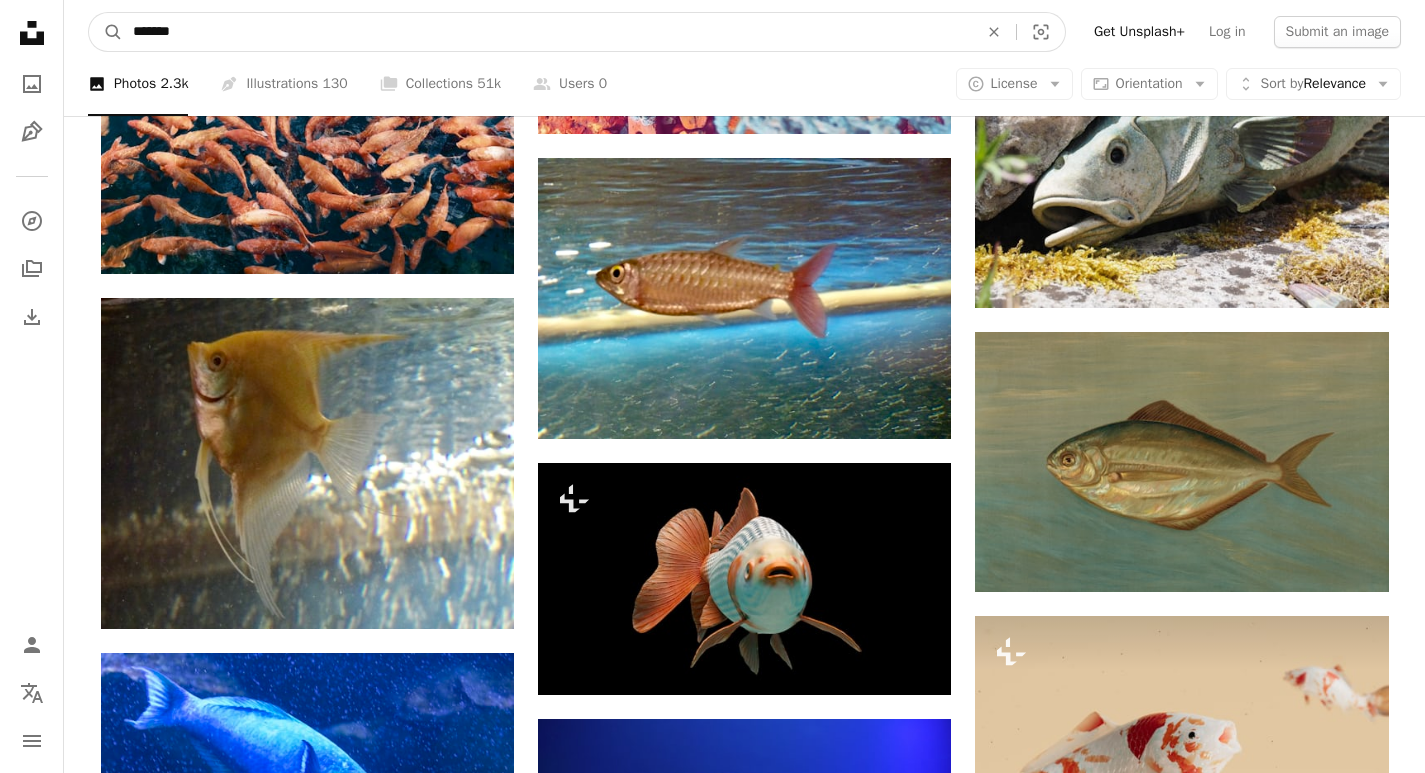 type on "********" 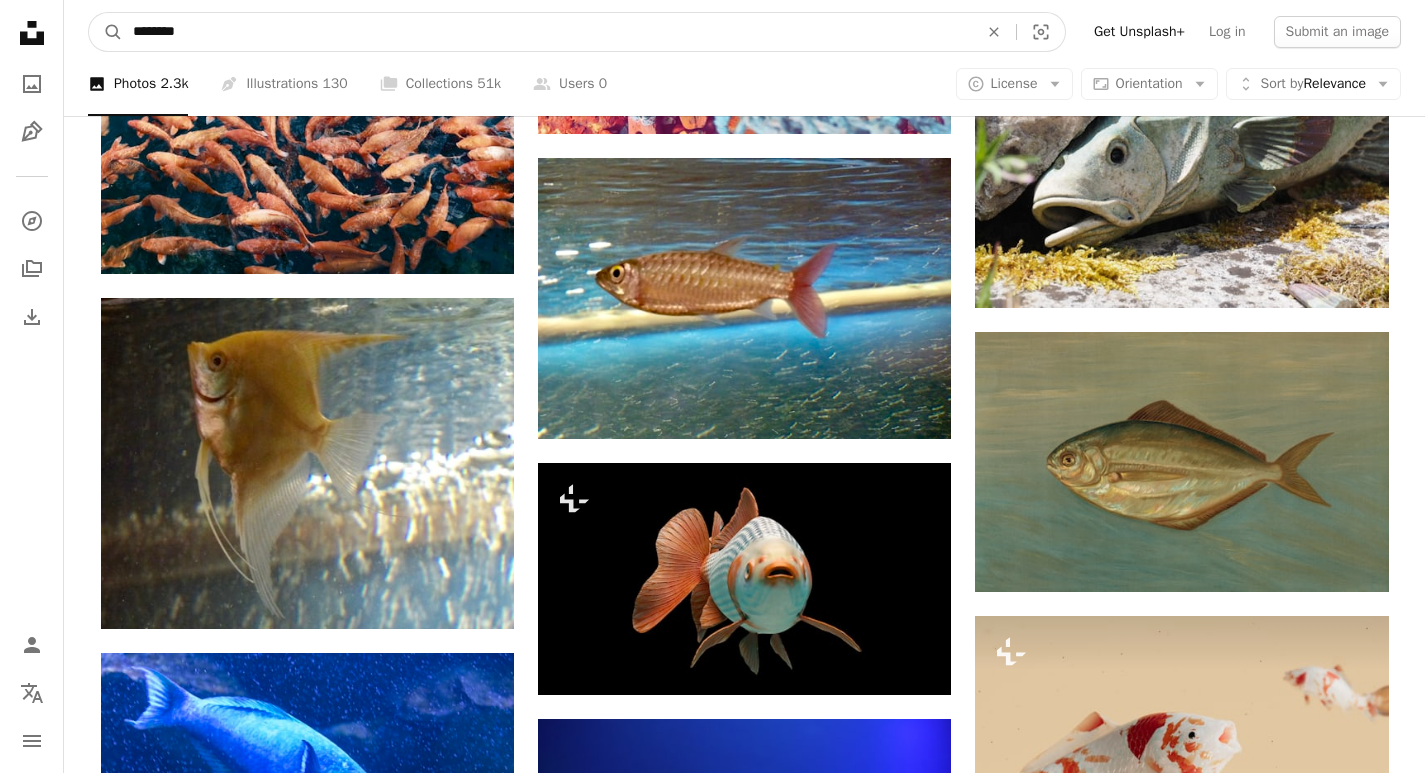 click on "A magnifying glass" at bounding box center [106, 32] 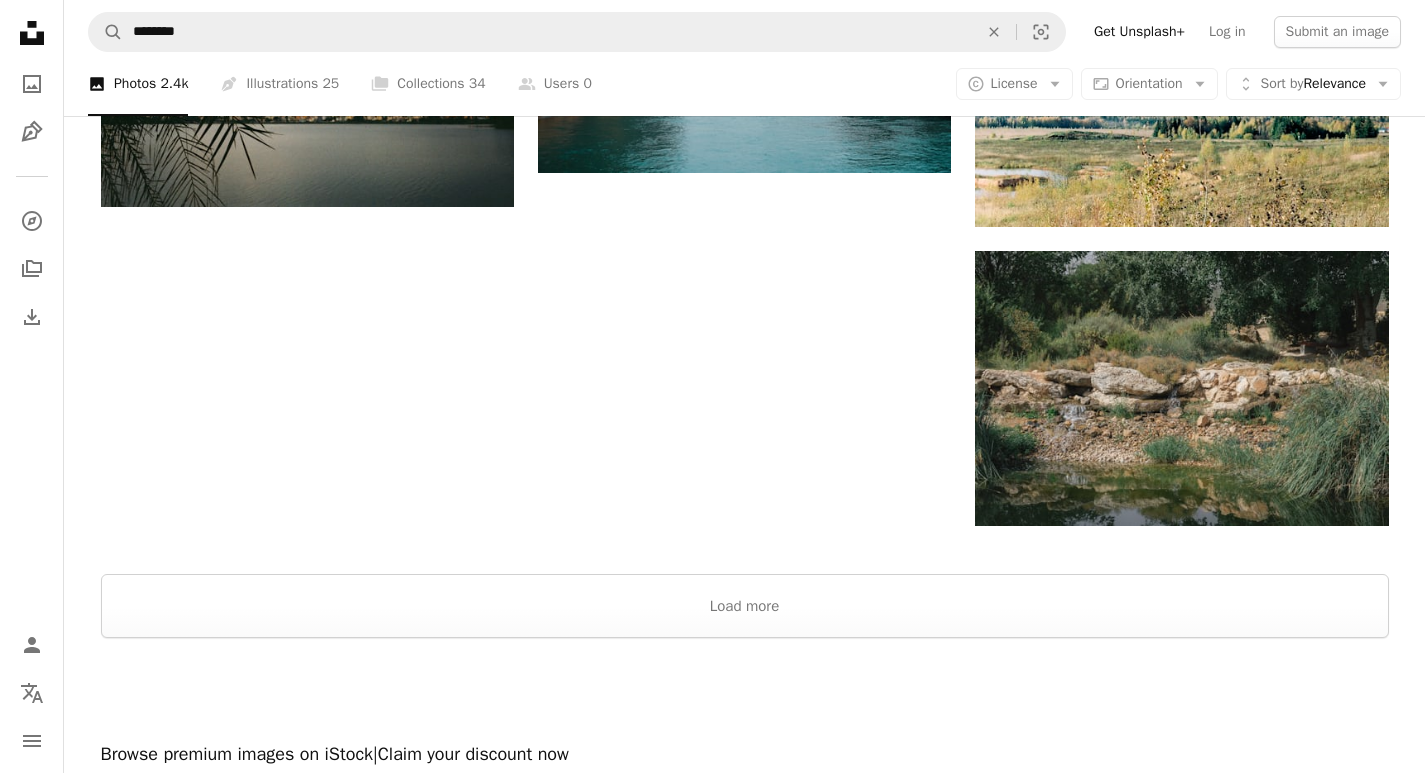 scroll, scrollTop: 3300, scrollLeft: 0, axis: vertical 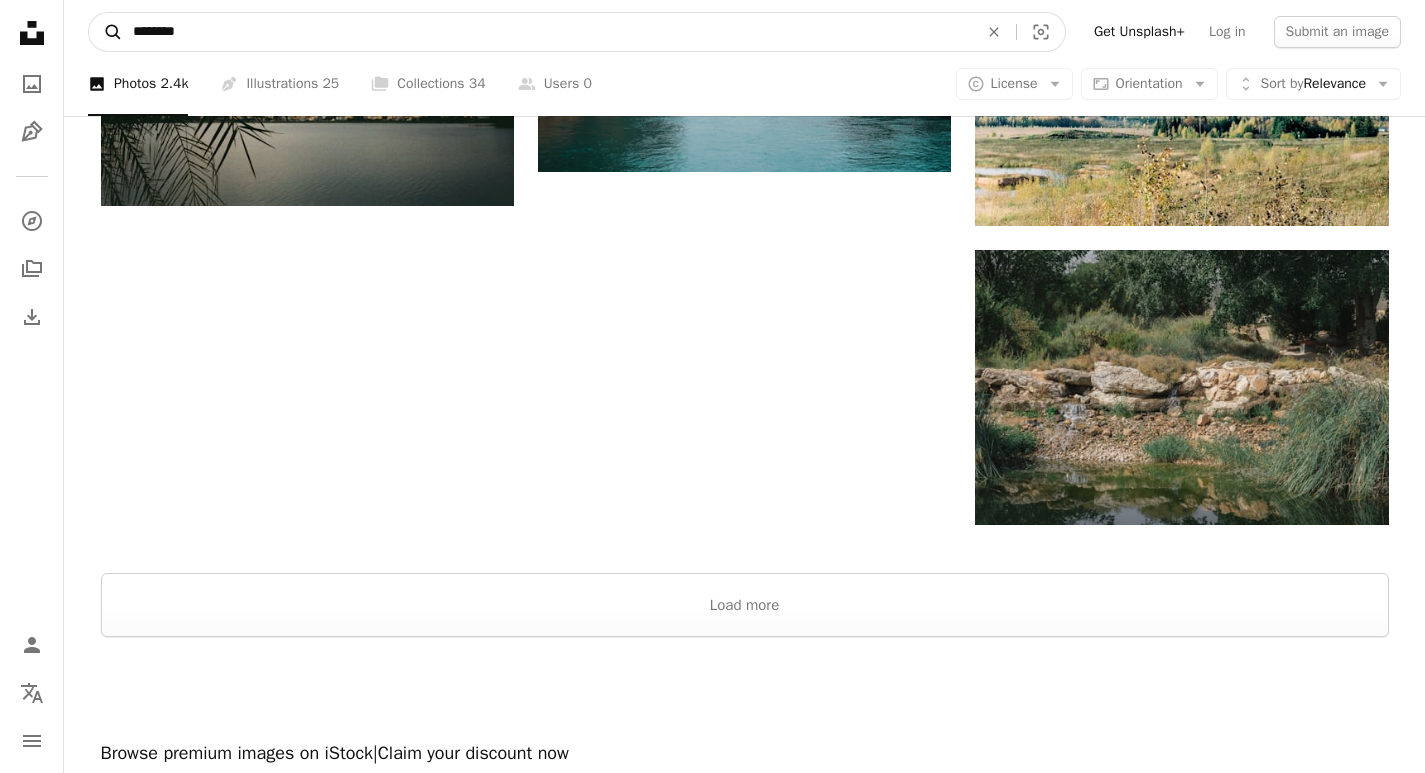 drag, startPoint x: 202, startPoint y: 28, endPoint x: 107, endPoint y: 48, distance: 97.082436 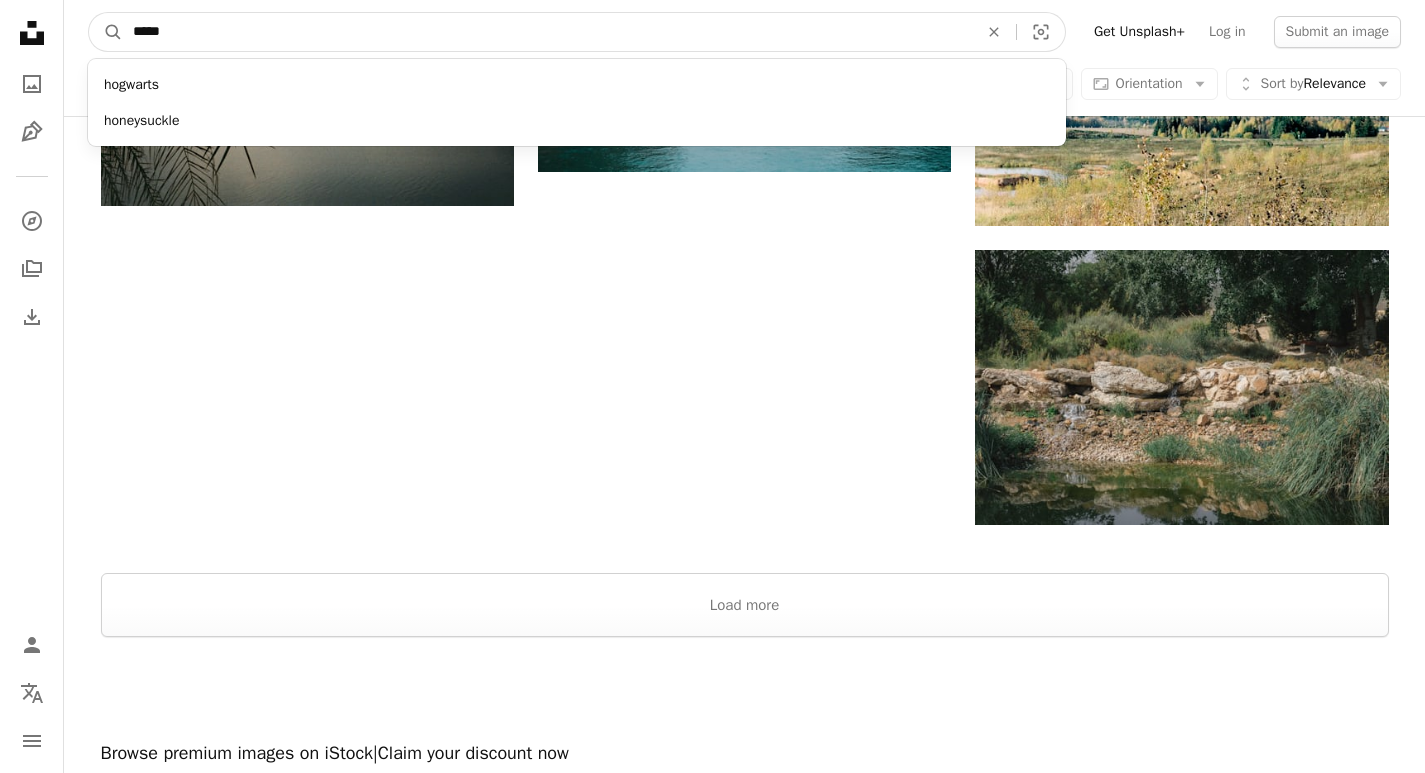 type on "******" 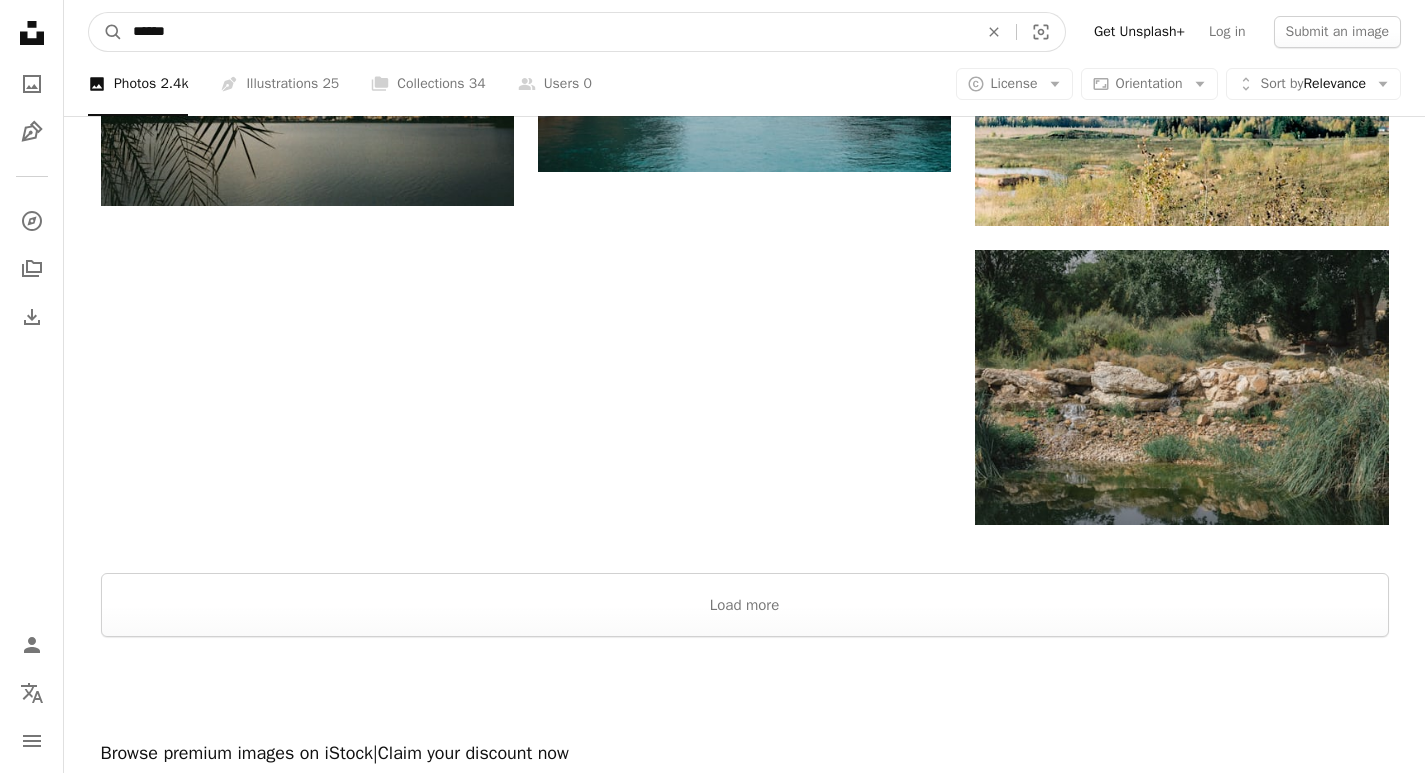 click on "A magnifying glass" at bounding box center [106, 32] 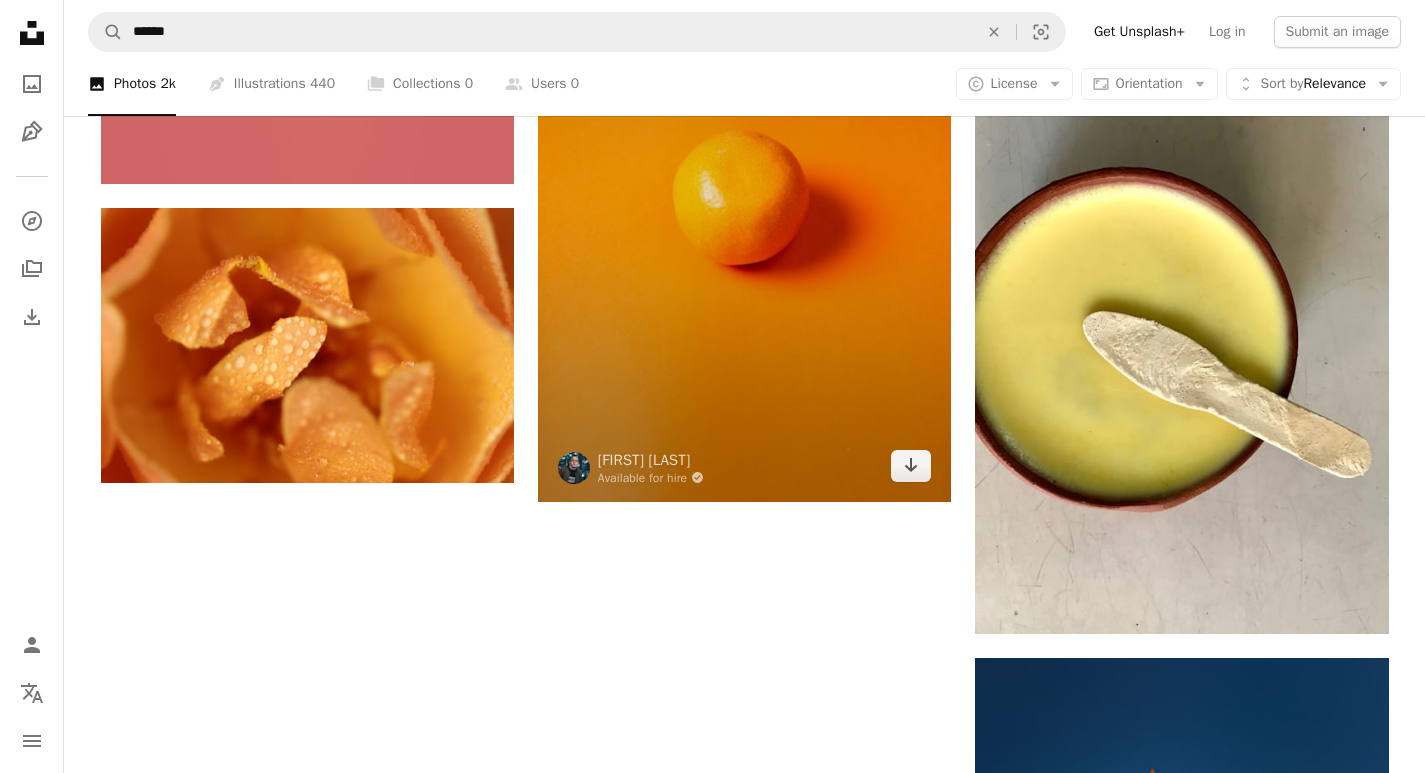scroll, scrollTop: 3300, scrollLeft: 0, axis: vertical 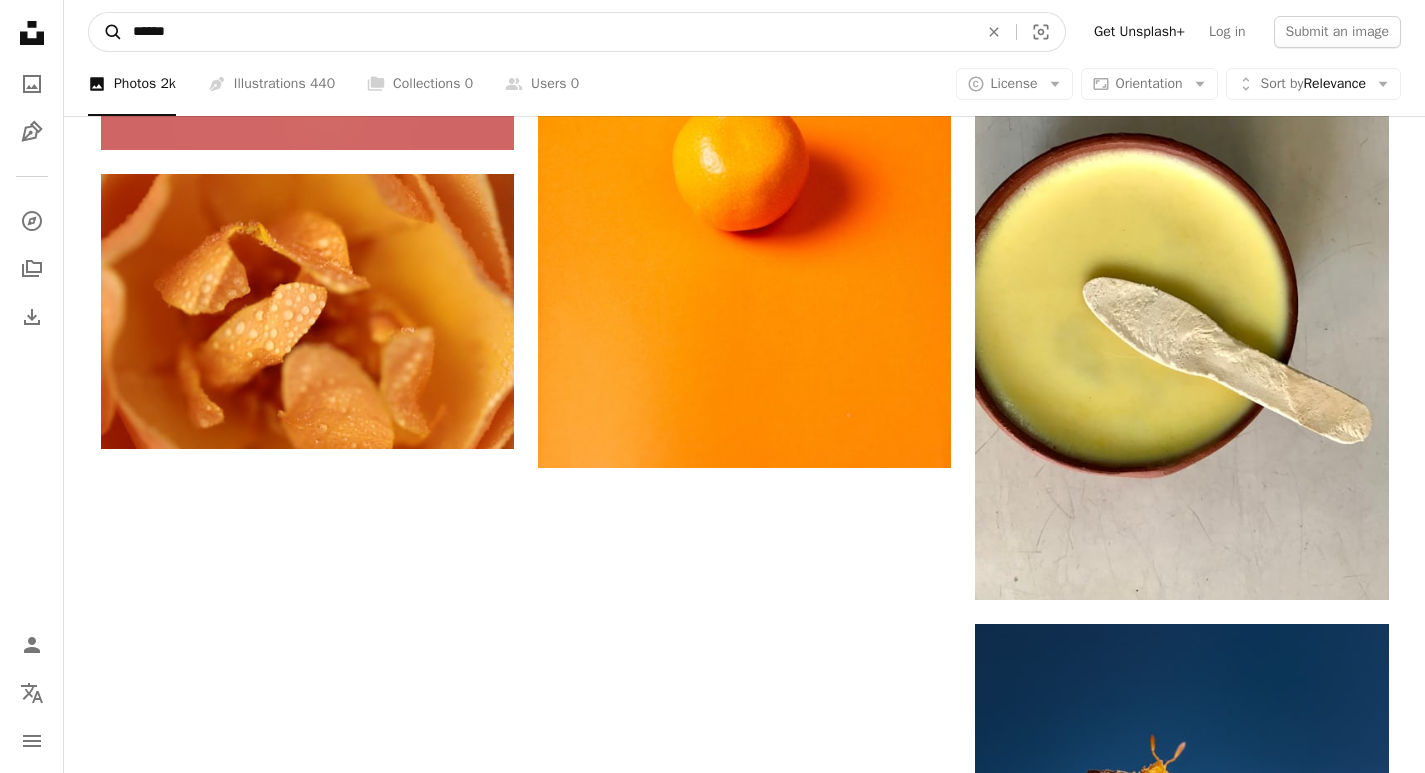 drag, startPoint x: 185, startPoint y: 36, endPoint x: 113, endPoint y: 44, distance: 72.443085 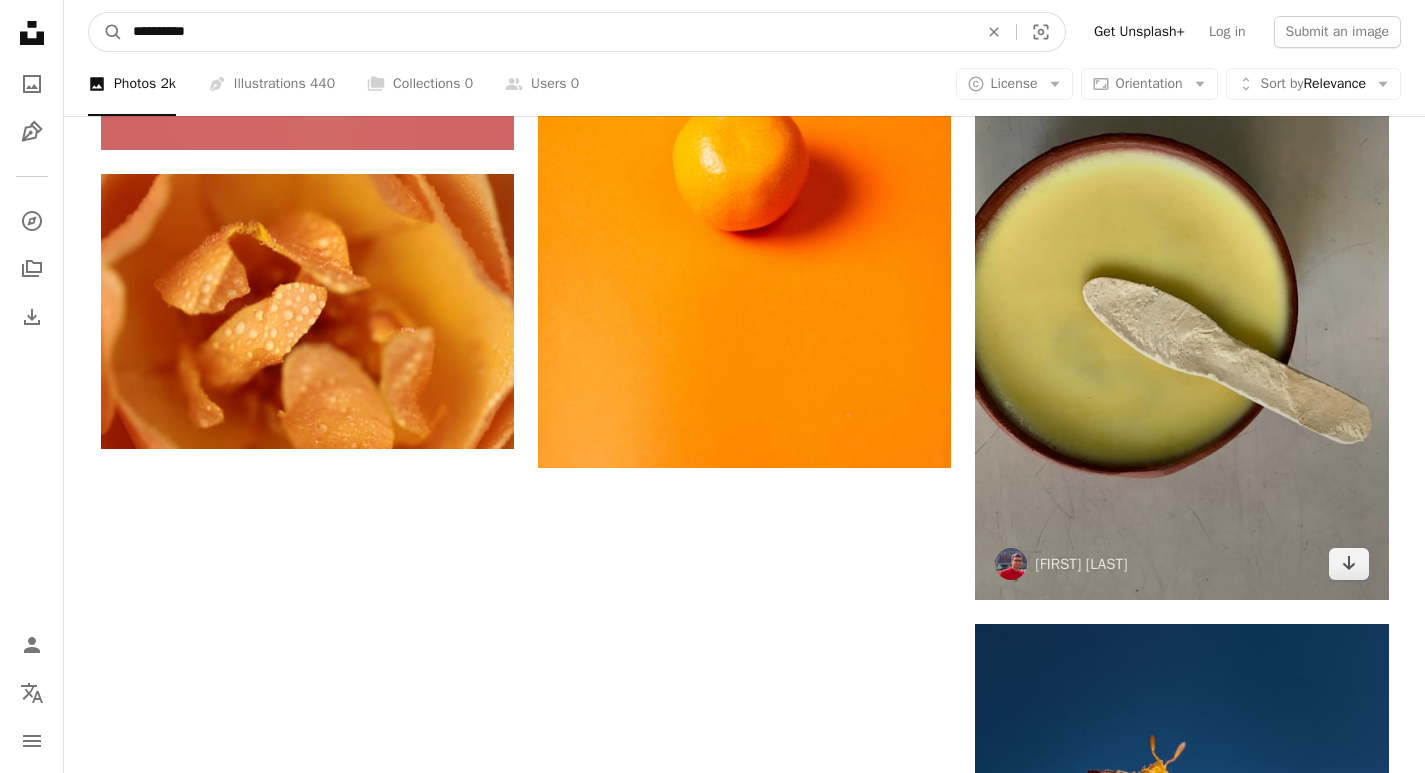 type on "**********" 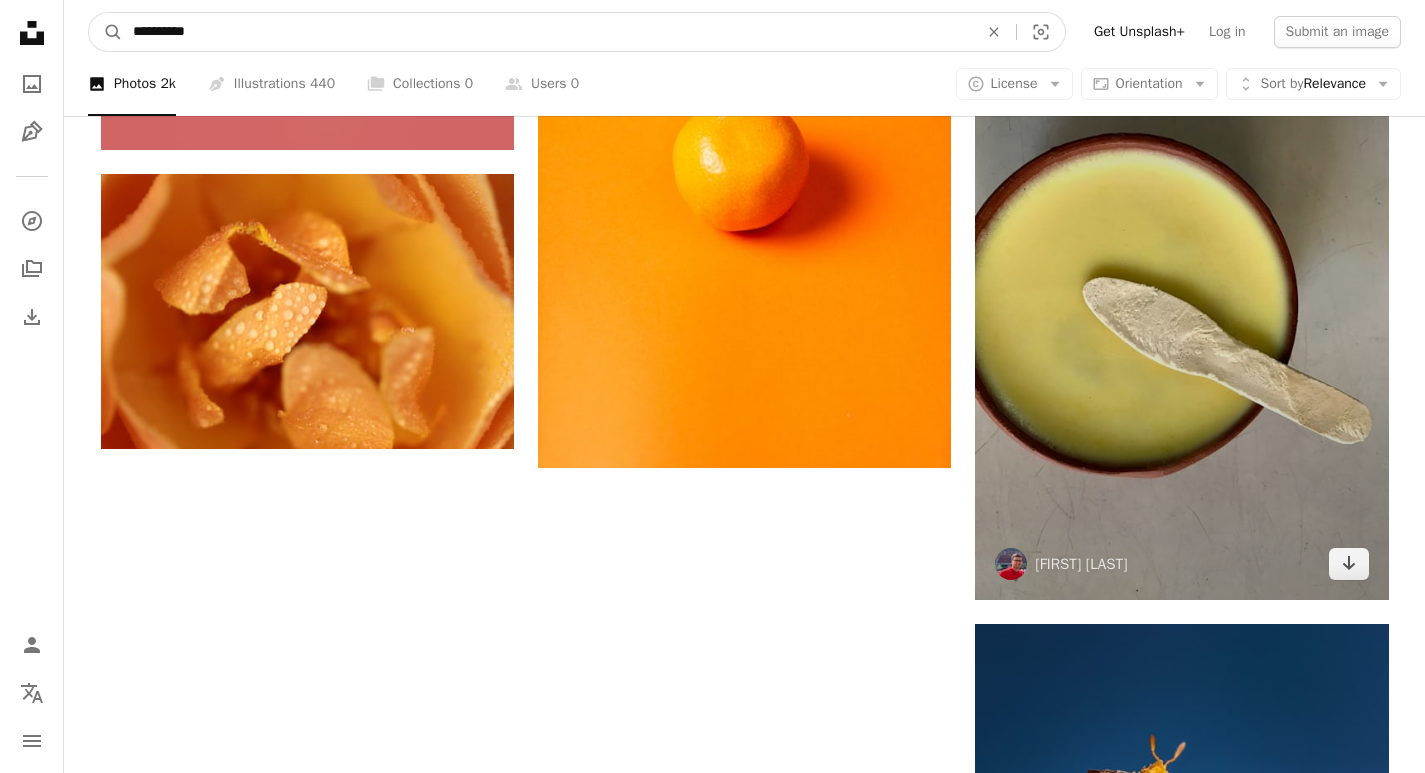 click on "A magnifying glass" at bounding box center (106, 32) 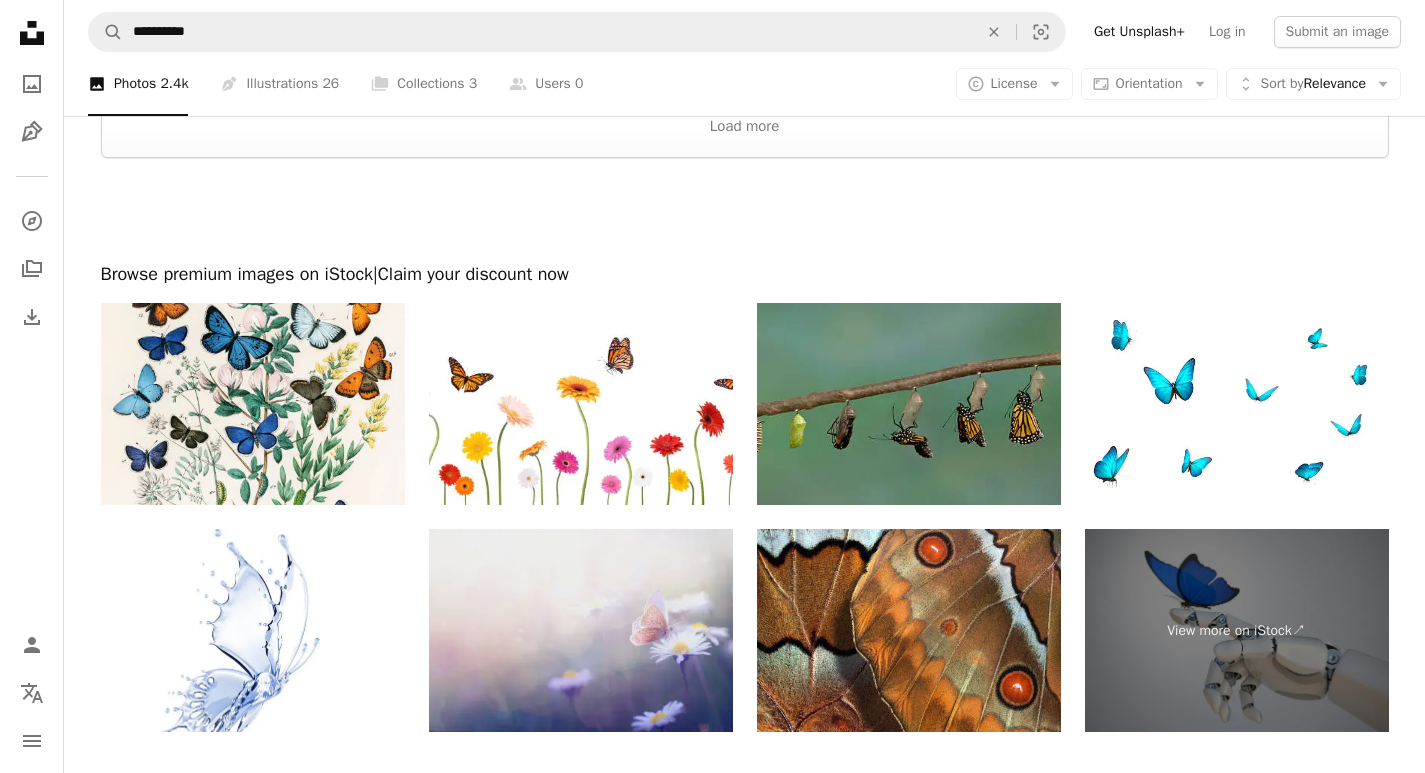scroll, scrollTop: 3100, scrollLeft: 0, axis: vertical 